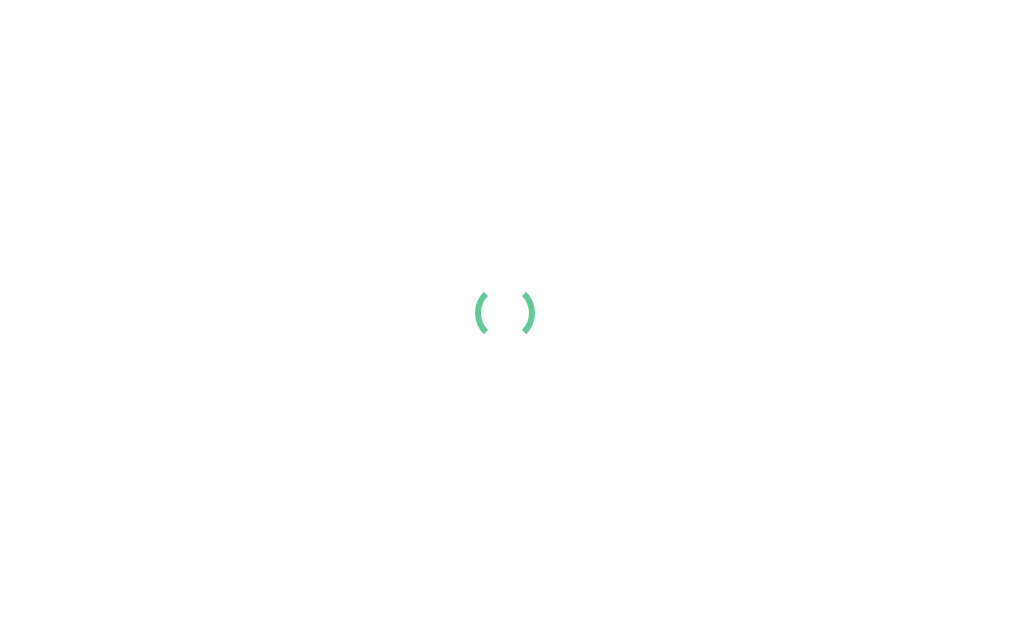 scroll, scrollTop: 0, scrollLeft: 0, axis: both 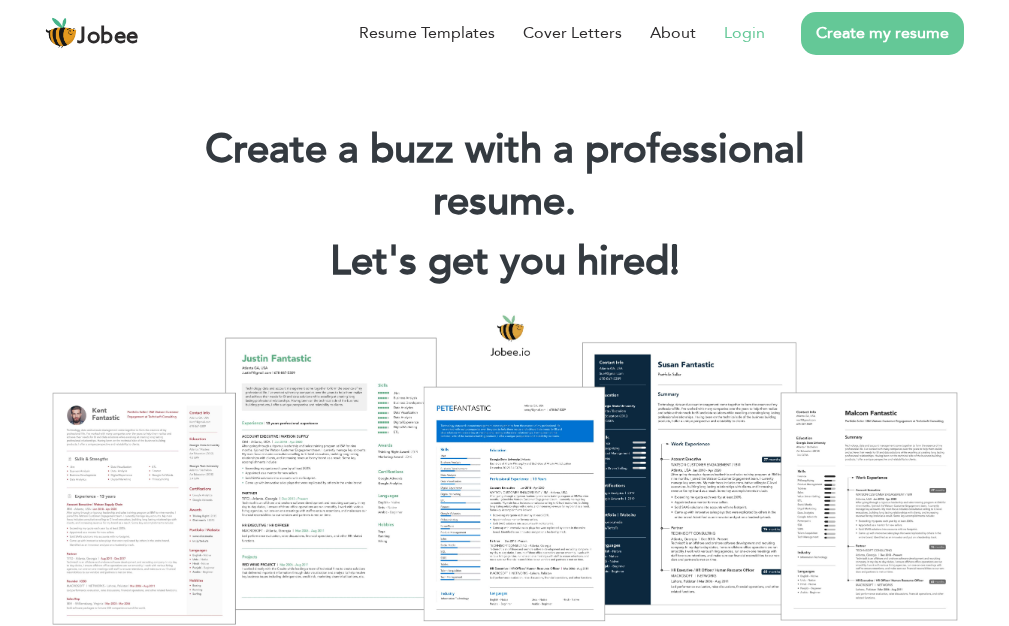 click on "Login" at bounding box center (744, 33) 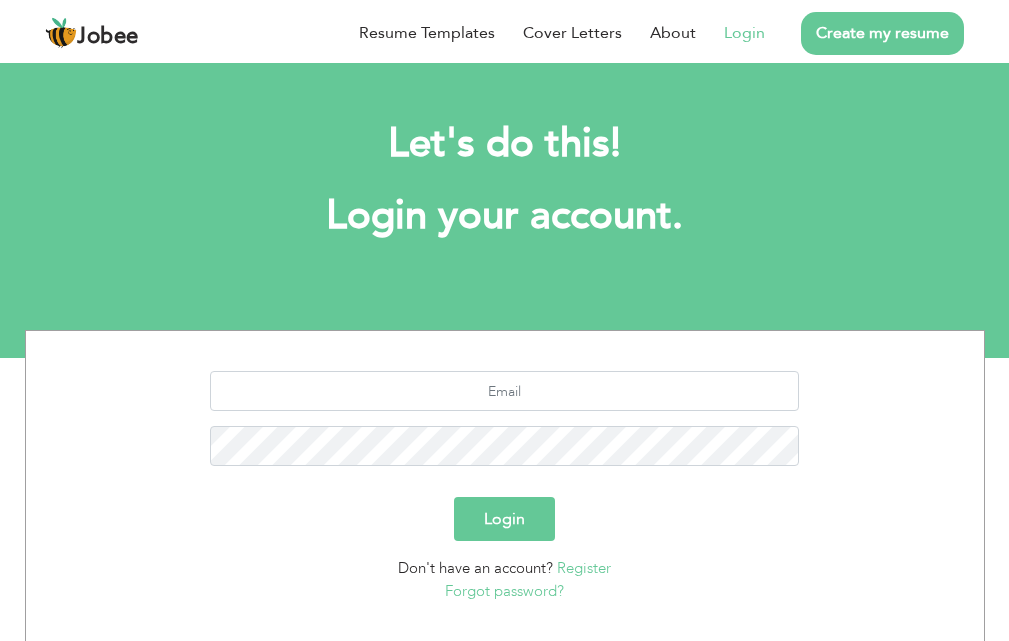 scroll, scrollTop: 0, scrollLeft: 0, axis: both 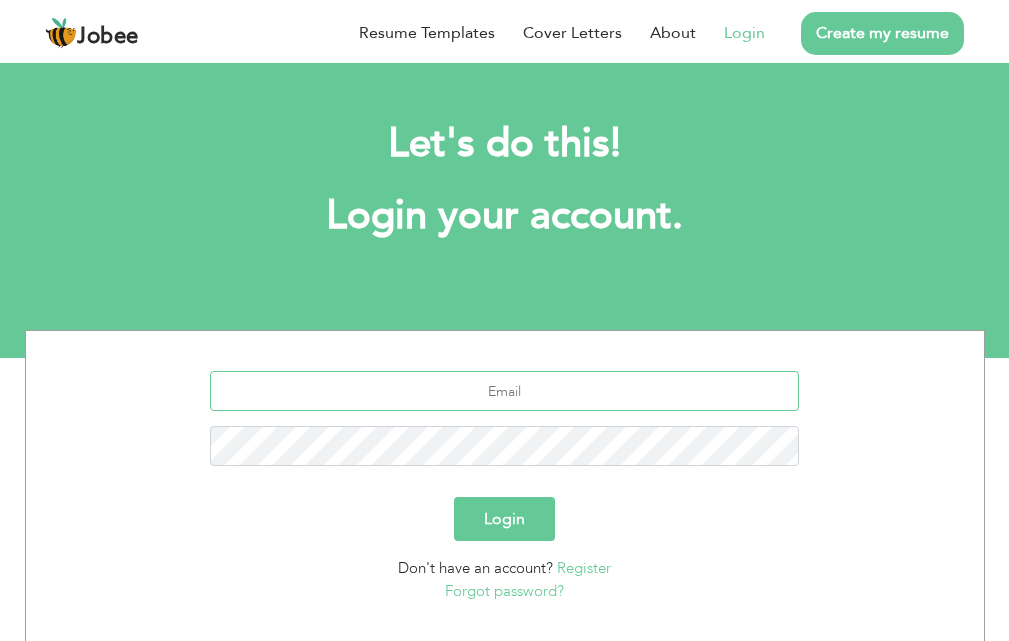 click at bounding box center [504, 391] 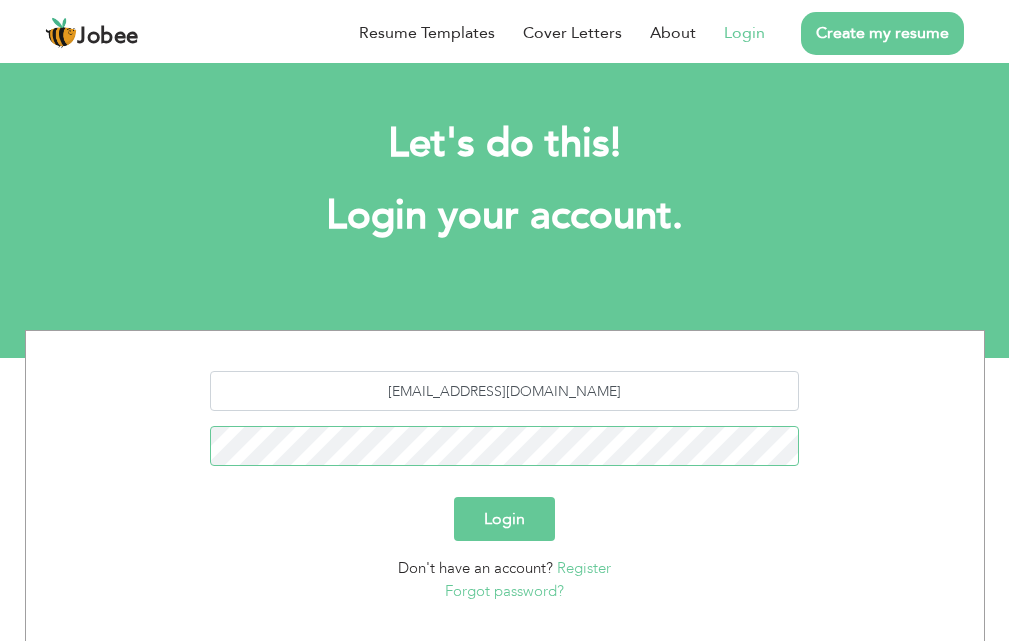 click on "Login" at bounding box center [504, 519] 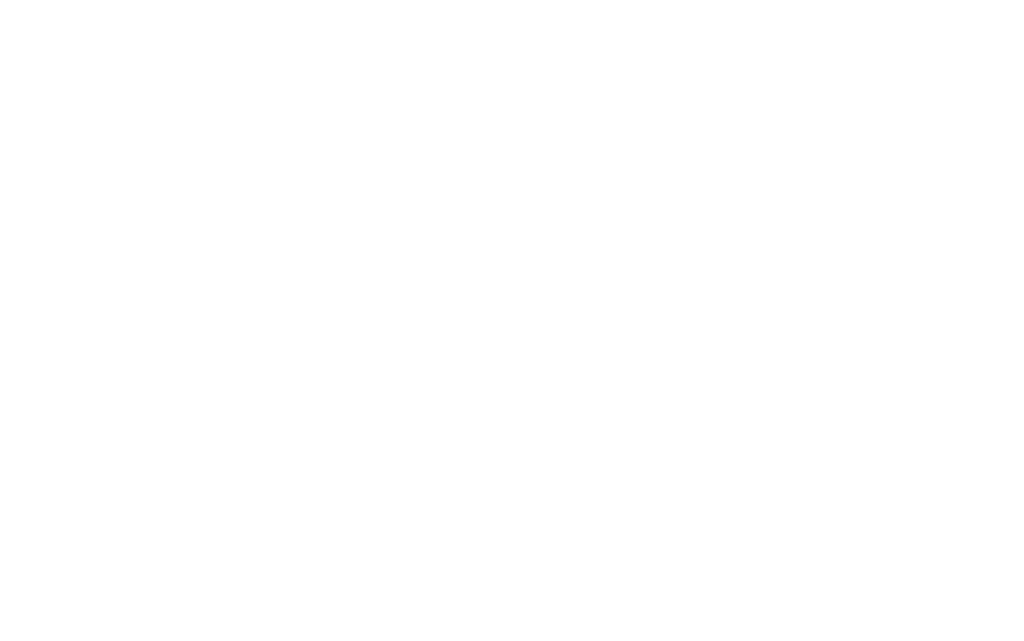 scroll, scrollTop: 0, scrollLeft: 0, axis: both 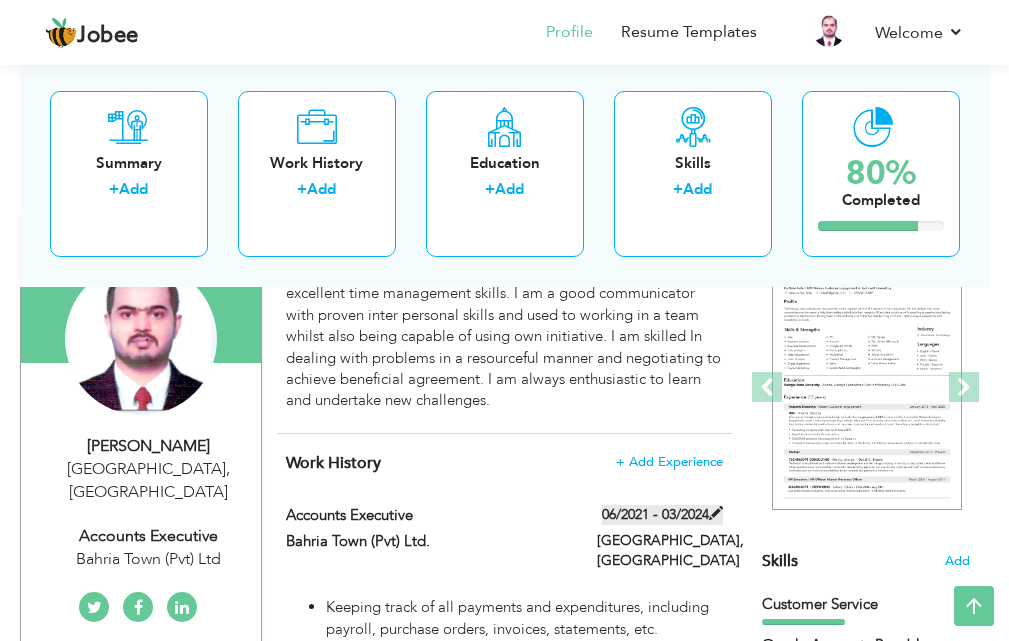 click at bounding box center (716, 513) 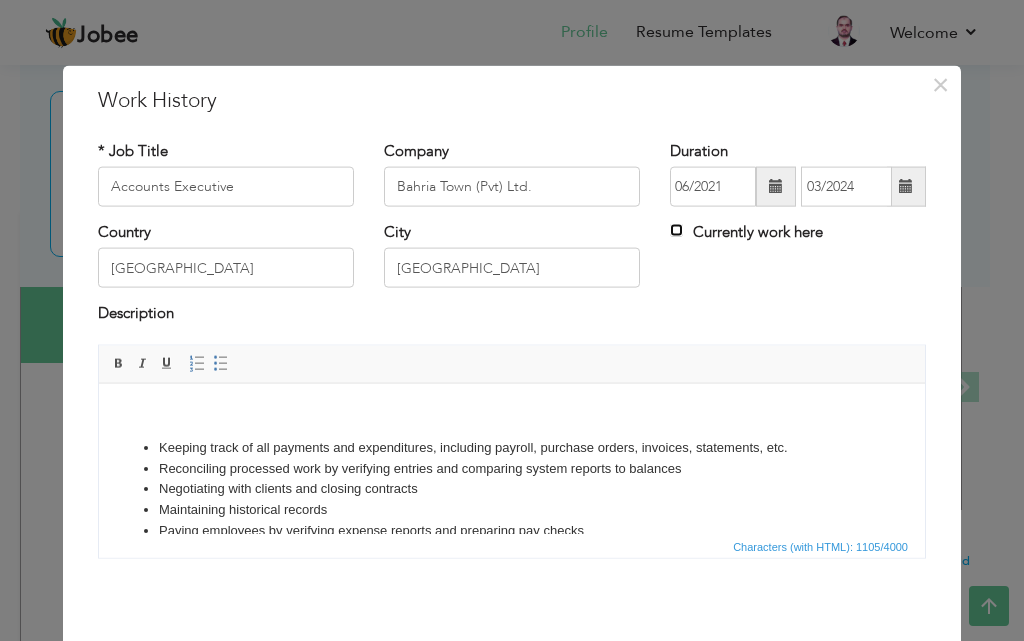 click on "Currently work here" at bounding box center (676, 230) 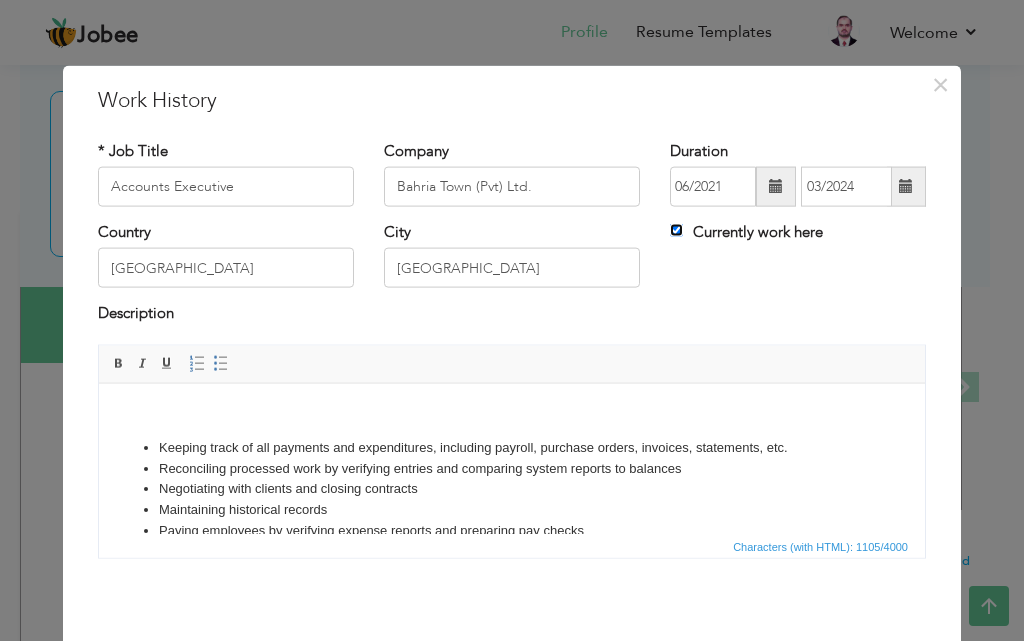 type 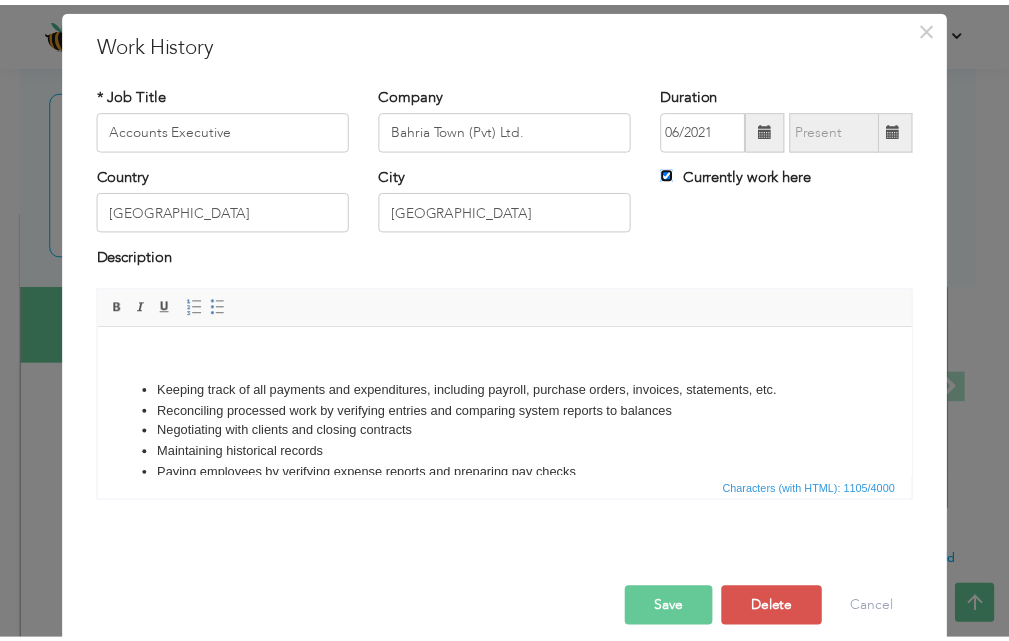 scroll, scrollTop: 79, scrollLeft: 0, axis: vertical 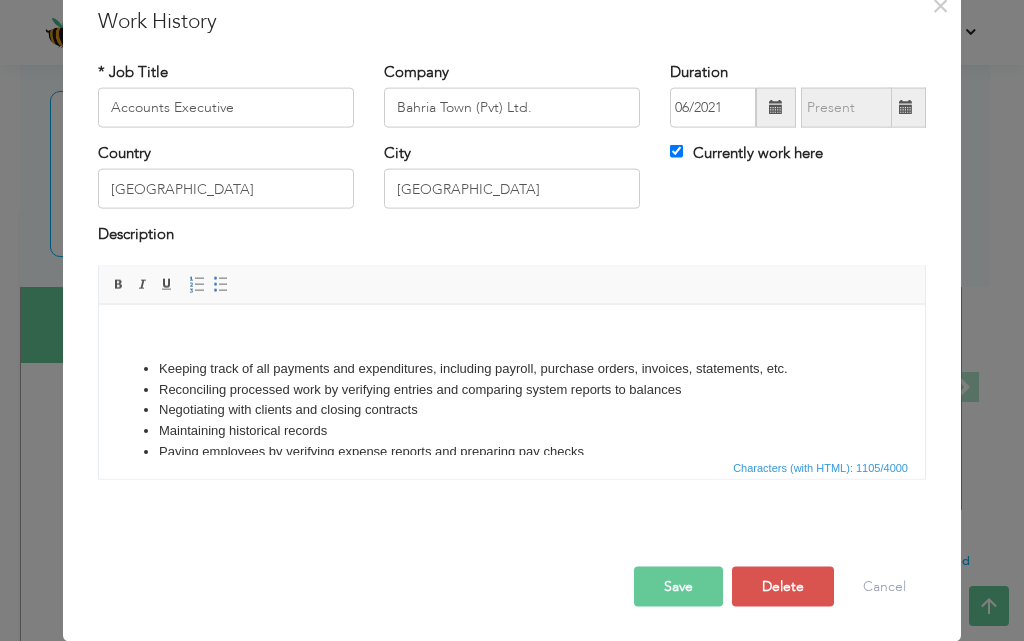 click on "Save" at bounding box center [678, 586] 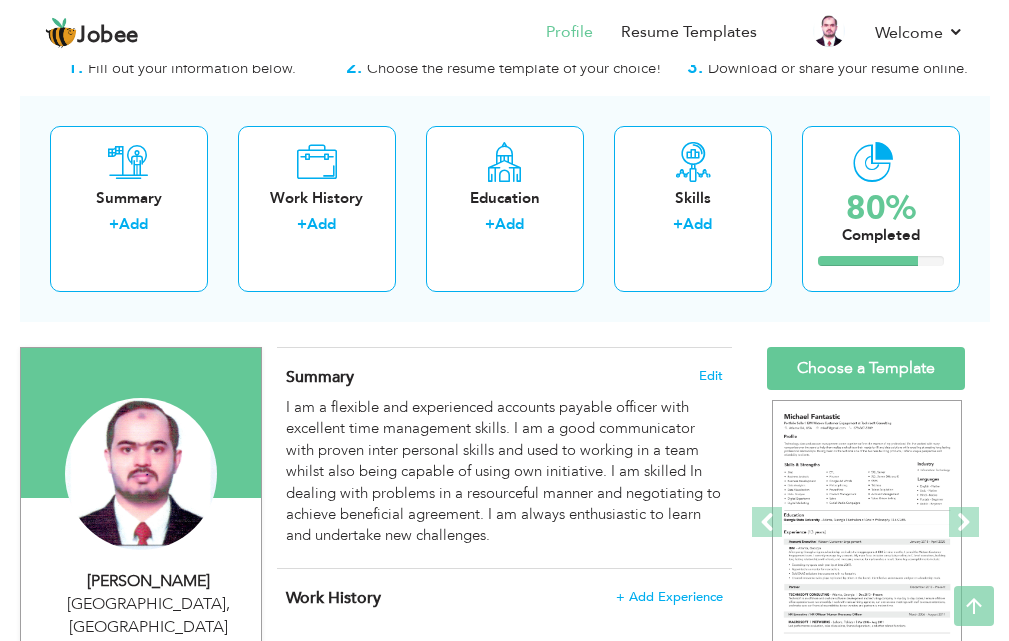 scroll, scrollTop: 0, scrollLeft: 0, axis: both 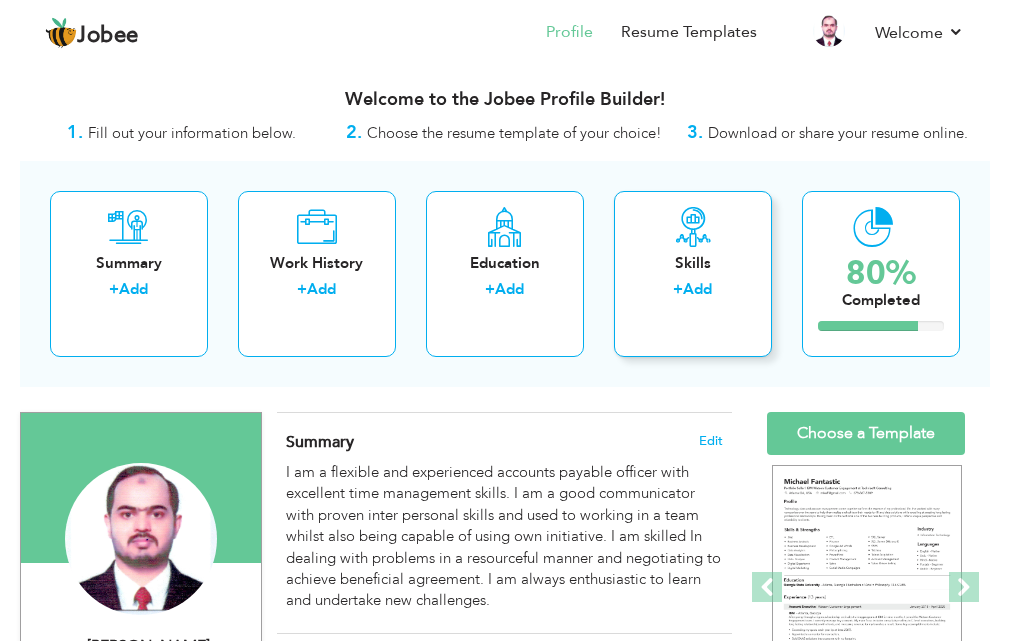 click on "Add" at bounding box center [697, 289] 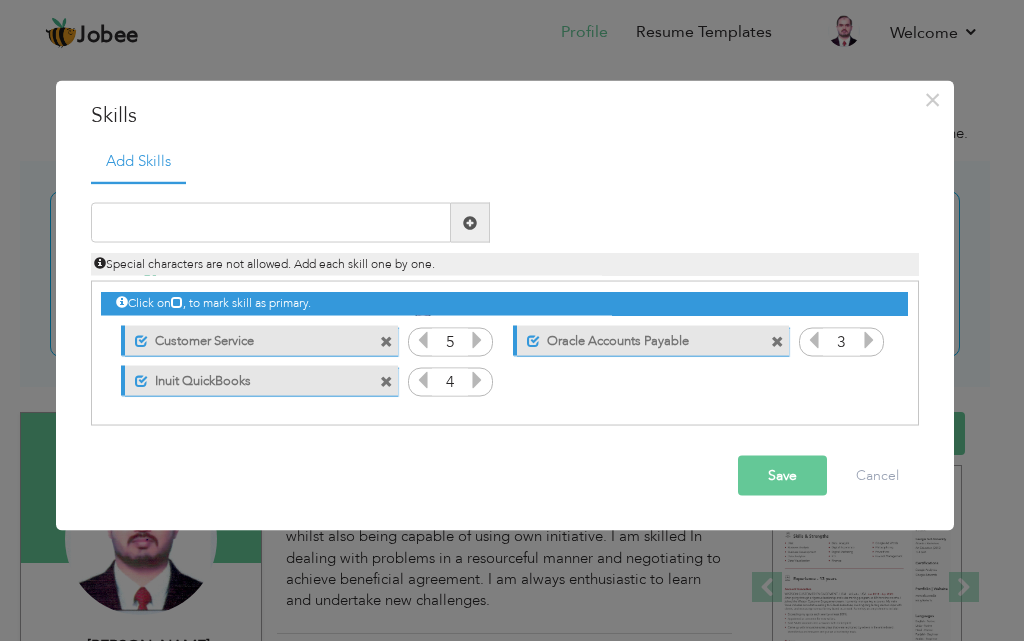 click at bounding box center [477, 380] 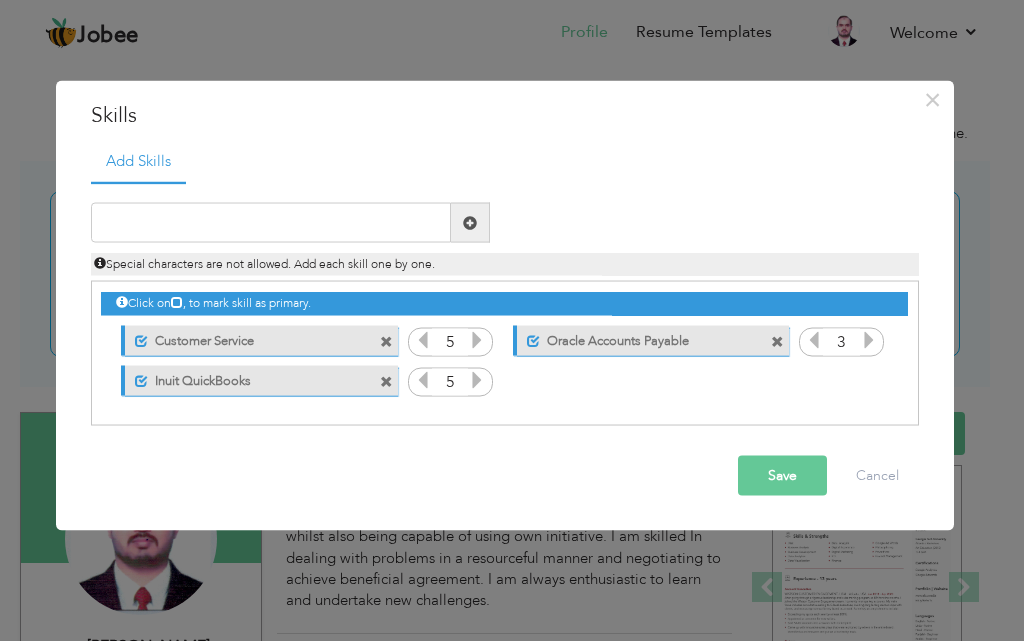 drag, startPoint x: 191, startPoint y: 340, endPoint x: 165, endPoint y: 342, distance: 26.076809 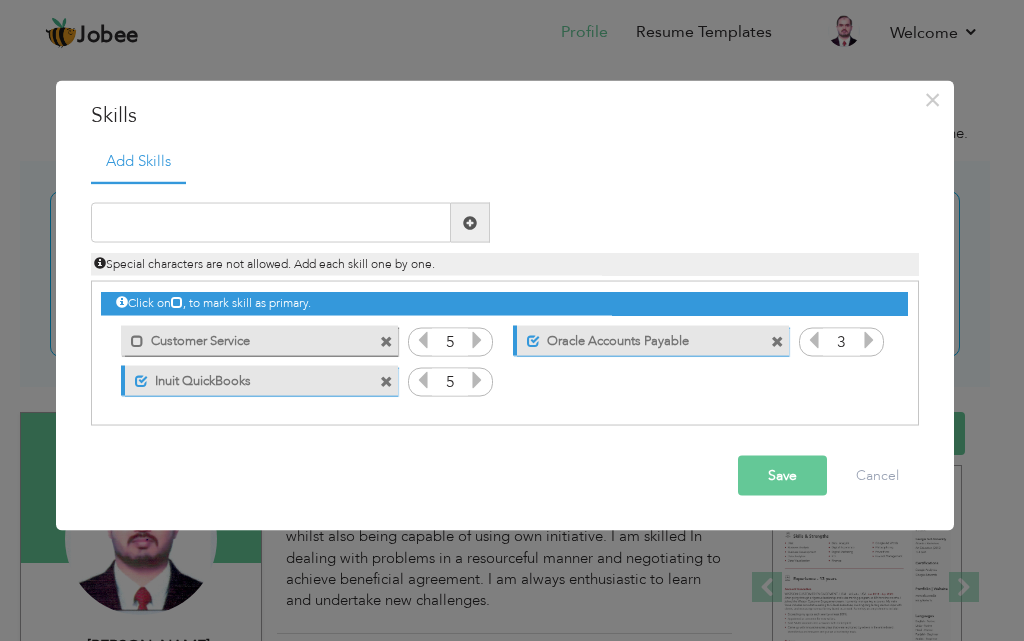 click on "Customer Service" at bounding box center (245, 337) 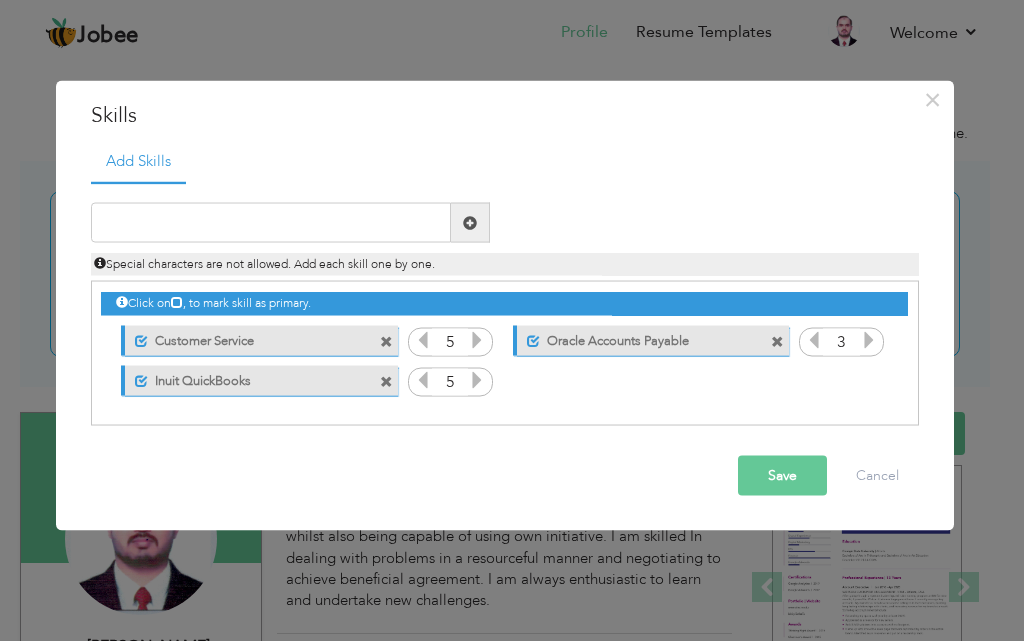 click on "Save" at bounding box center (782, 476) 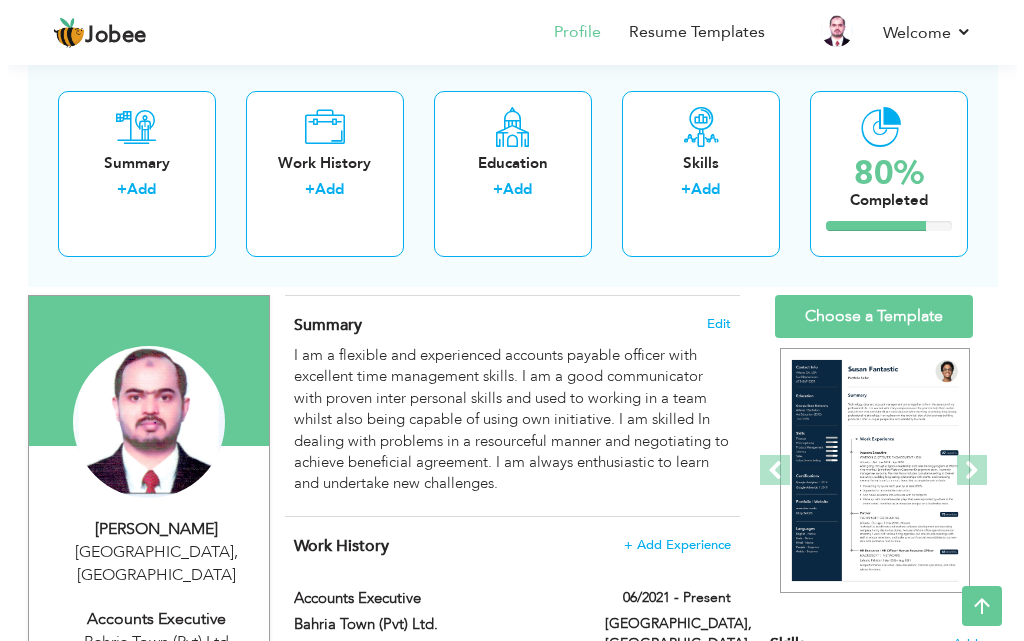 scroll, scrollTop: 0, scrollLeft: 0, axis: both 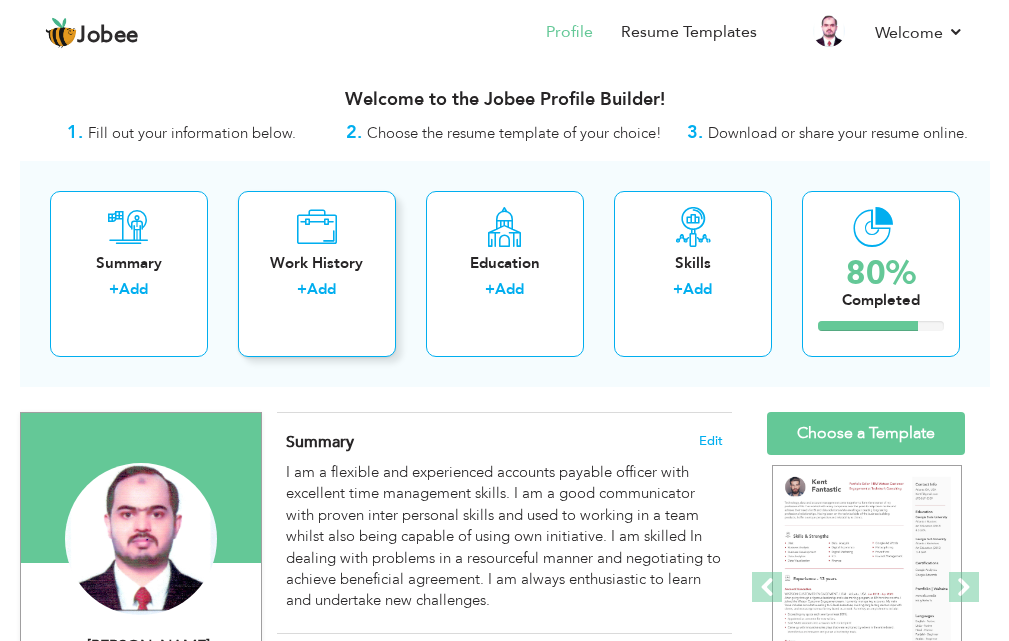click on "Work History" at bounding box center [317, 263] 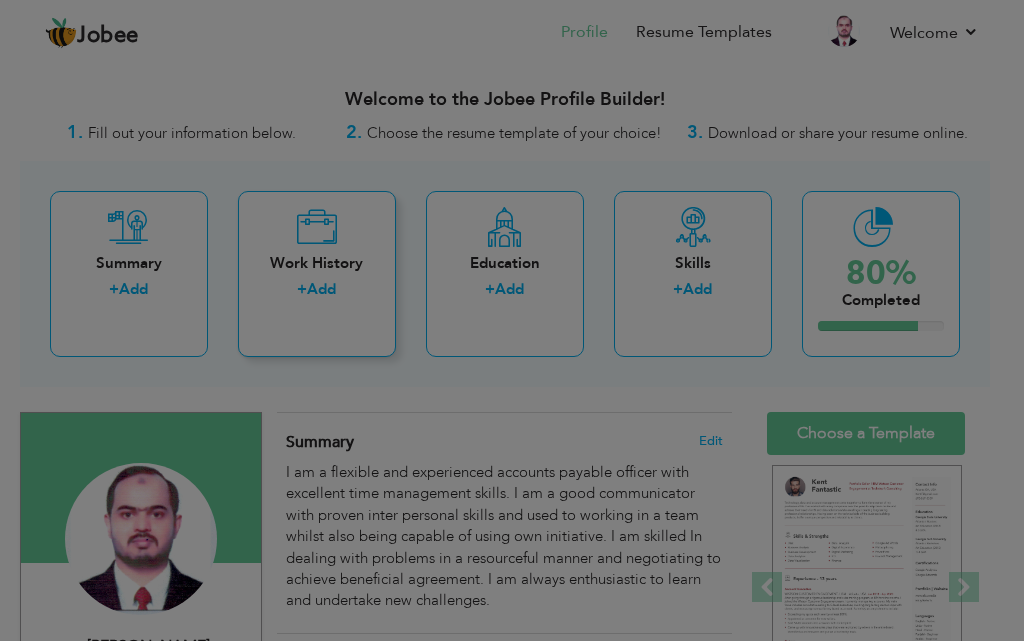 scroll, scrollTop: 0, scrollLeft: 0, axis: both 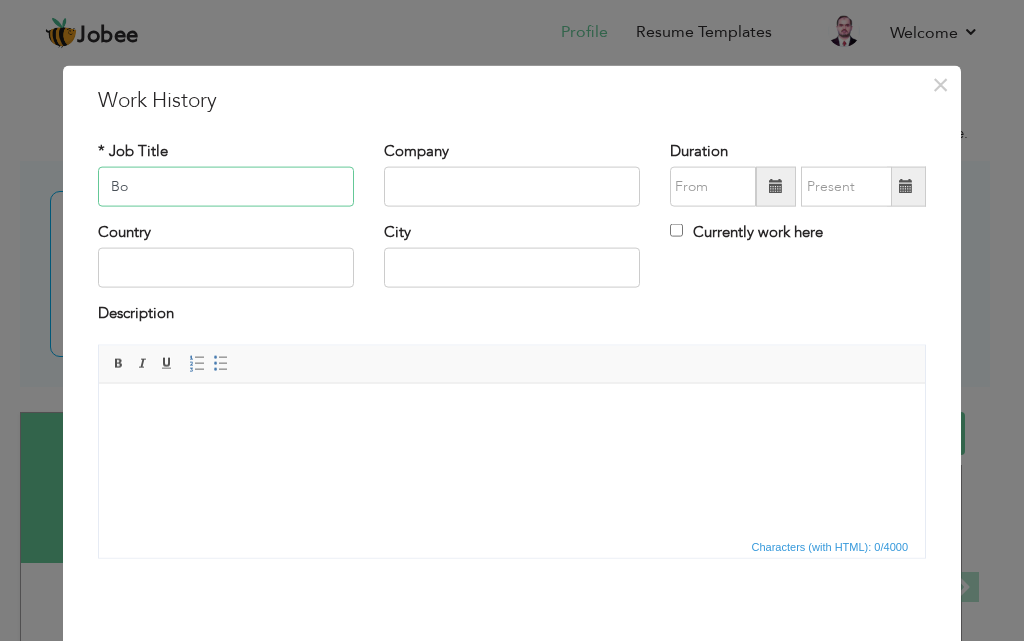 type on "B" 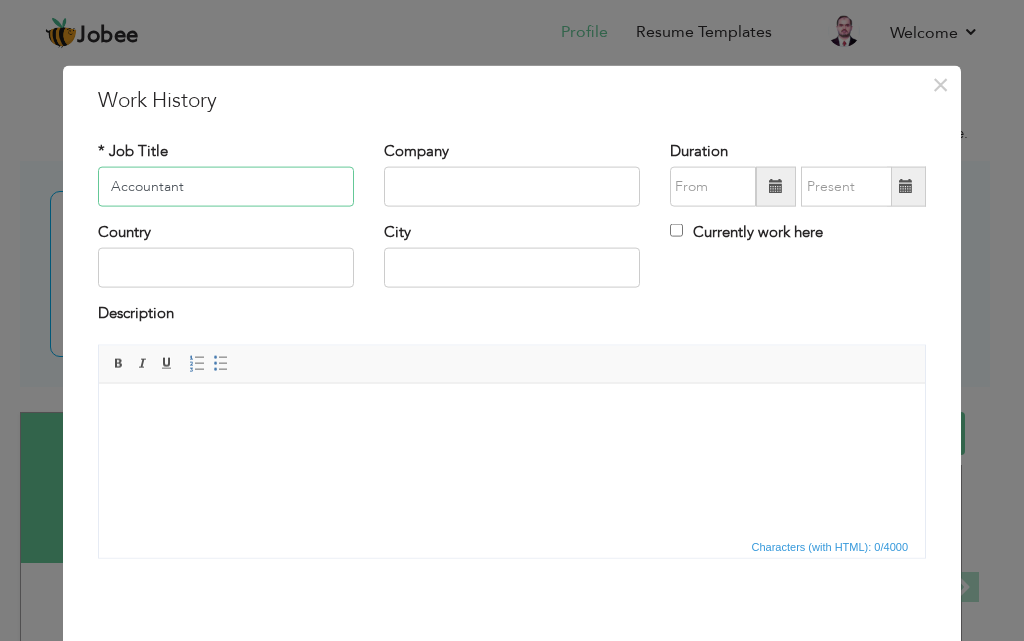 type on "Accountant" 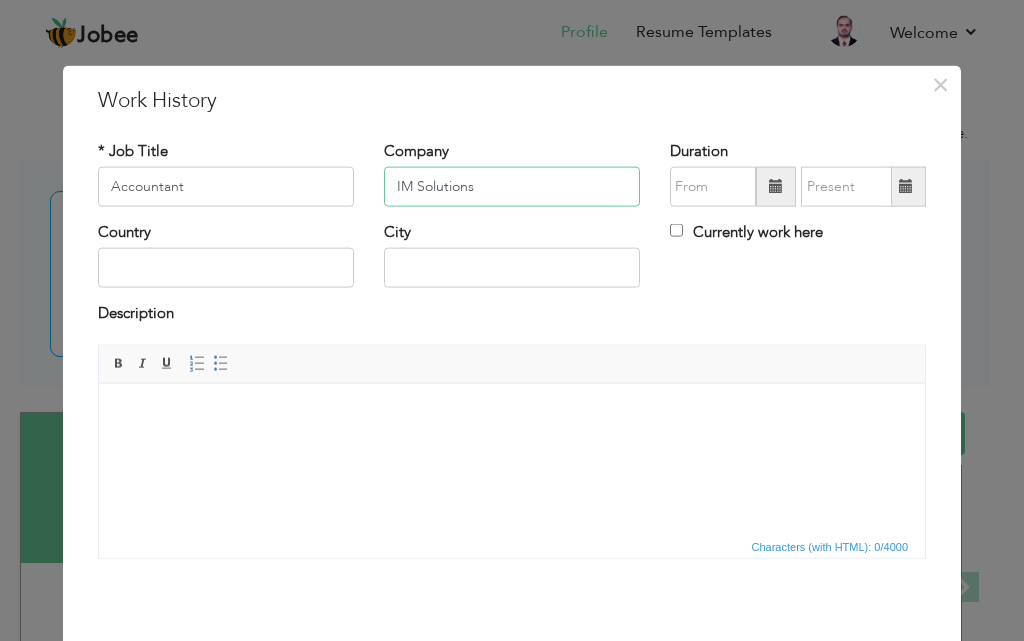 type on "IM Solutions" 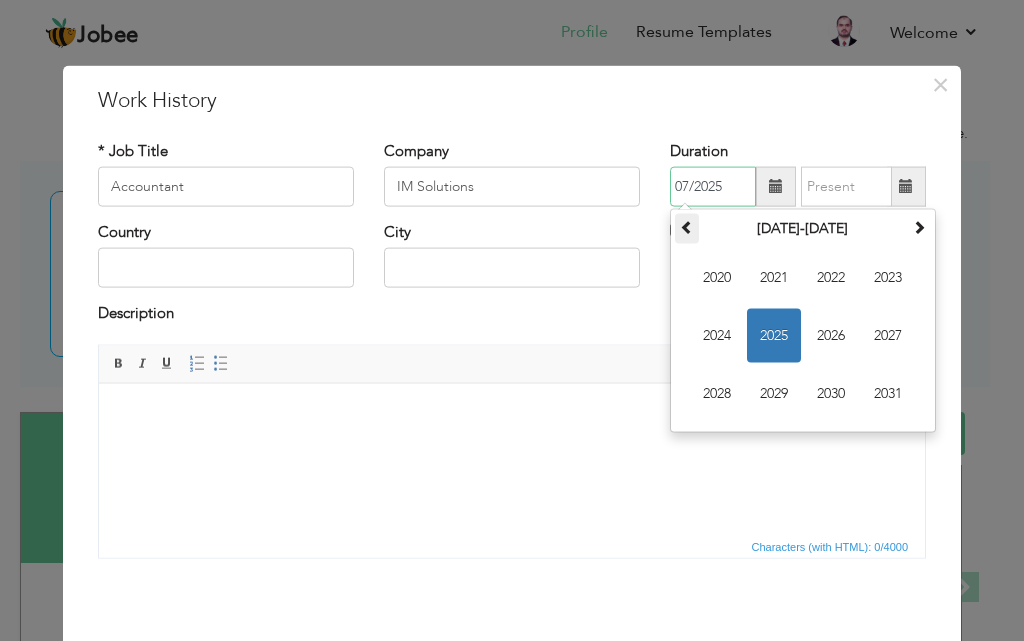 click at bounding box center (687, 227) 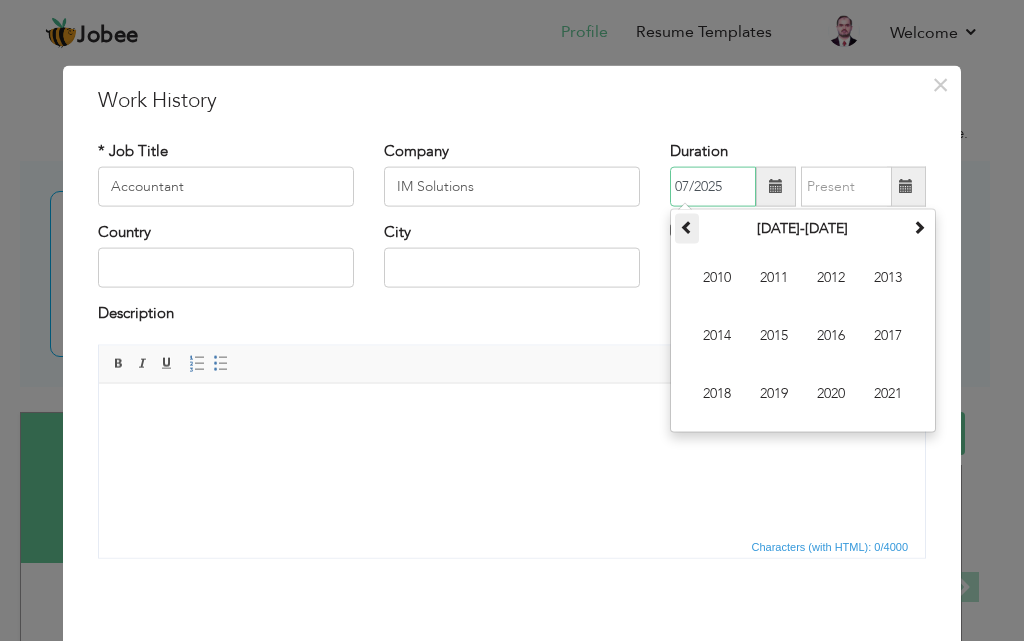click at bounding box center [687, 227] 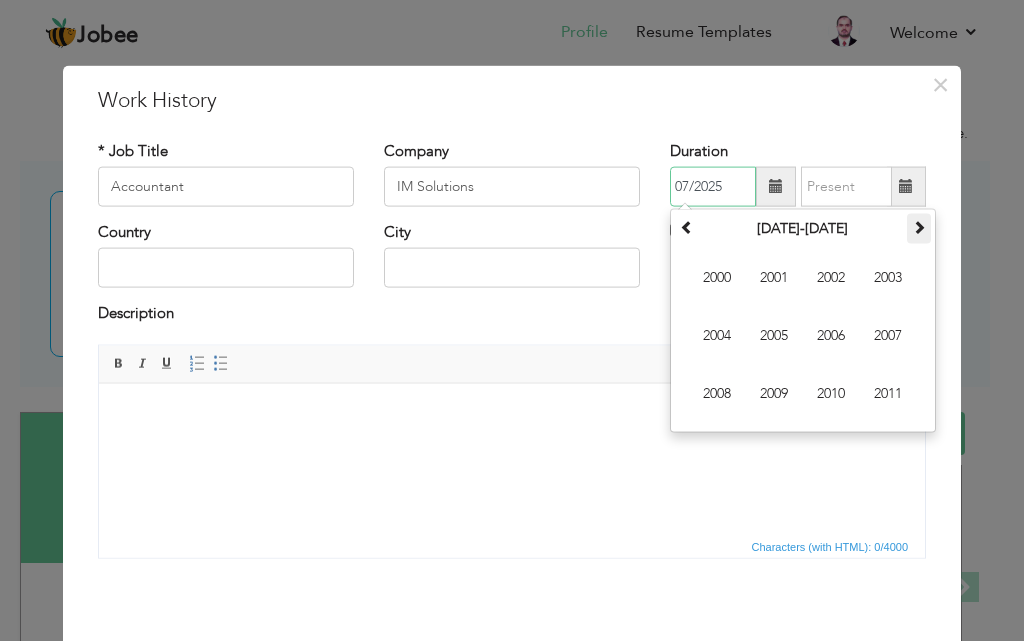click at bounding box center [919, 227] 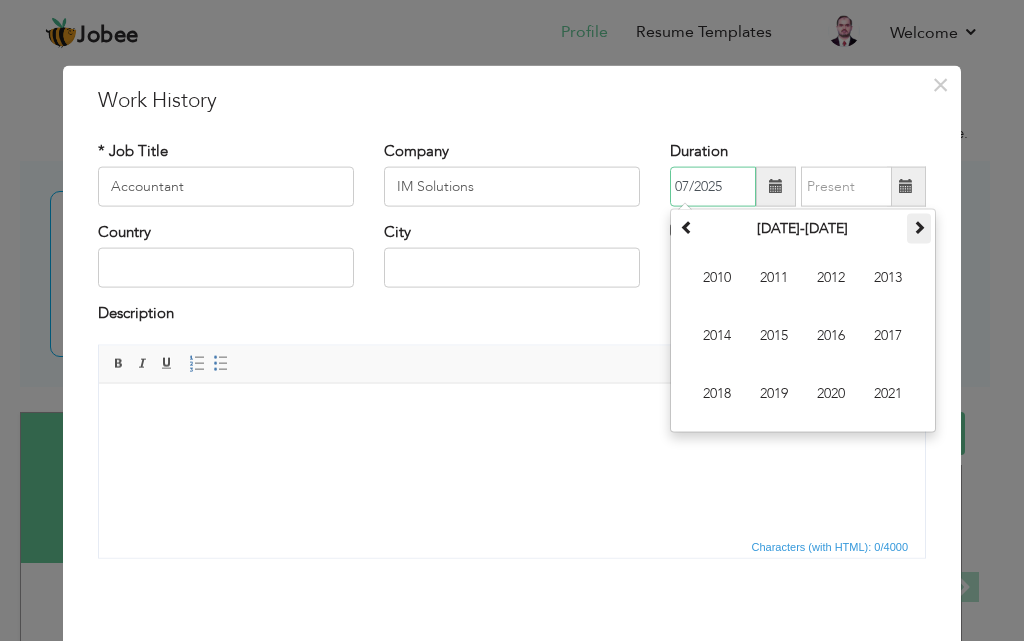 click at bounding box center (919, 227) 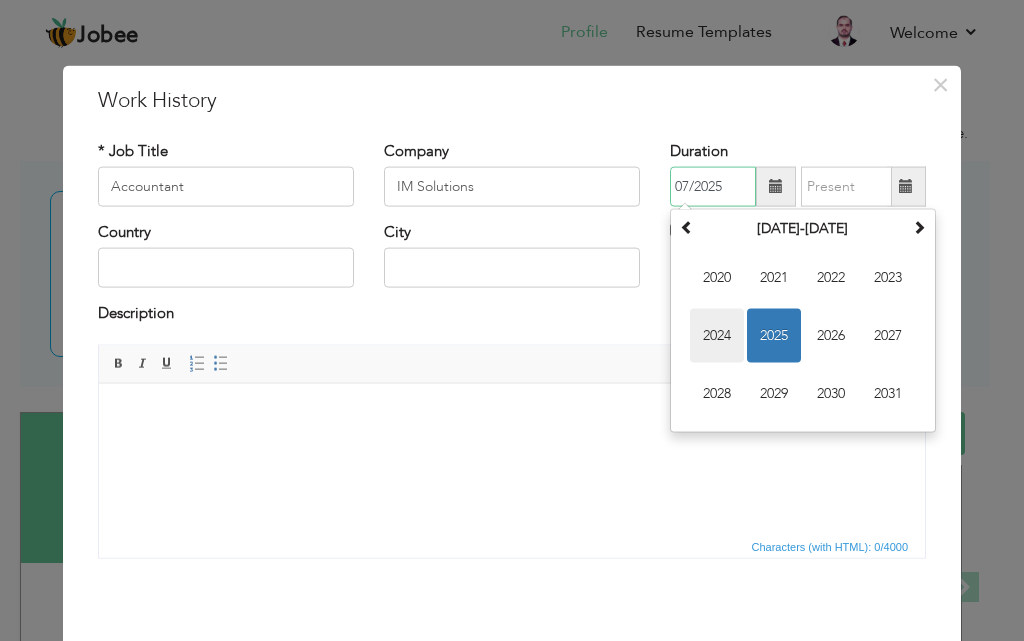 click on "2024" at bounding box center (717, 336) 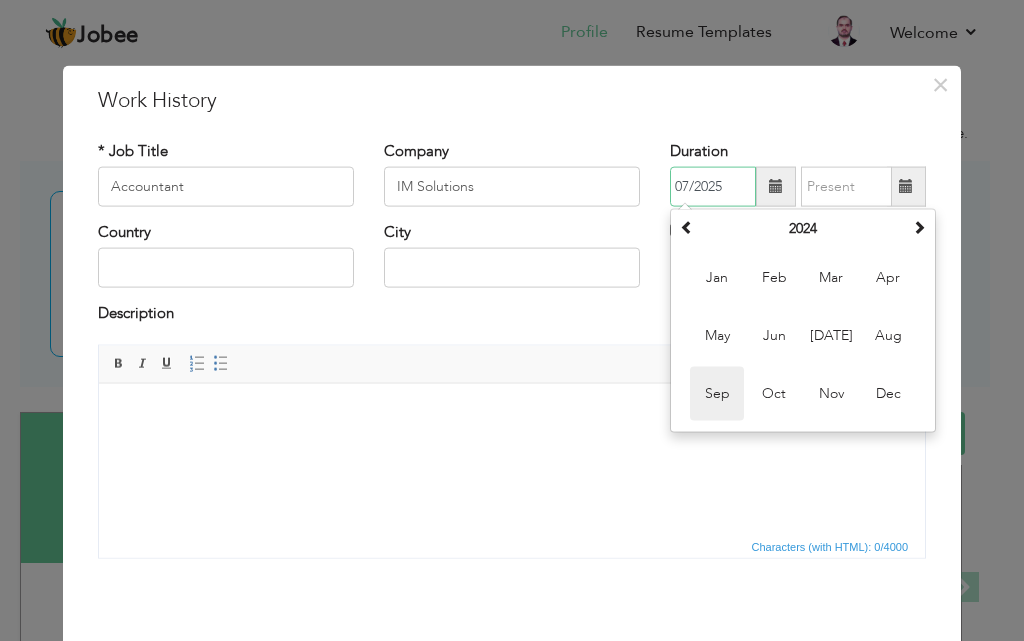 click on "Sep" at bounding box center (717, 394) 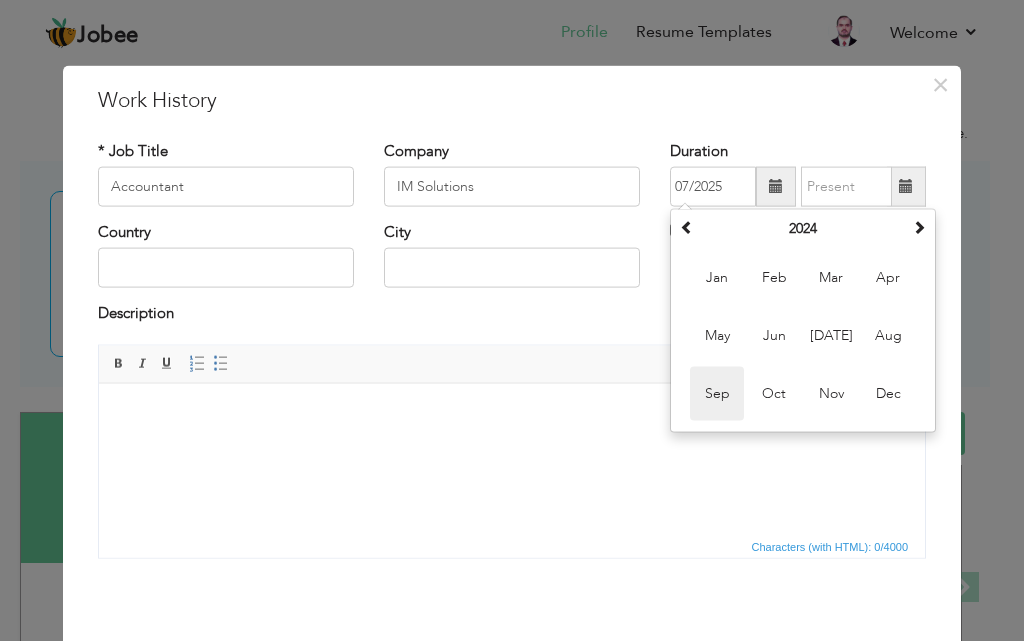 type on "09/2024" 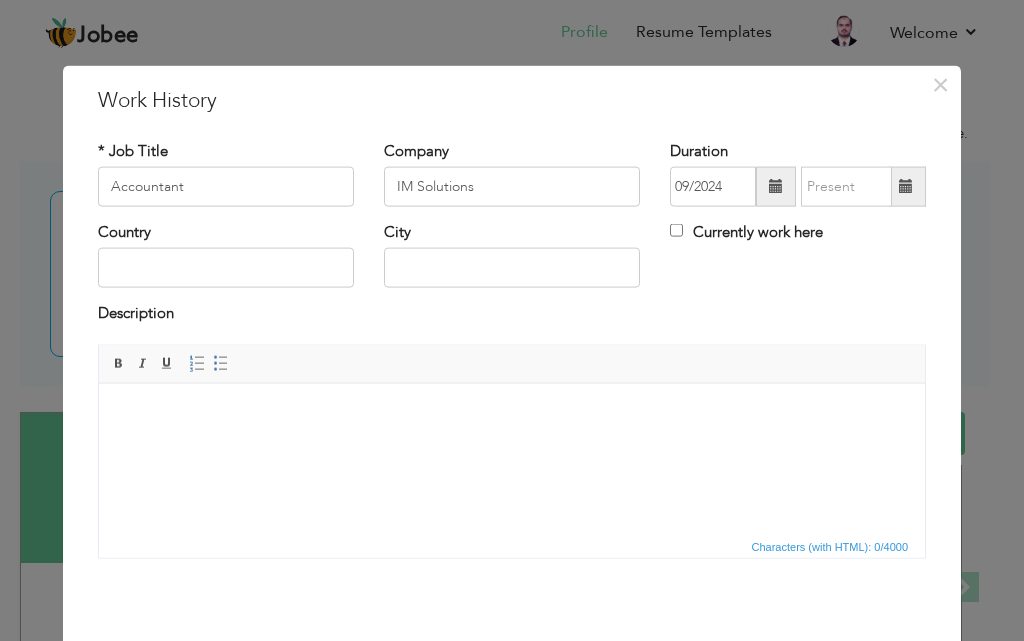click at bounding box center [906, 186] 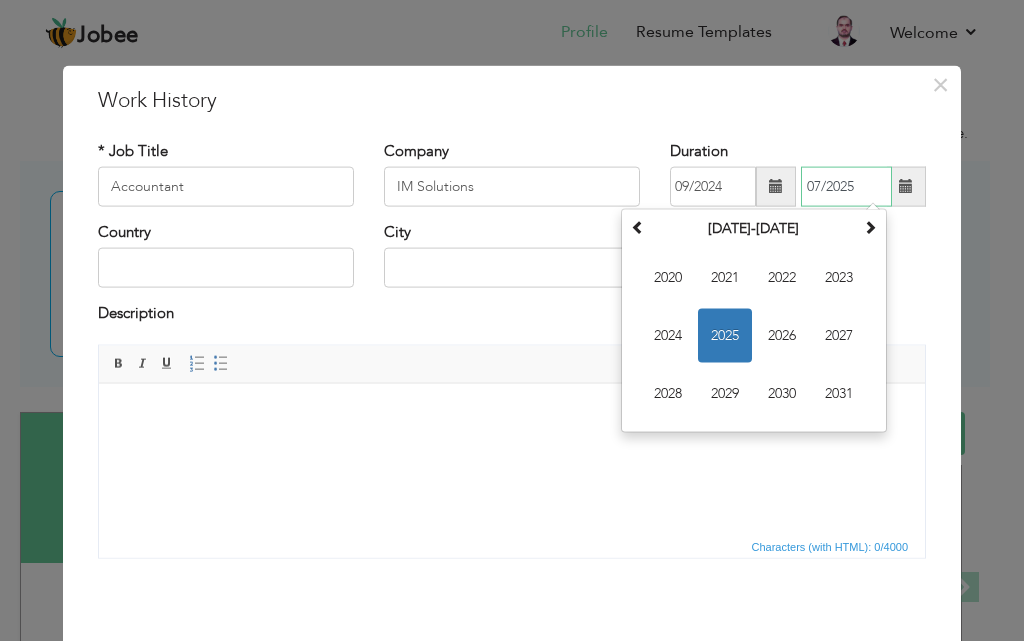 click on "2025" at bounding box center (725, 336) 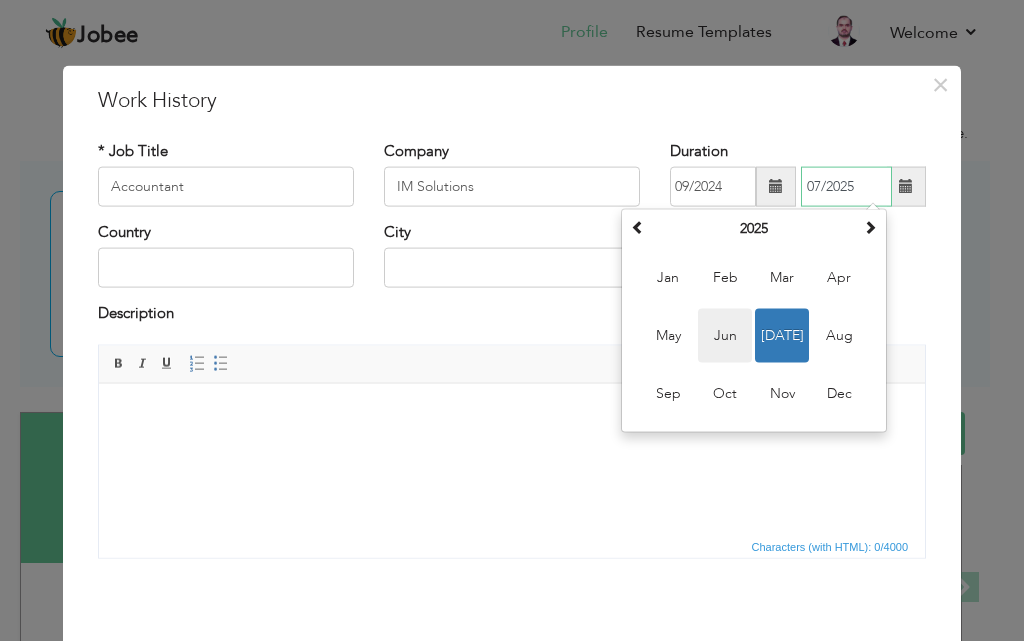 click on "Jun" at bounding box center (725, 336) 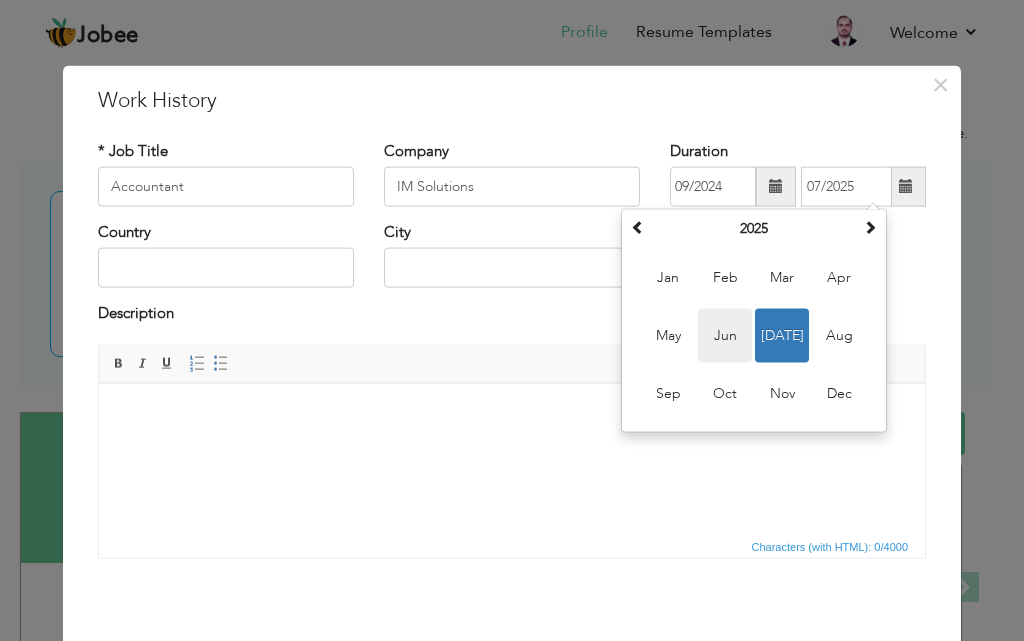 type on "06/2025" 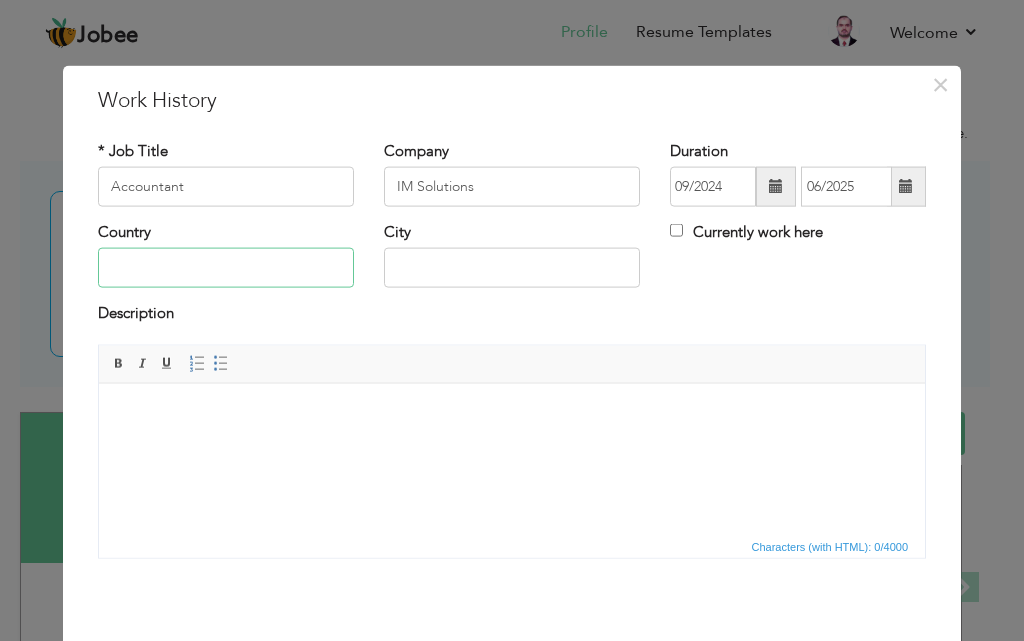 click at bounding box center [226, 268] 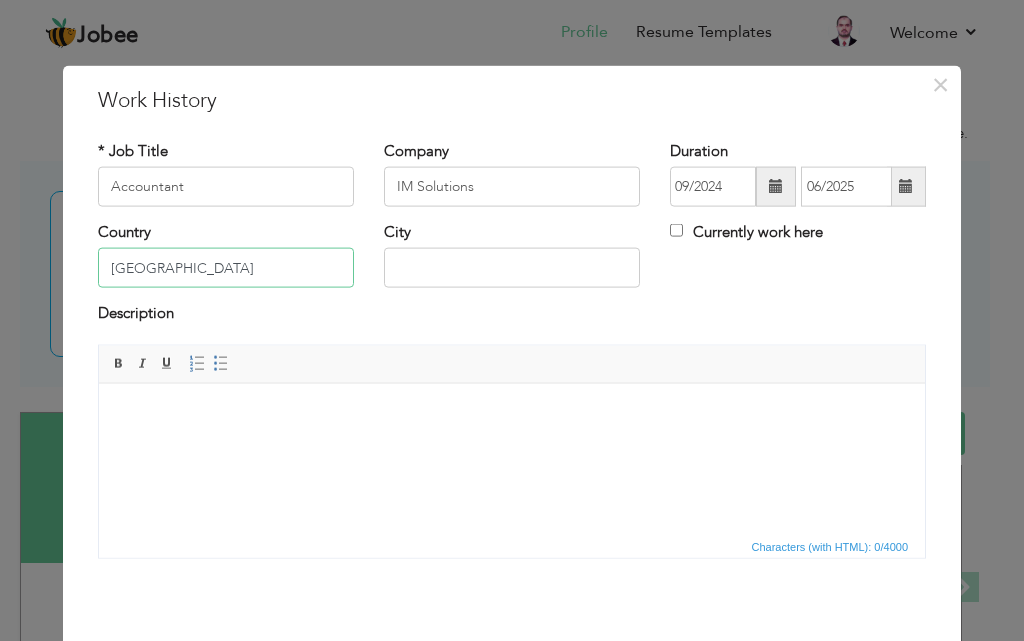 type on "[GEOGRAPHIC_DATA]" 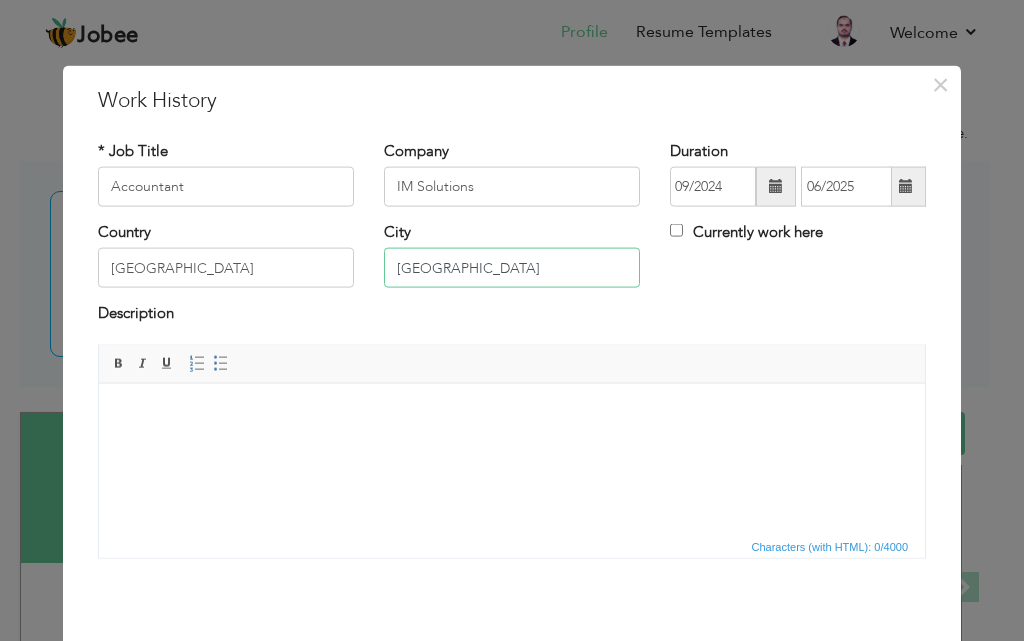 type on "[GEOGRAPHIC_DATA]" 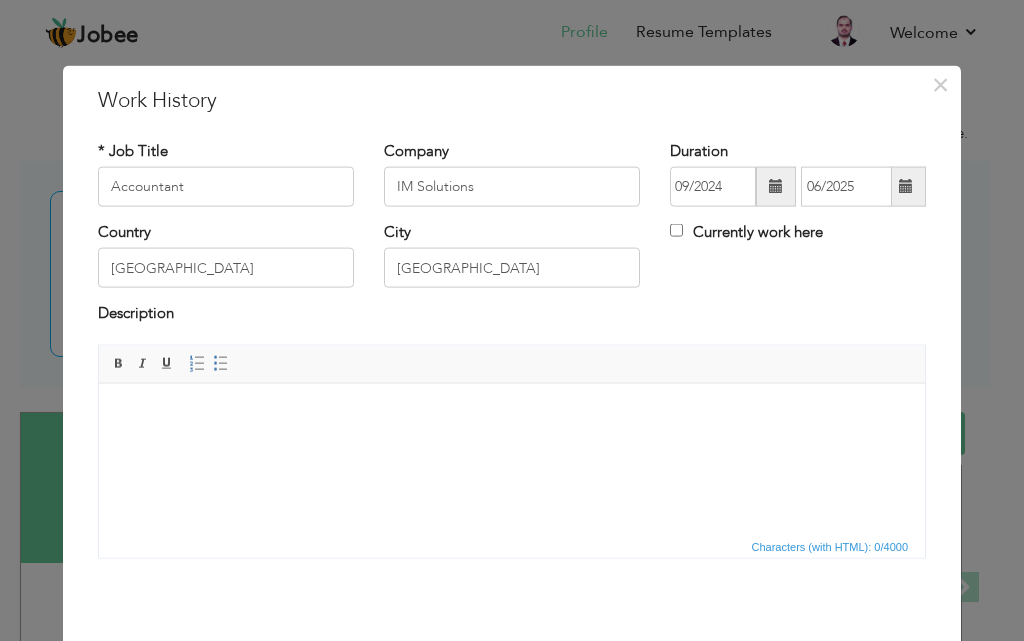 click at bounding box center [512, 413] 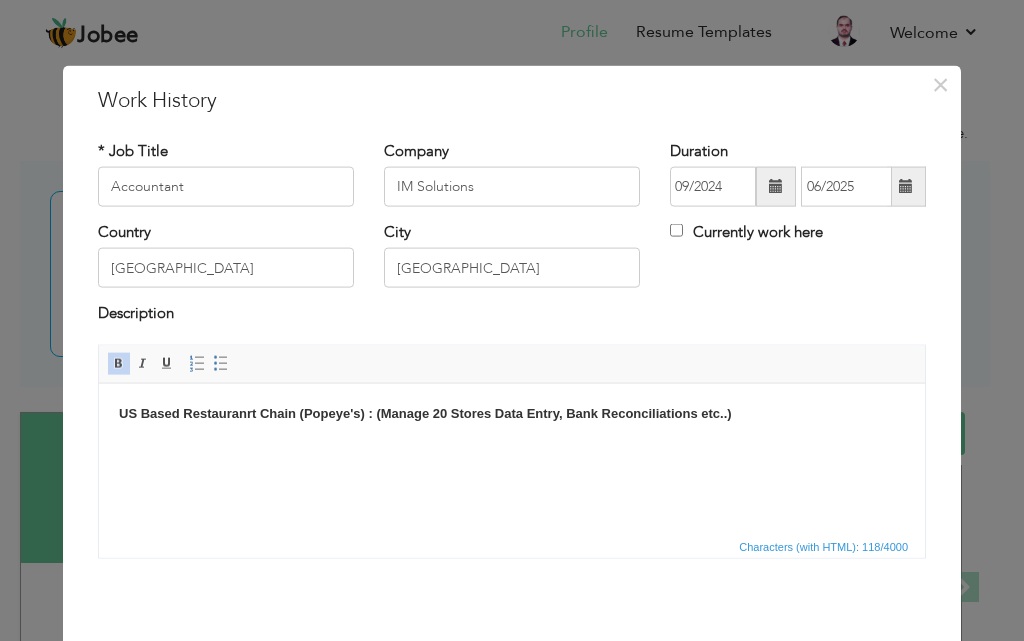 click on "US Based Restauranrt Chain (Popeye's) : (Manage 20 Stores Data Entry, Bank Reconciliations etc..)" at bounding box center (512, 413) 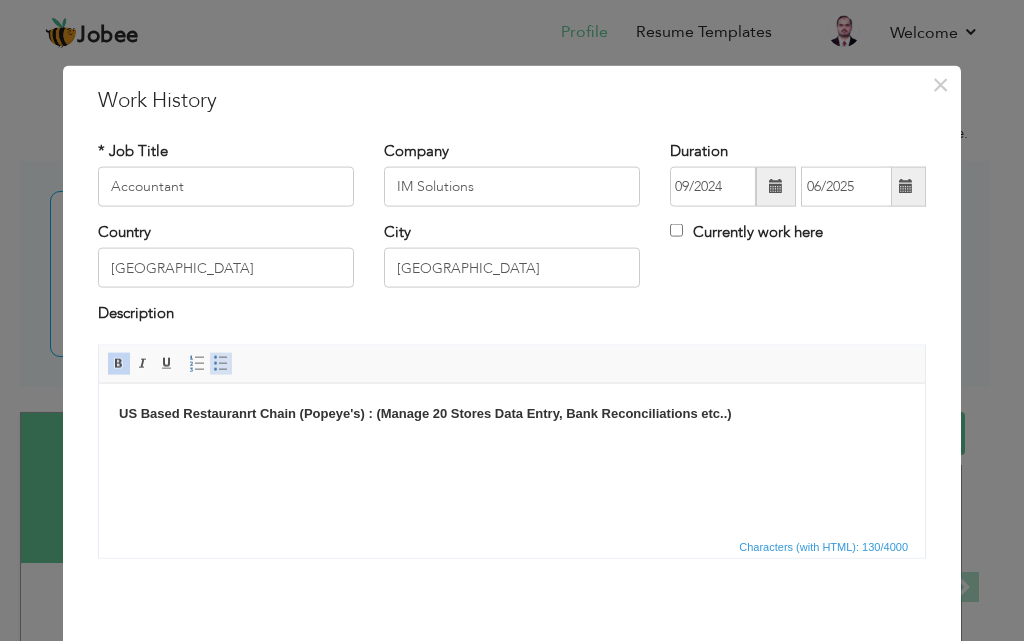 click at bounding box center (221, 363) 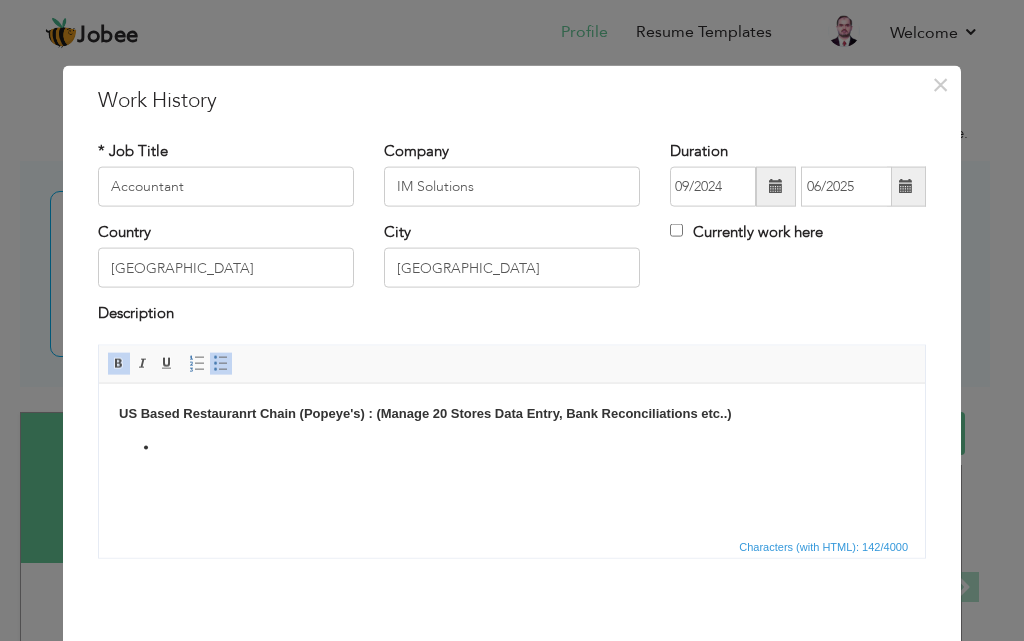 click at bounding box center (119, 363) 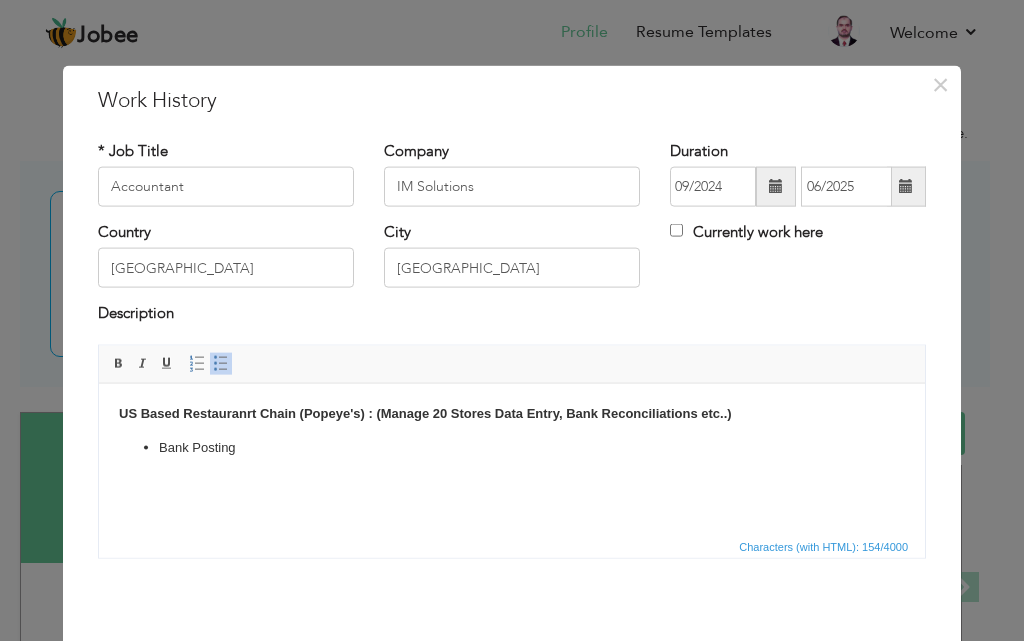 click on "US Based Restauranrt Chain (Popeye's) : (Manage 20 Stores Data Entry, Bank Reconciliations etc..)" at bounding box center [425, 412] 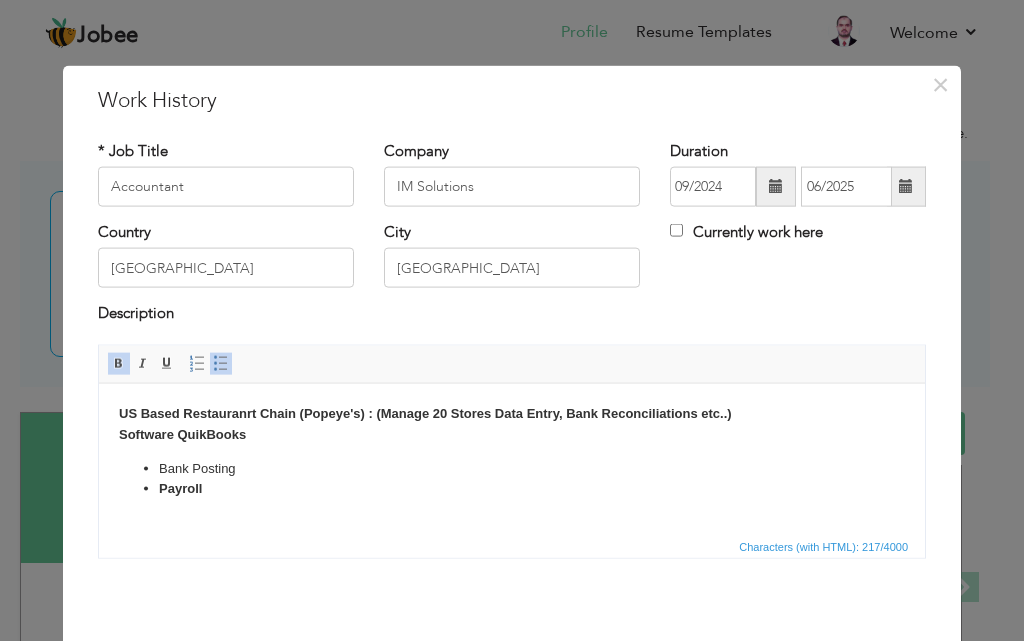 click at bounding box center (119, 363) 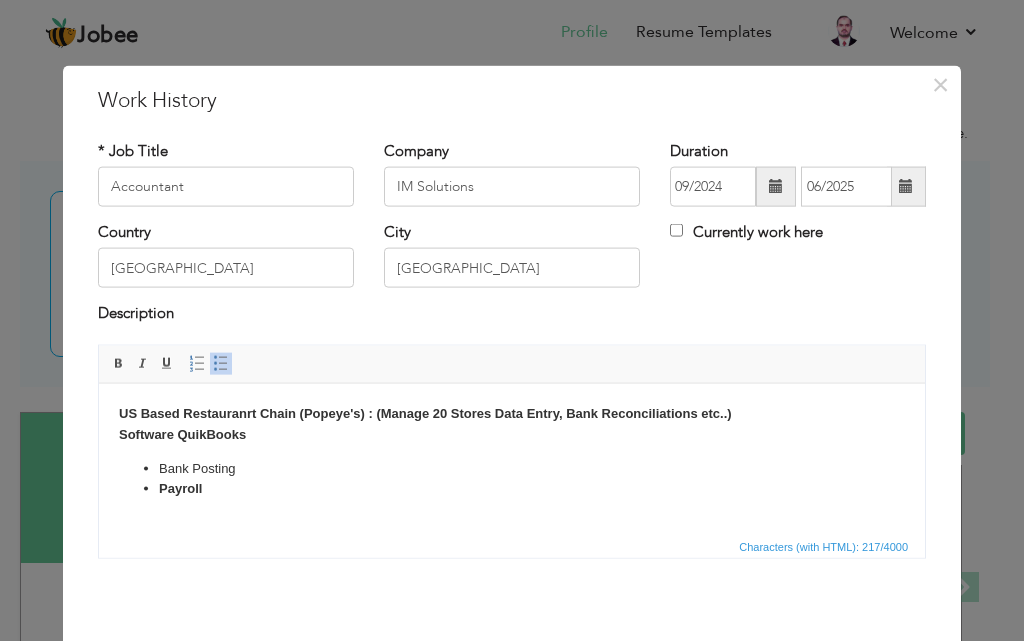 drag, startPoint x: 160, startPoint y: 486, endPoint x: 219, endPoint y: 478, distance: 59.5399 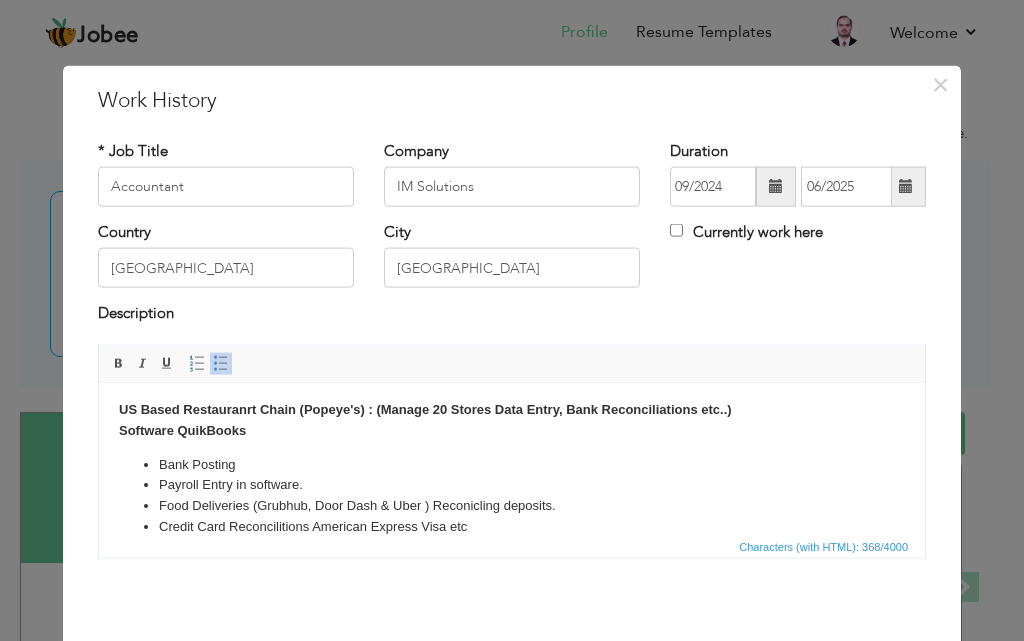 scroll, scrollTop: 25, scrollLeft: 0, axis: vertical 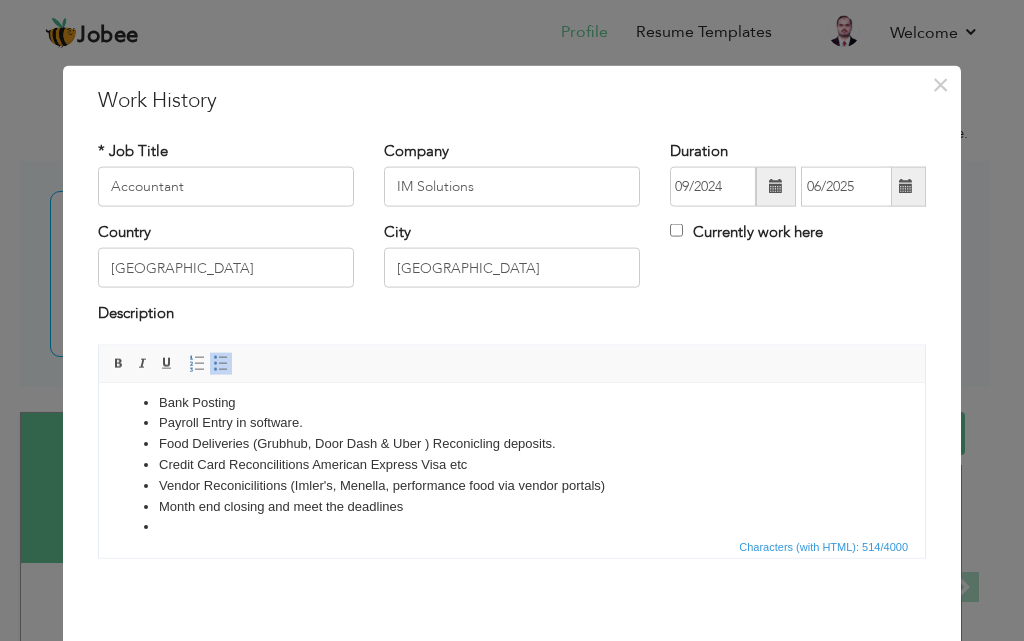 click on "Payroll Entry in software." at bounding box center (512, 422) 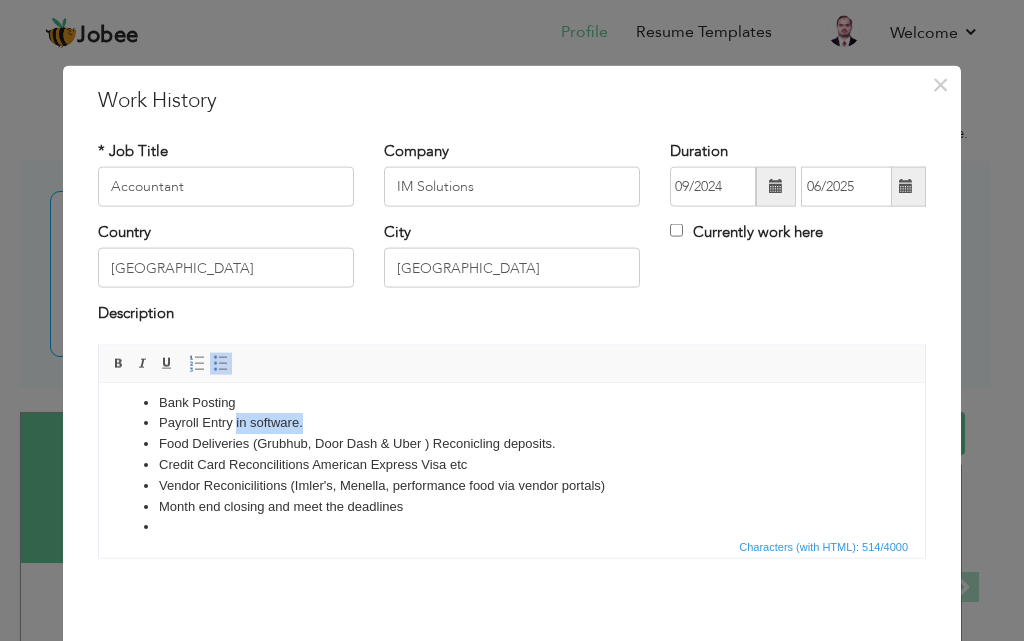 drag, startPoint x: 236, startPoint y: 416, endPoint x: 314, endPoint y: 412, distance: 78.10249 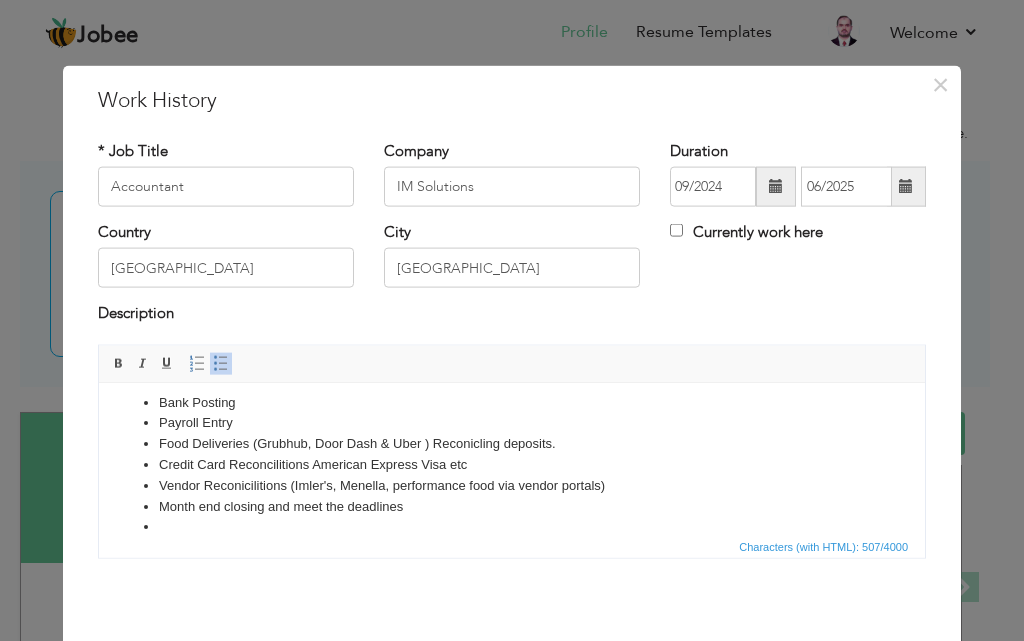 click at bounding box center [512, 526] 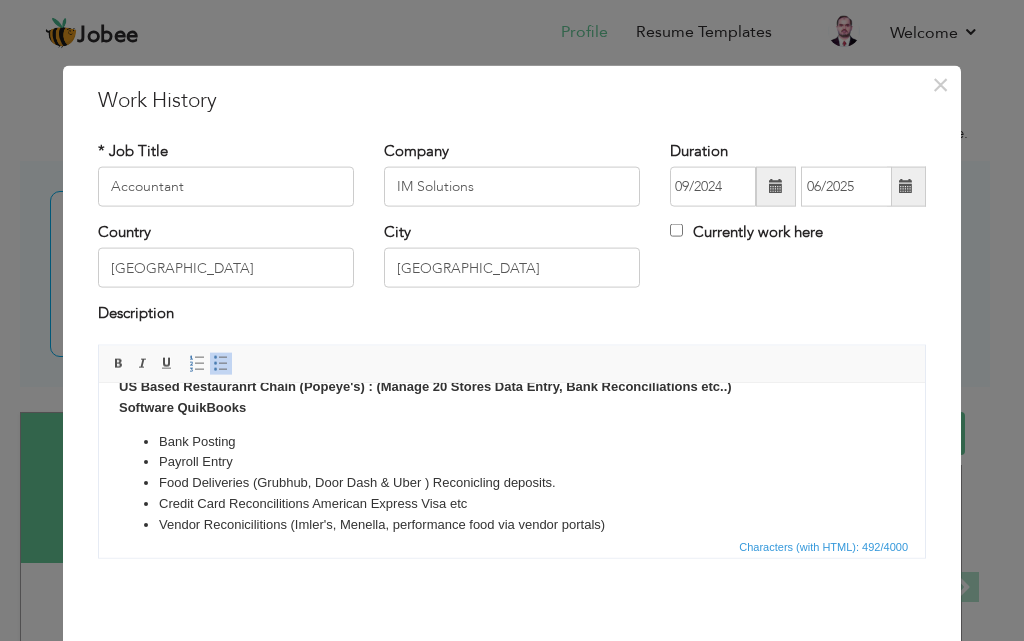 scroll, scrollTop: 0, scrollLeft: 0, axis: both 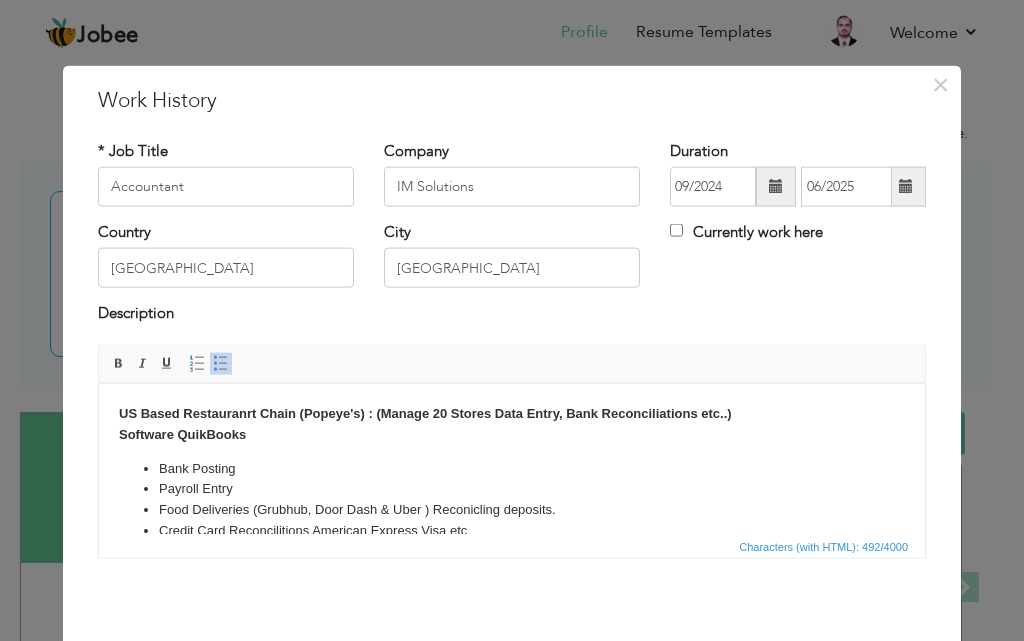 click on "US Based Restauranrt Chain (Popeye's) : (Manage 20 Stores Data Entry, Bank Reconciliations etc..) Software QuikBooks" at bounding box center [425, 423] 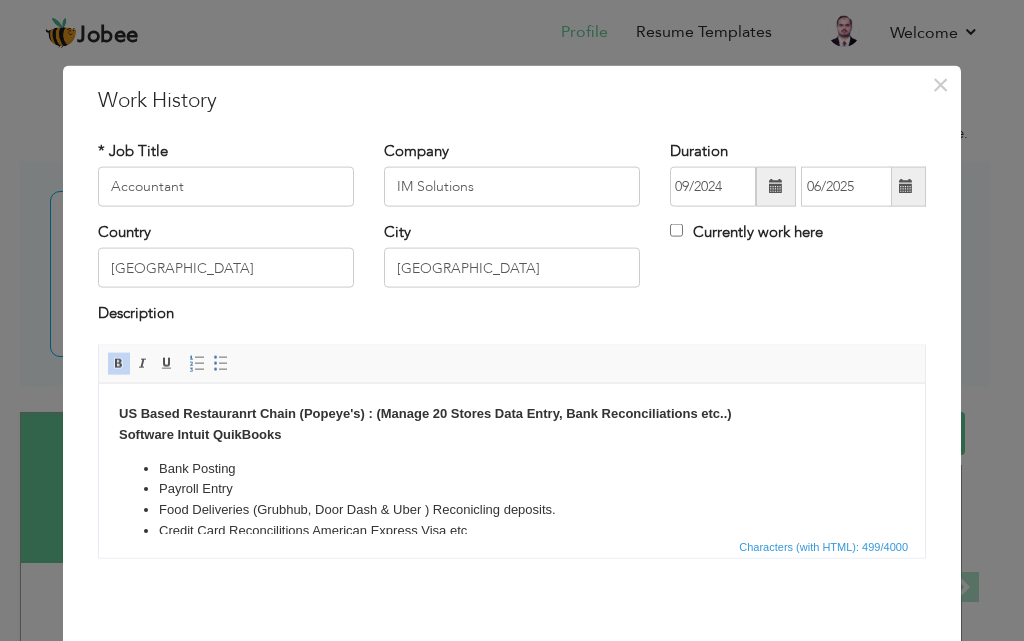 click on "US Based Restauranrt Chain (Popeye's) : (Manage 20 Stores Data Entry, Bank Reconciliations etc..) Software Intuit QuikBooks" at bounding box center (425, 423) 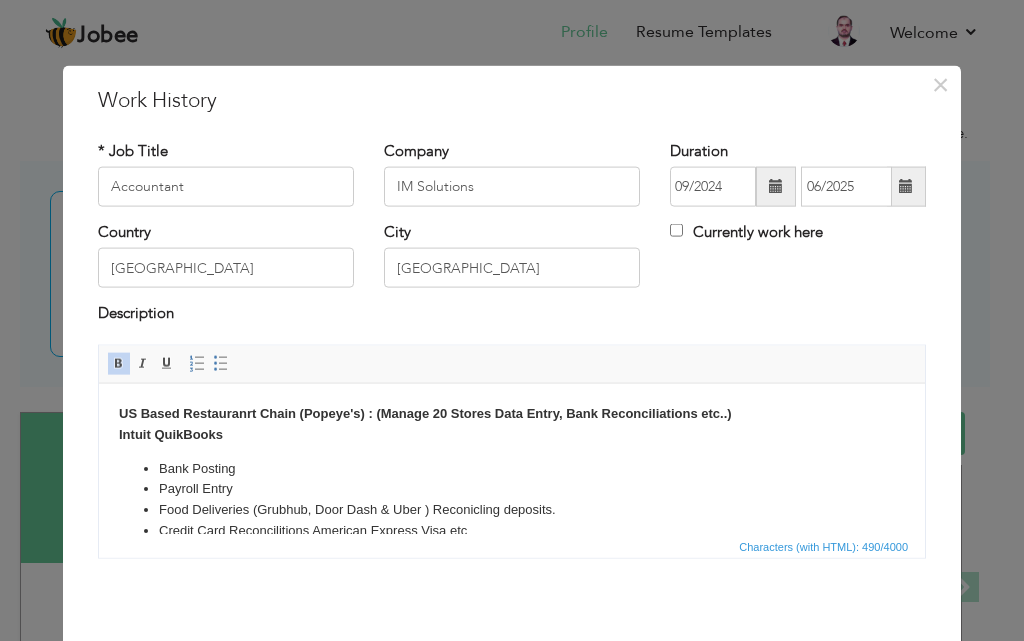 drag, startPoint x: 116, startPoint y: 434, endPoint x: 129, endPoint y: 438, distance: 13.601471 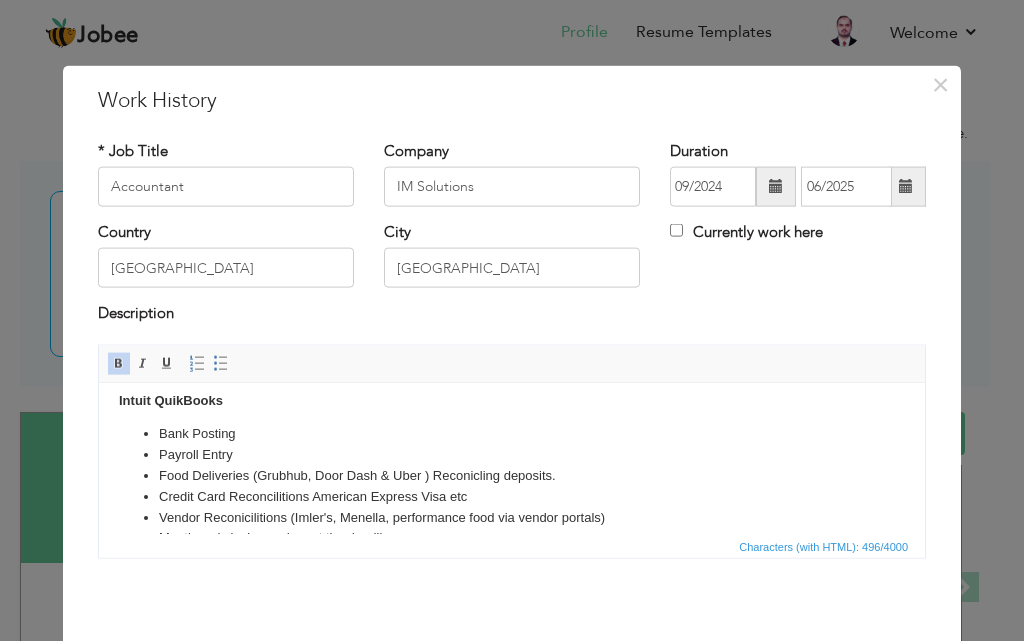 scroll, scrollTop: 90, scrollLeft: 0, axis: vertical 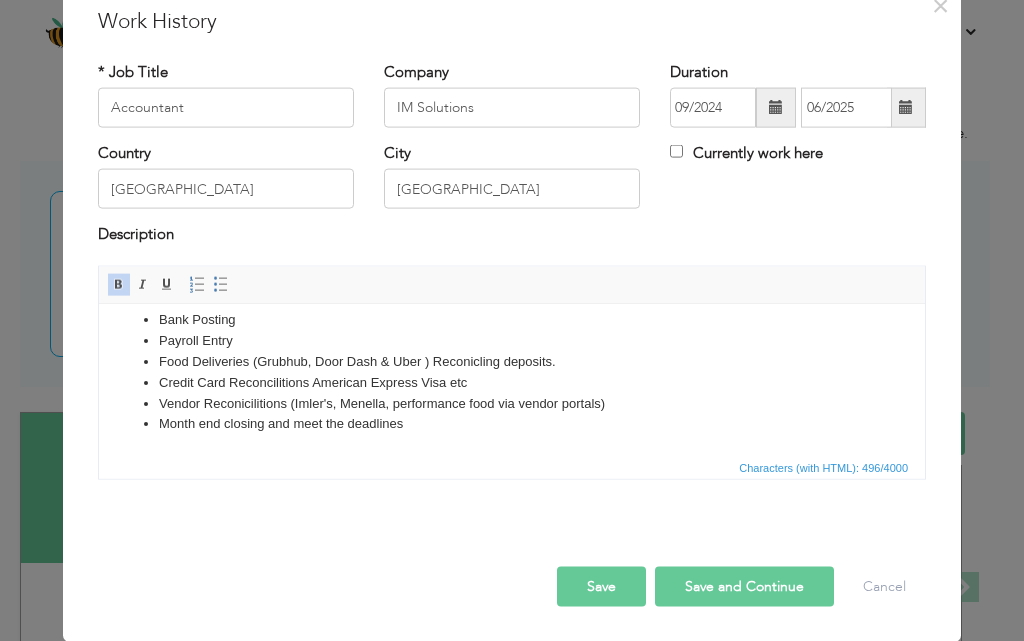 click on "Save" at bounding box center [601, 586] 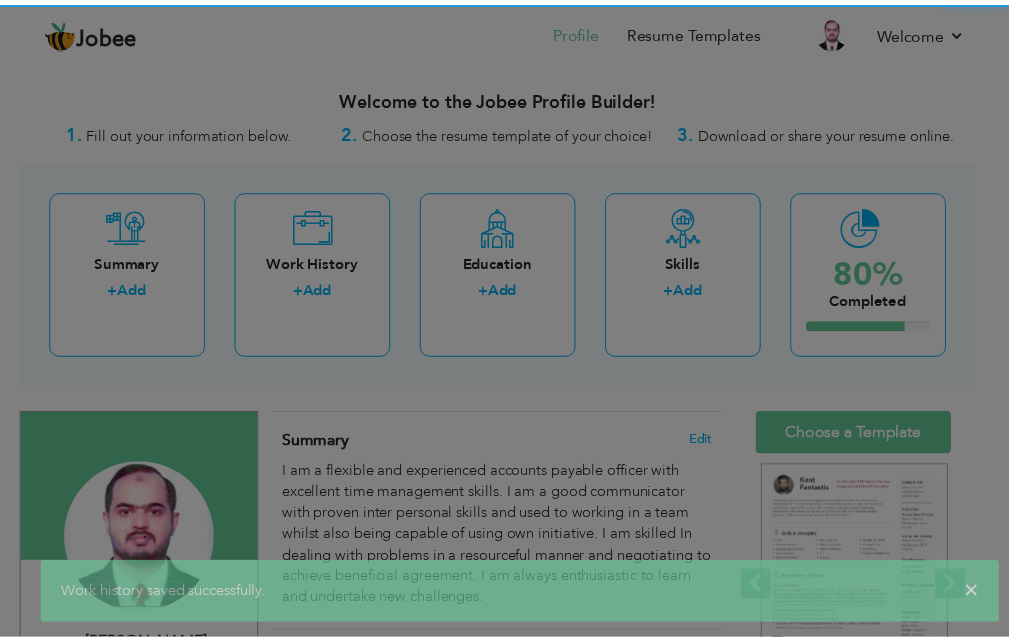 scroll, scrollTop: 0, scrollLeft: 0, axis: both 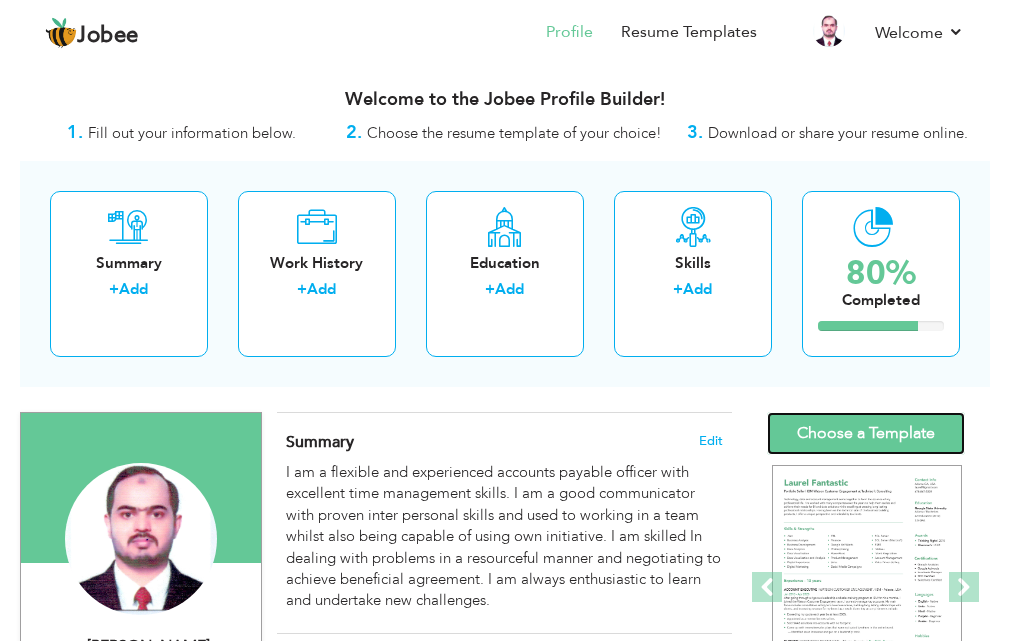click on "Choose a Template" at bounding box center [866, 433] 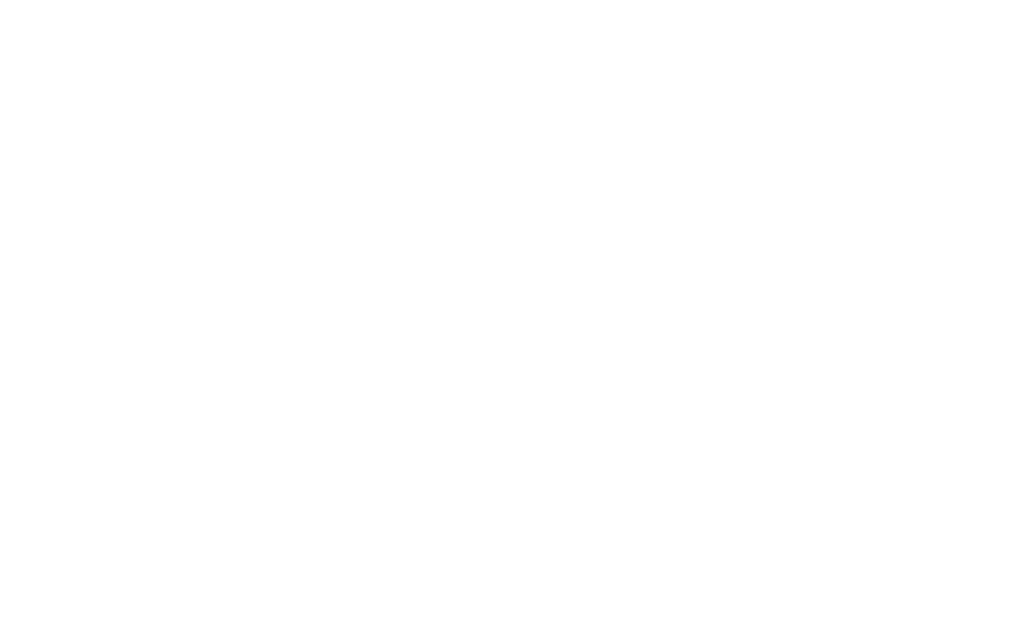 scroll, scrollTop: 0, scrollLeft: 0, axis: both 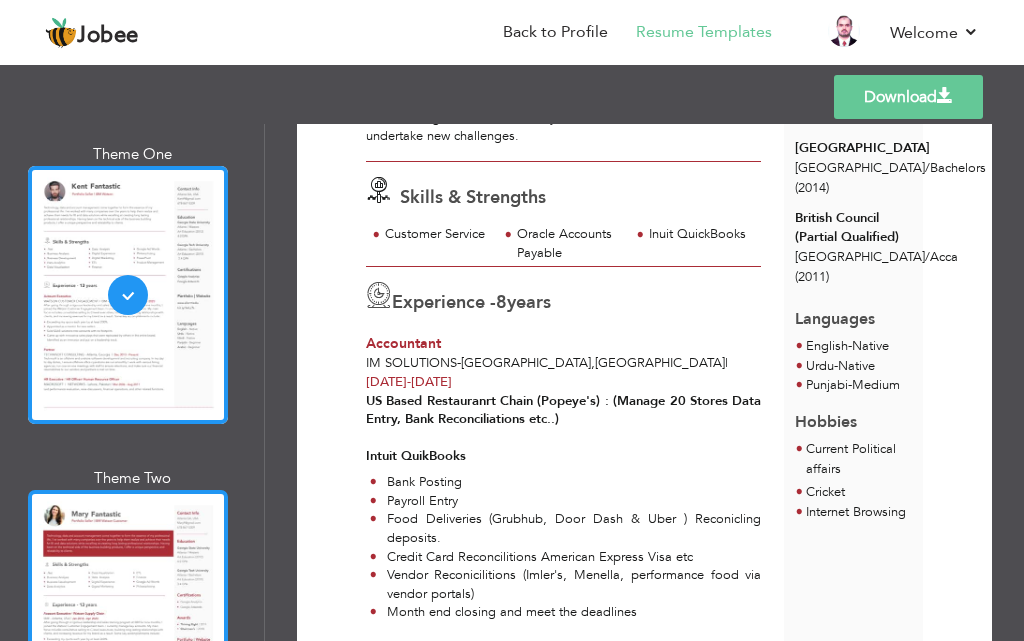 click at bounding box center [128, 619] 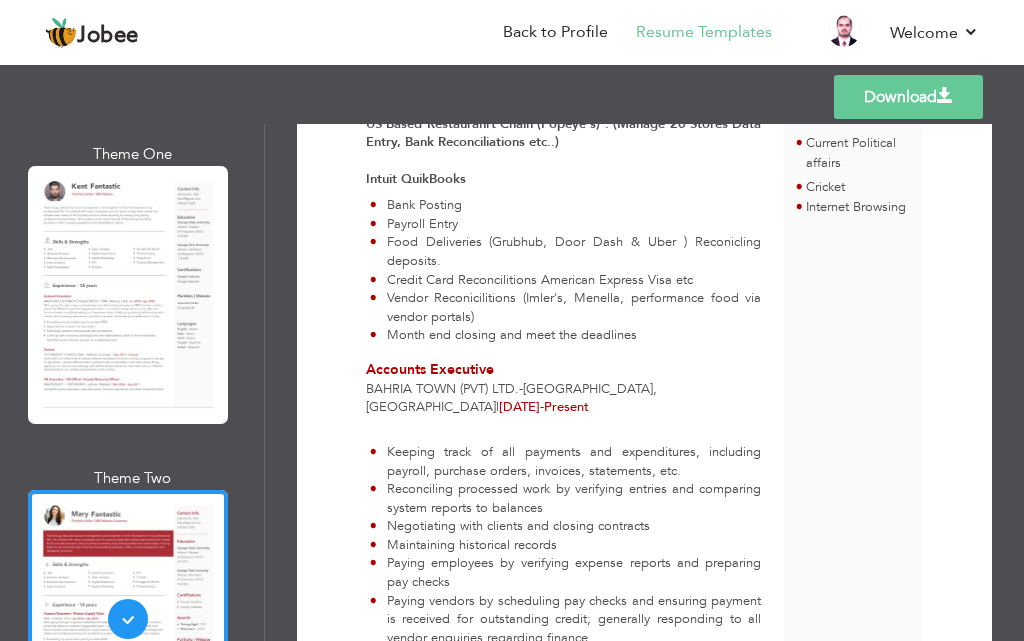 scroll, scrollTop: 500, scrollLeft: 0, axis: vertical 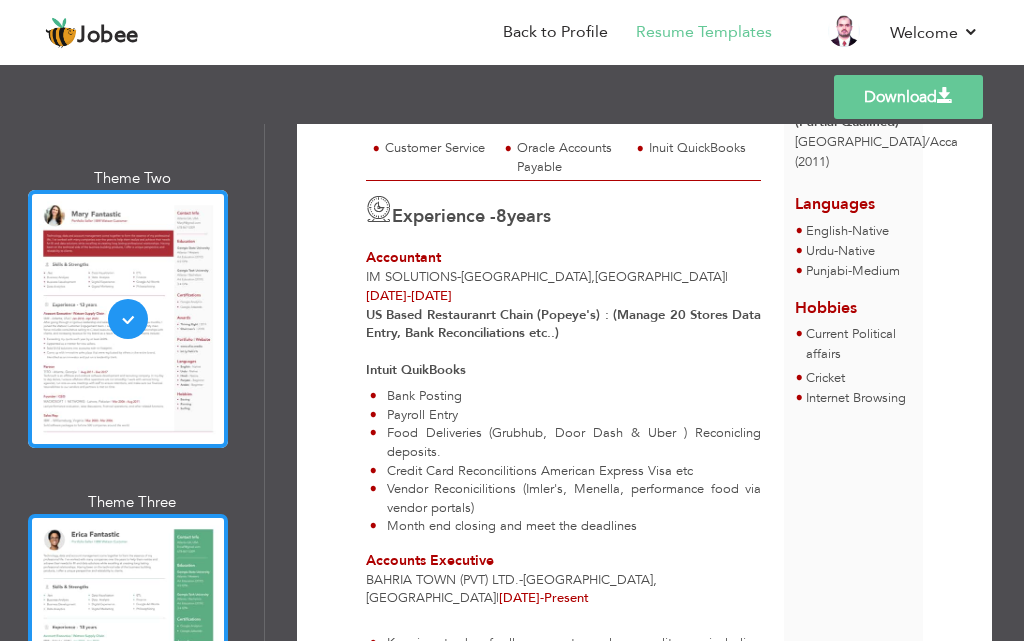 click at bounding box center (128, 643) 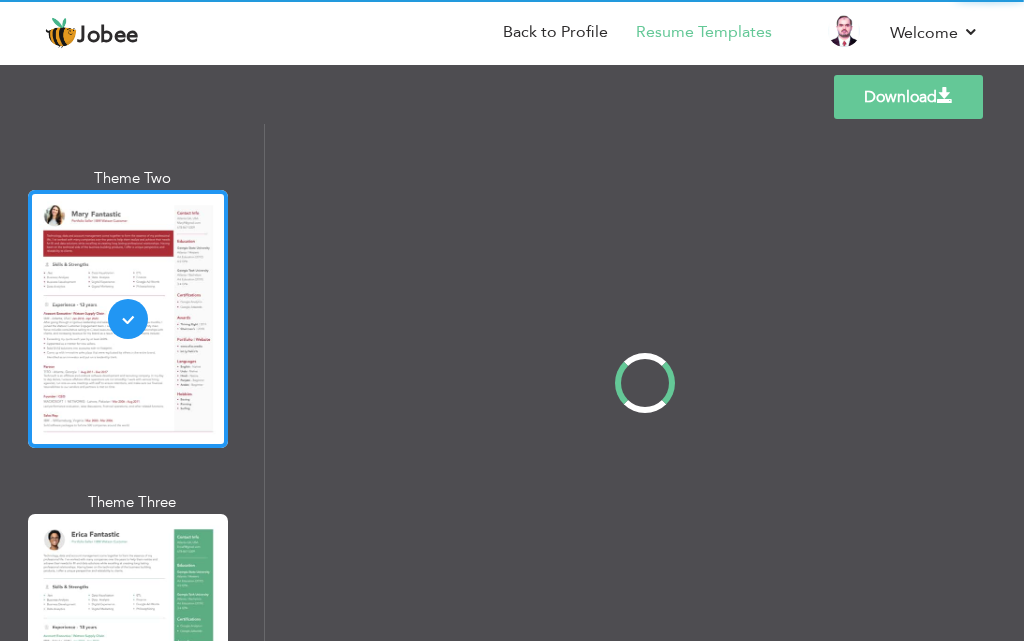 scroll, scrollTop: 0, scrollLeft: 0, axis: both 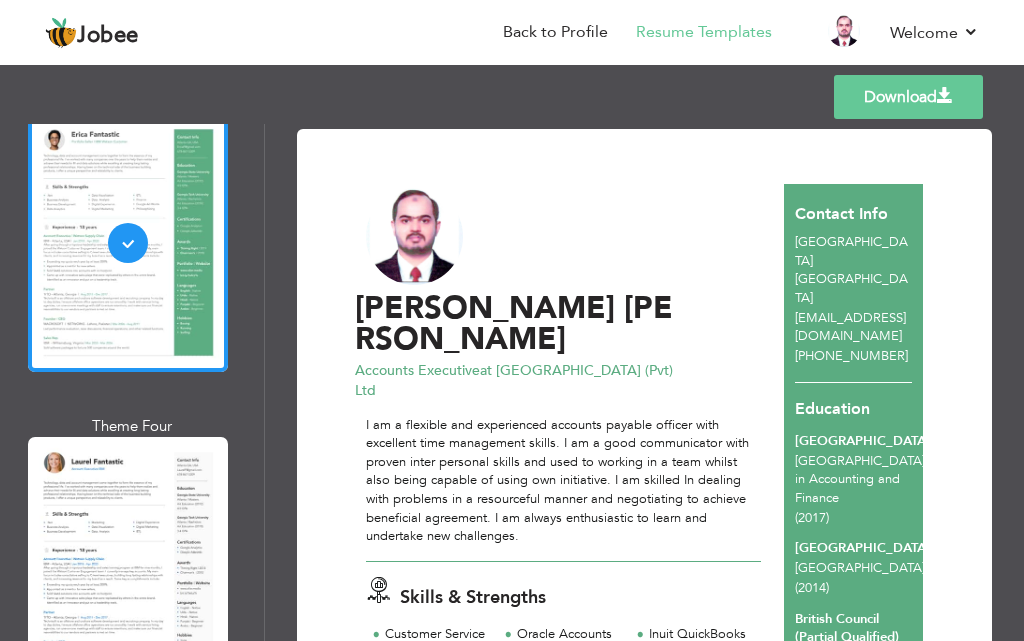 click at bounding box center [128, 566] 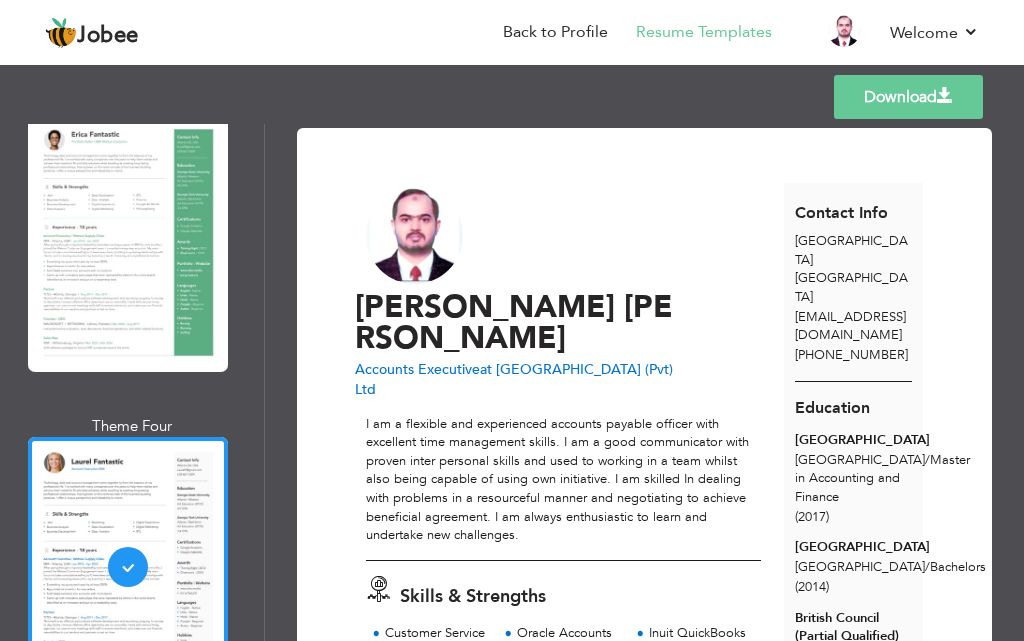 scroll, scrollTop: 0, scrollLeft: 0, axis: both 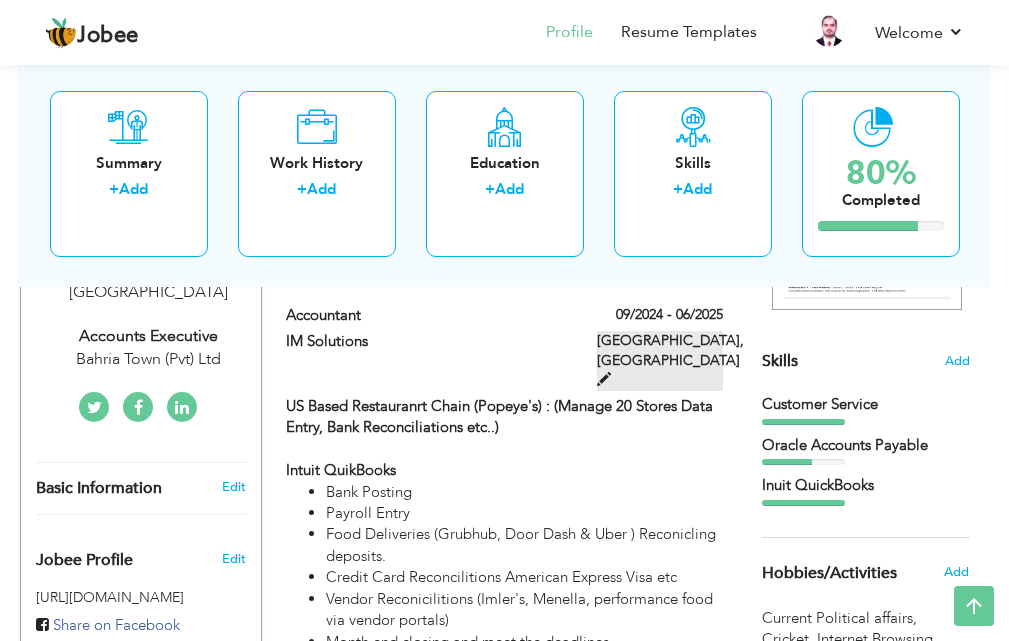 click at bounding box center (604, 379) 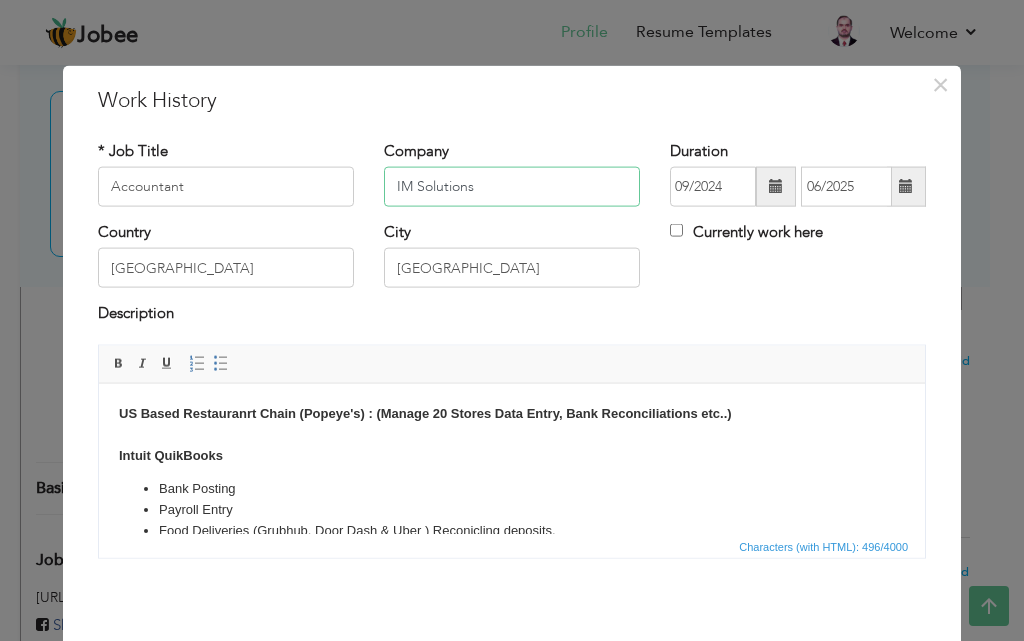 drag, startPoint x: 484, startPoint y: 189, endPoint x: 241, endPoint y: 162, distance: 244.49539 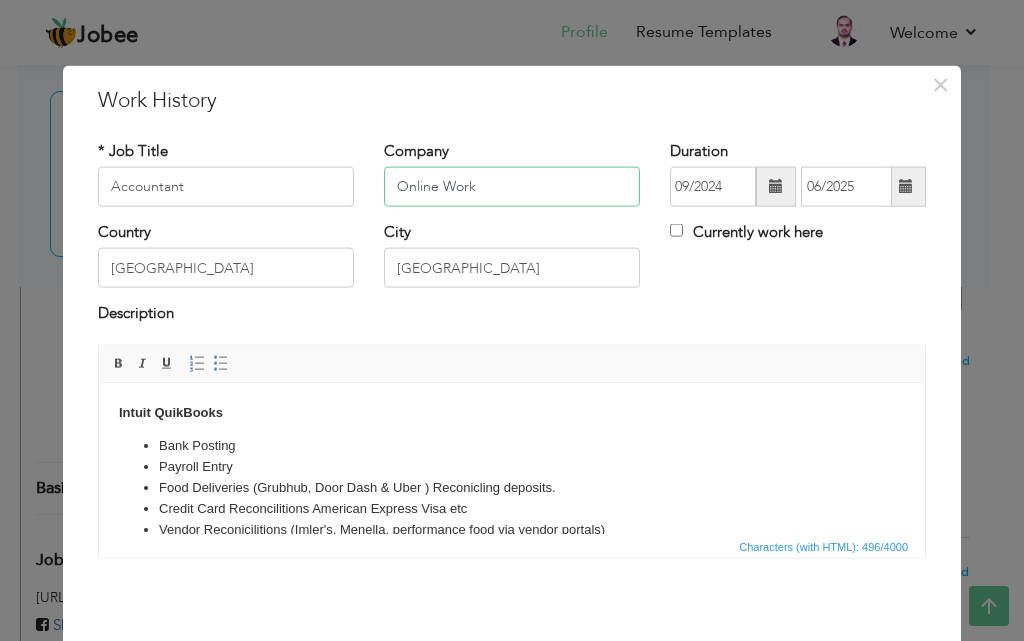 scroll, scrollTop: 90, scrollLeft: 0, axis: vertical 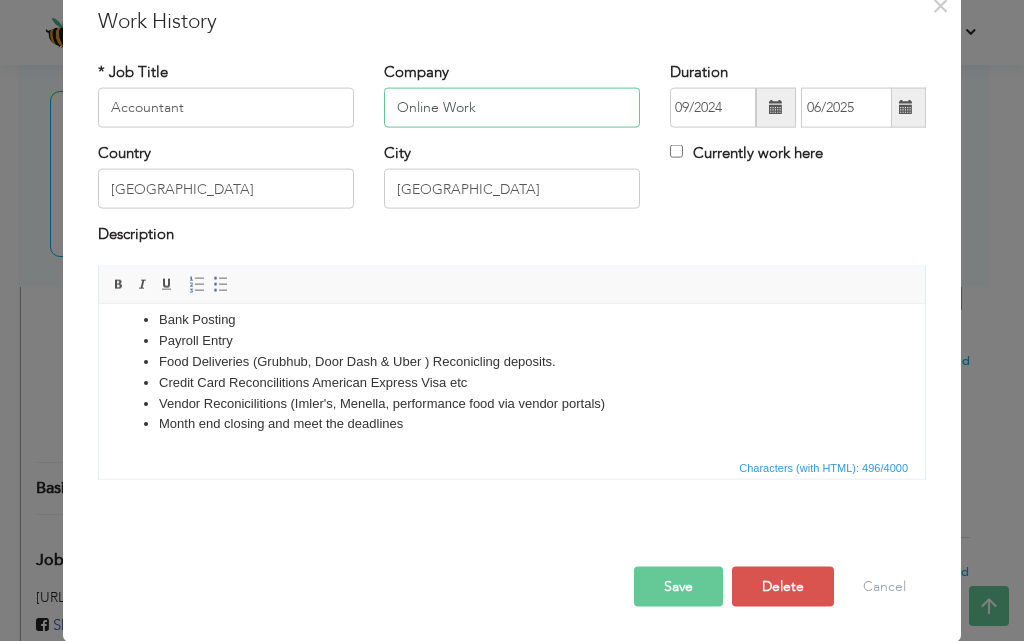 type on "Online Work" 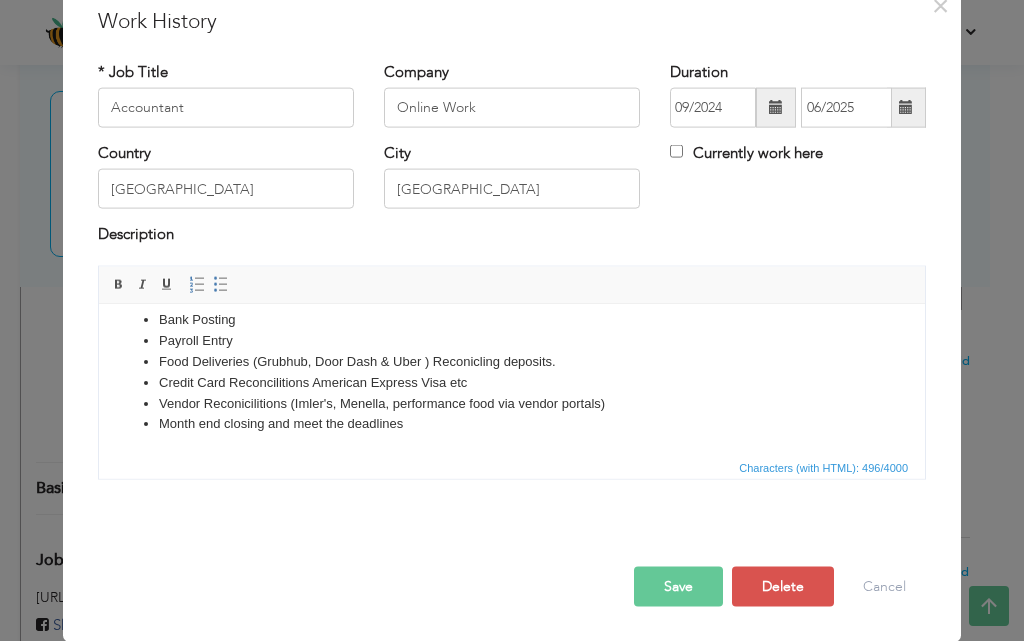 click on "Save" at bounding box center (678, 586) 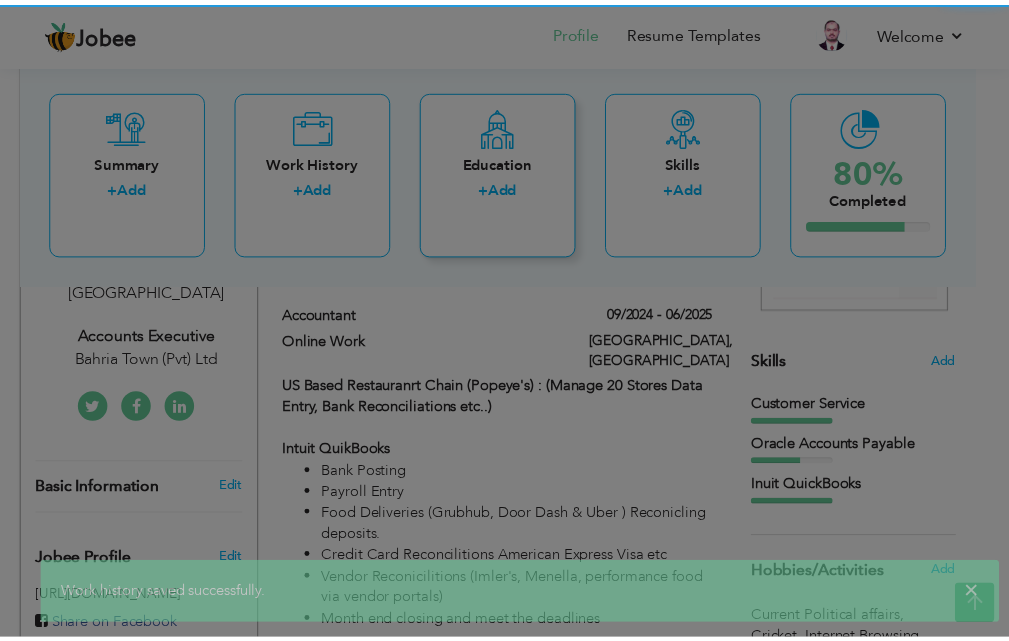scroll, scrollTop: 0, scrollLeft: 0, axis: both 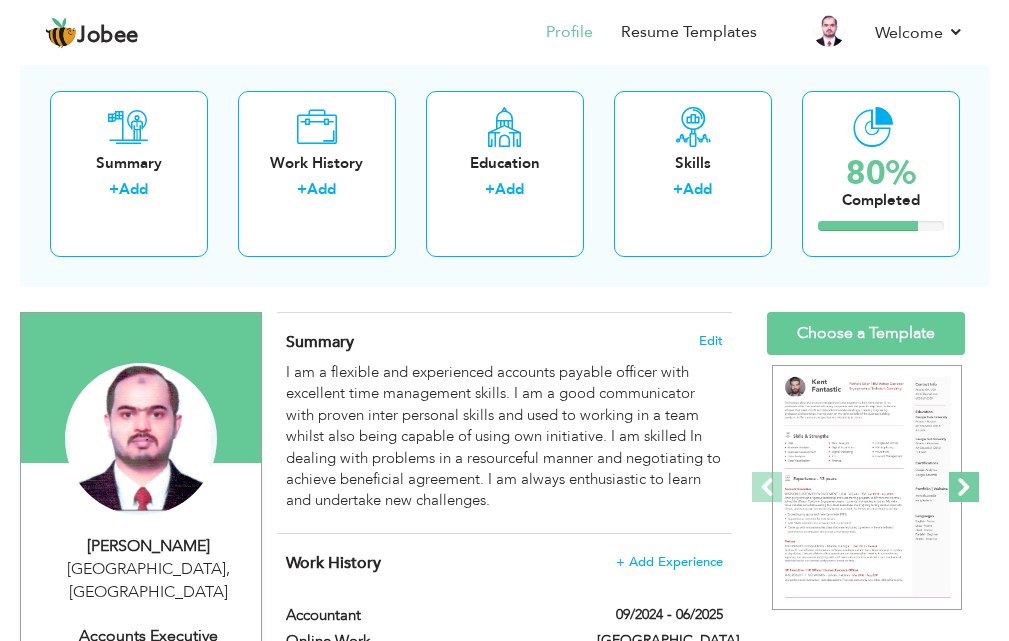 click at bounding box center [964, 487] 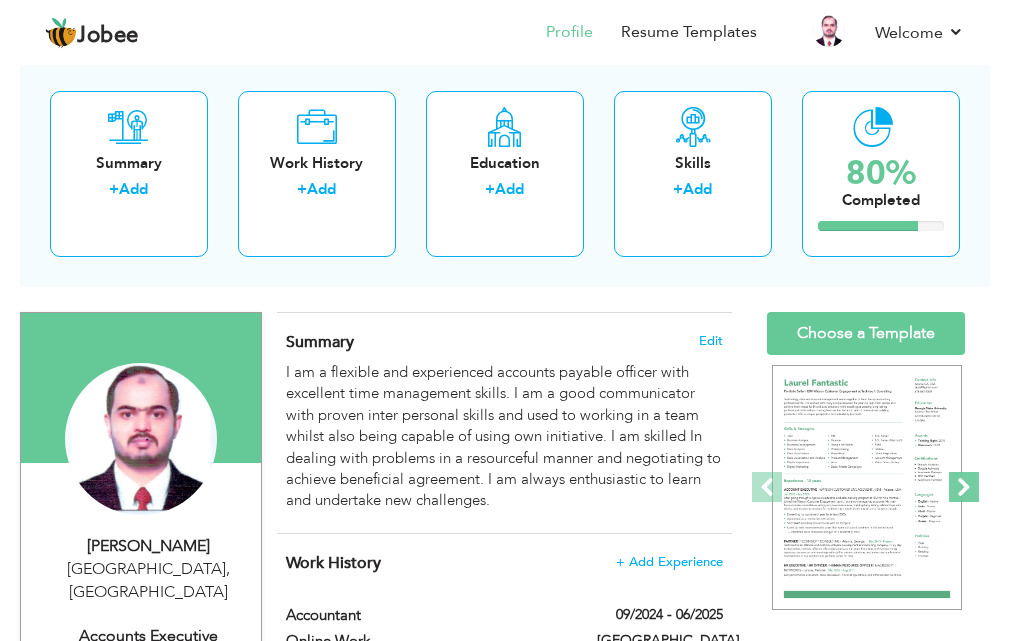 click at bounding box center (964, 487) 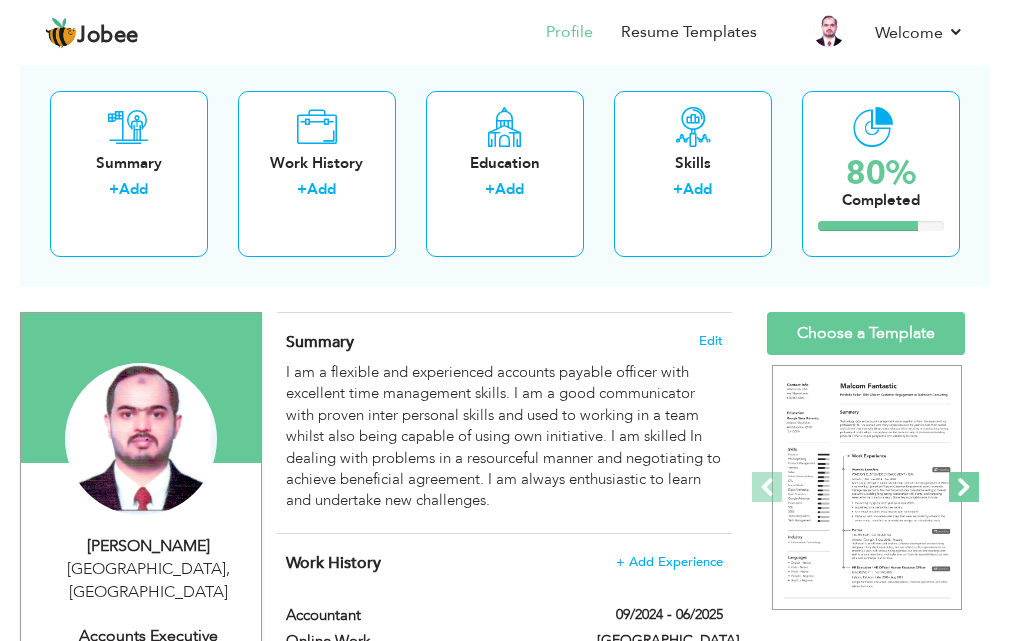 click at bounding box center [964, 487] 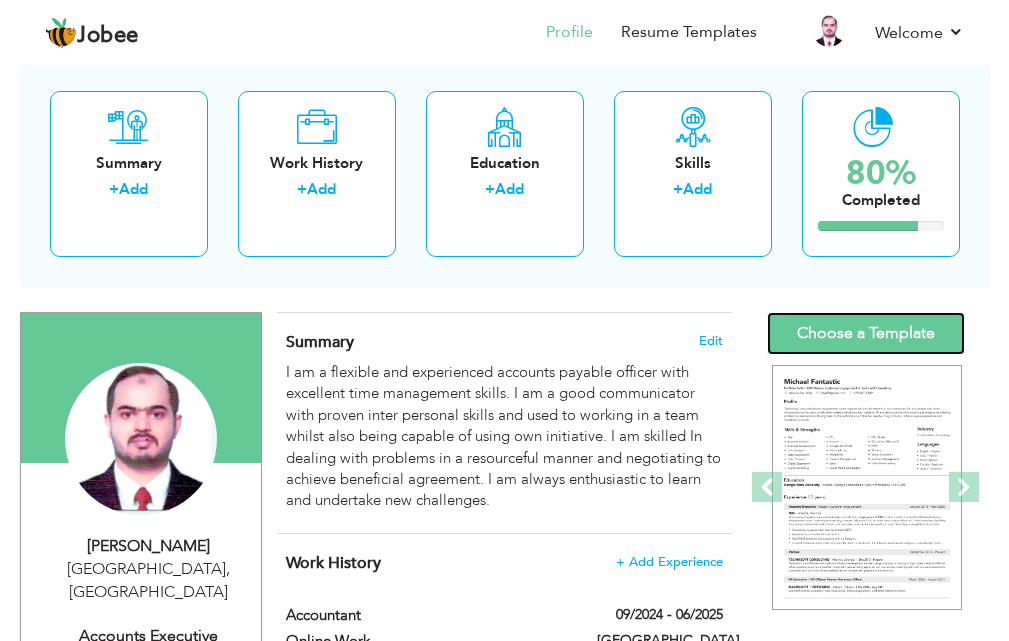 click on "Choose a Template" at bounding box center (866, 333) 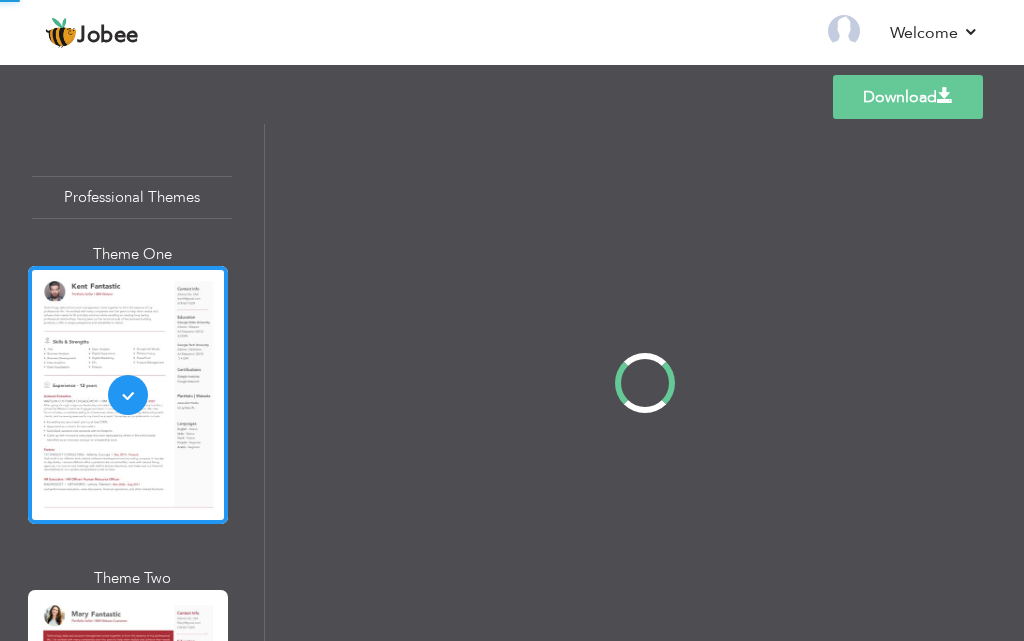 scroll, scrollTop: 0, scrollLeft: 0, axis: both 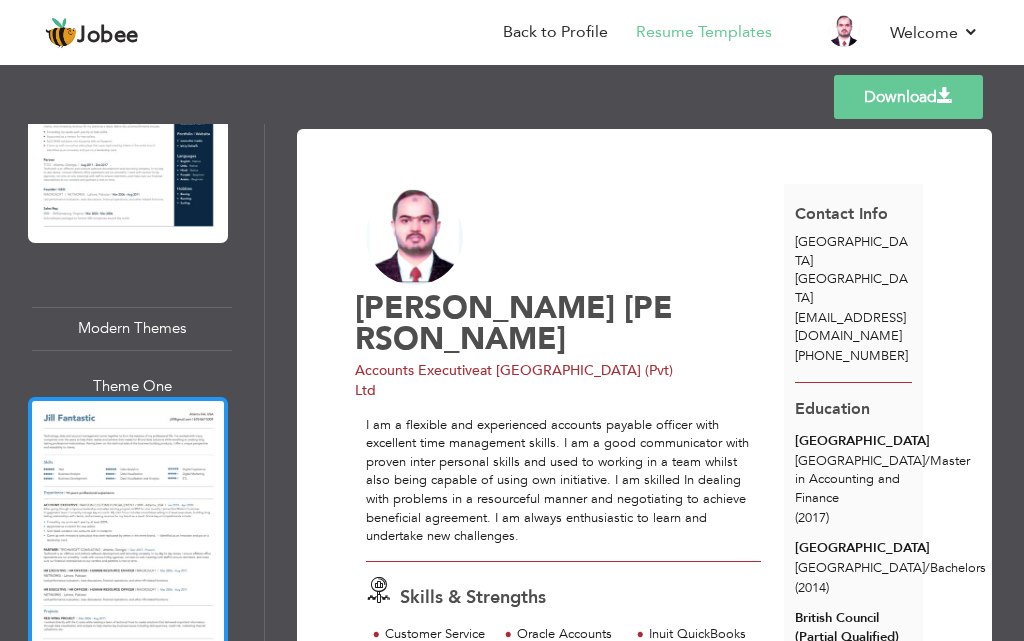 click at bounding box center (128, 526) 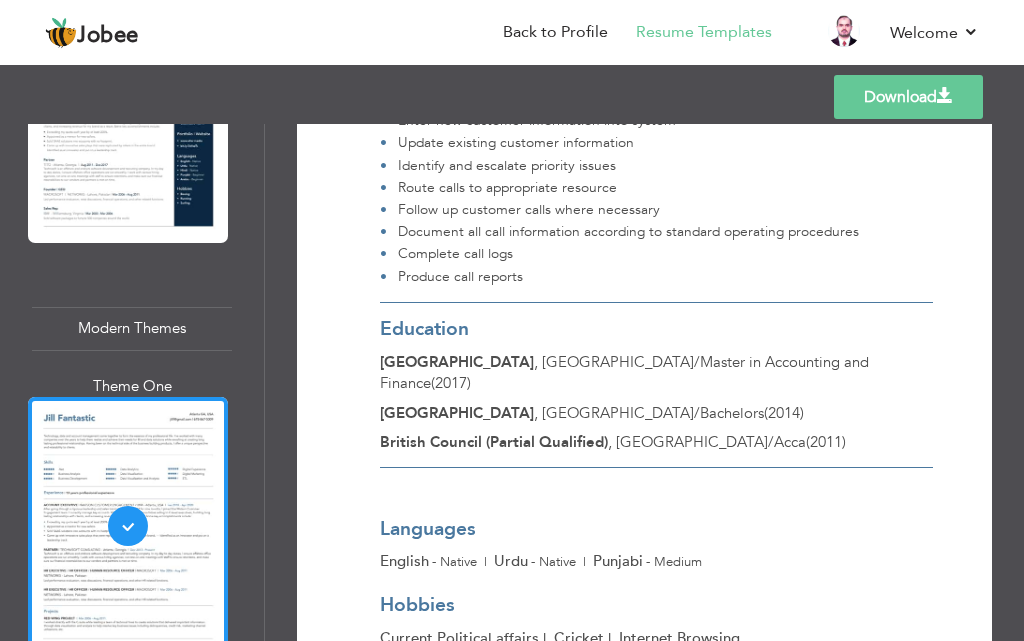 scroll, scrollTop: 2628, scrollLeft: 0, axis: vertical 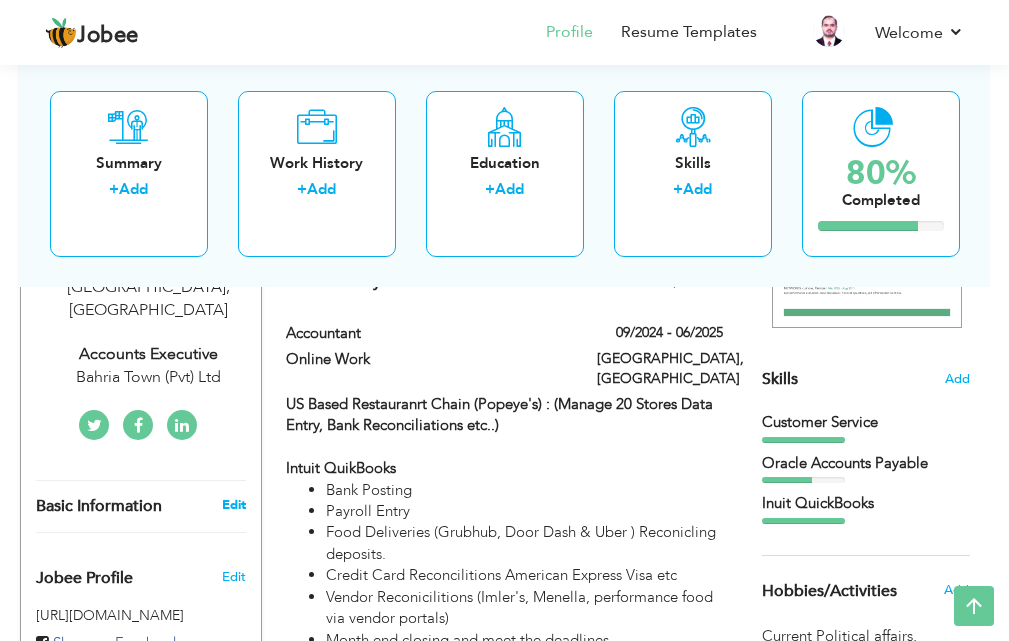 click on "Edit" at bounding box center (234, 505) 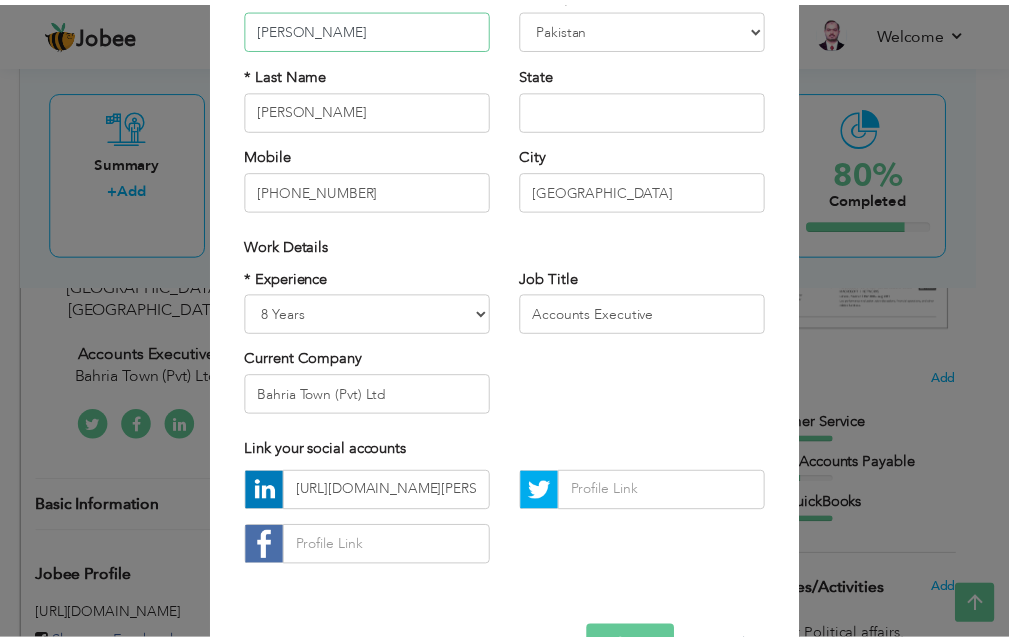 scroll, scrollTop: 261, scrollLeft: 0, axis: vertical 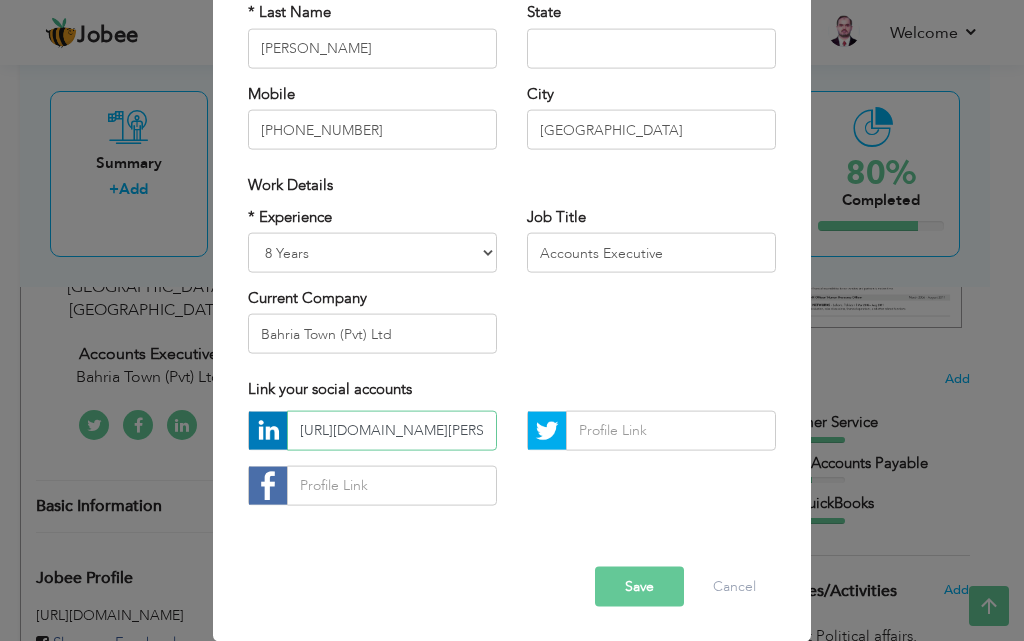 click on "https://www.linkedin.com/in/abdul-razaque-76076b104/" at bounding box center [392, 430] 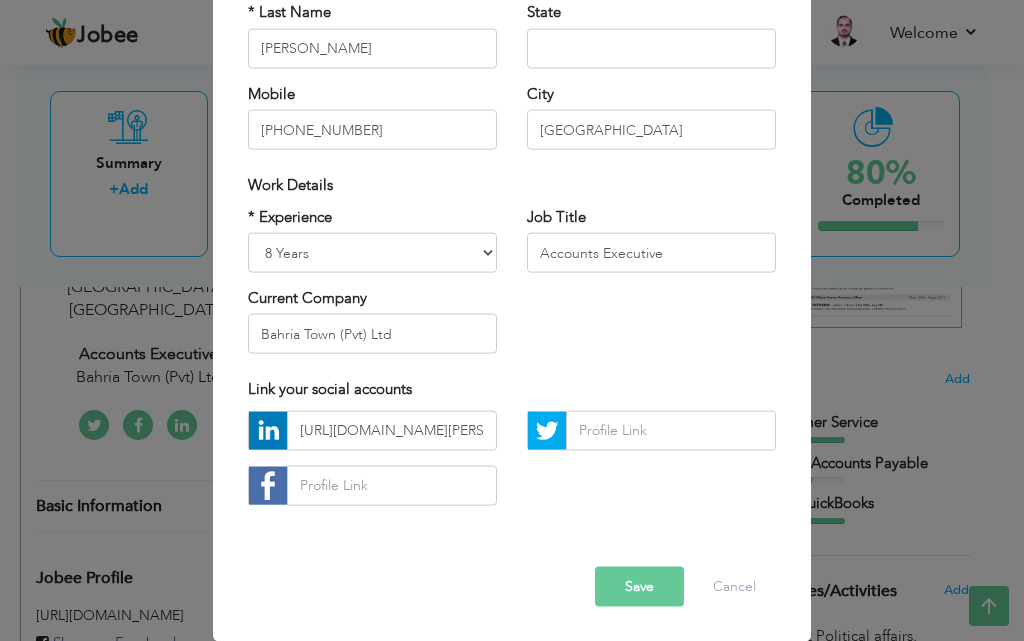 click on "https://www.linkedin.com/in/abdul-razaque-76076b104/" at bounding box center [372, 465] 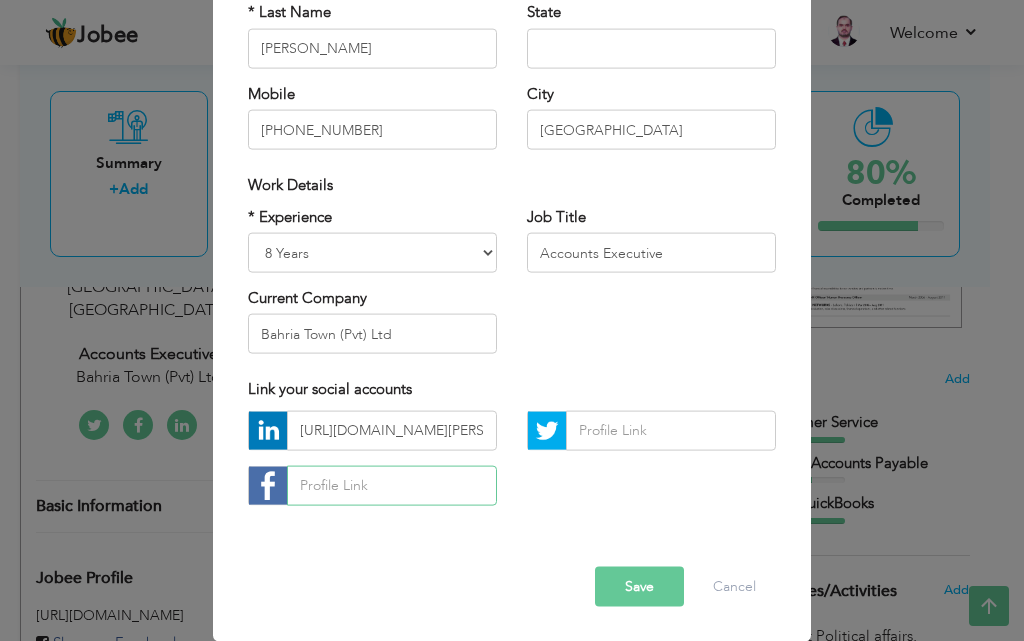 click at bounding box center [392, 485] 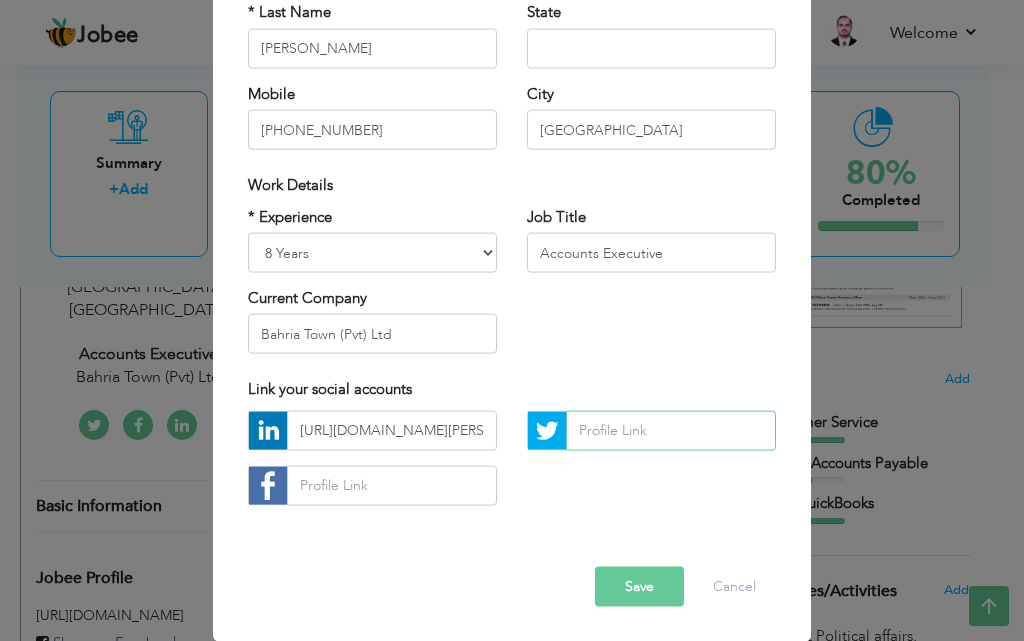 click at bounding box center (671, 430) 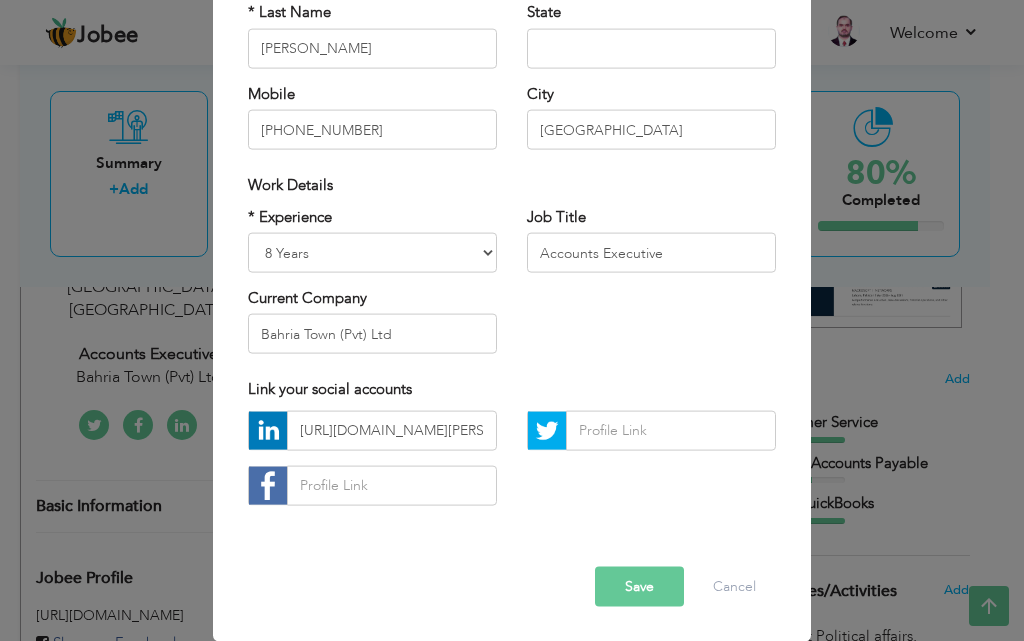click on "Save" at bounding box center [639, 586] 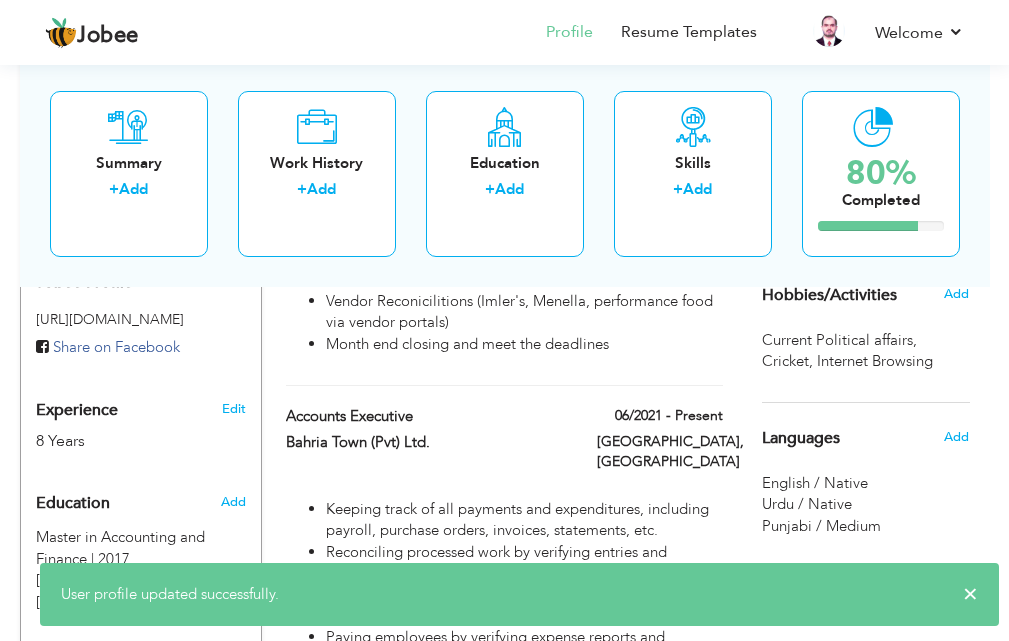 scroll, scrollTop: 682, scrollLeft: 0, axis: vertical 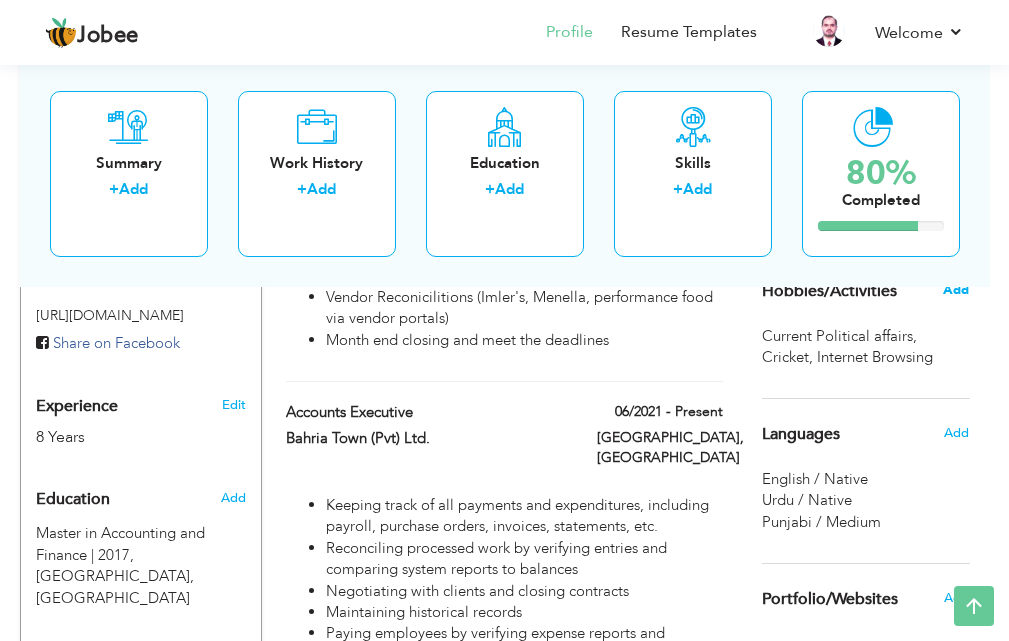 click on "Add" at bounding box center [956, 290] 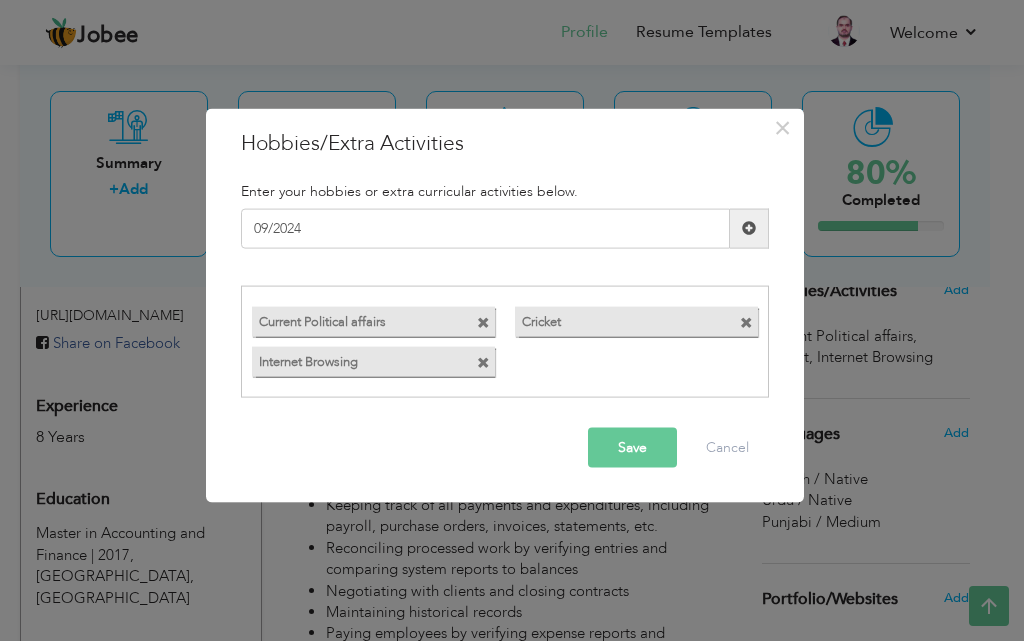 click at bounding box center (483, 323) 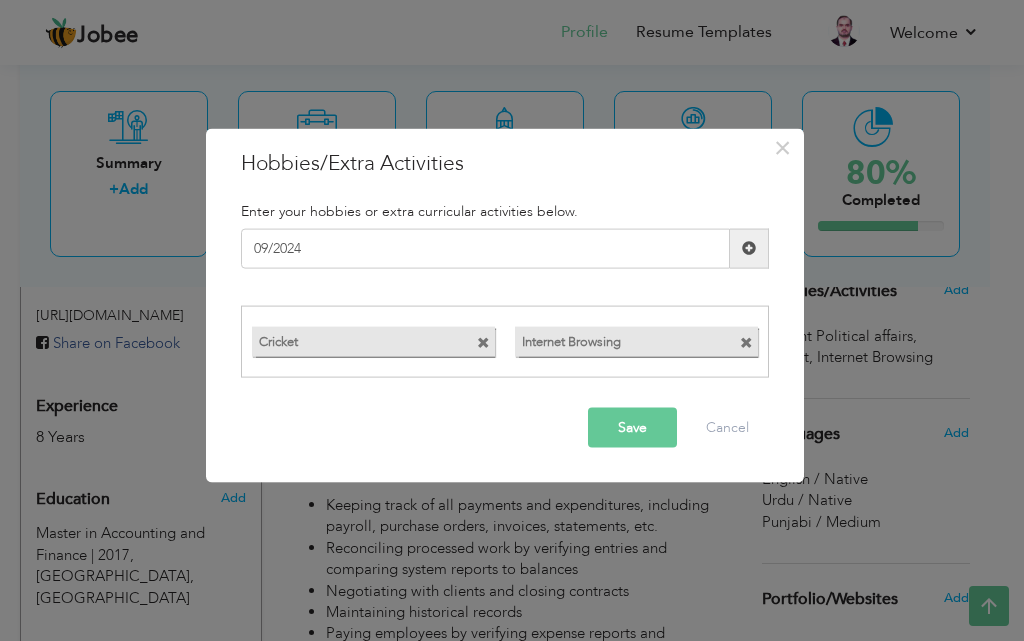 click at bounding box center [746, 343] 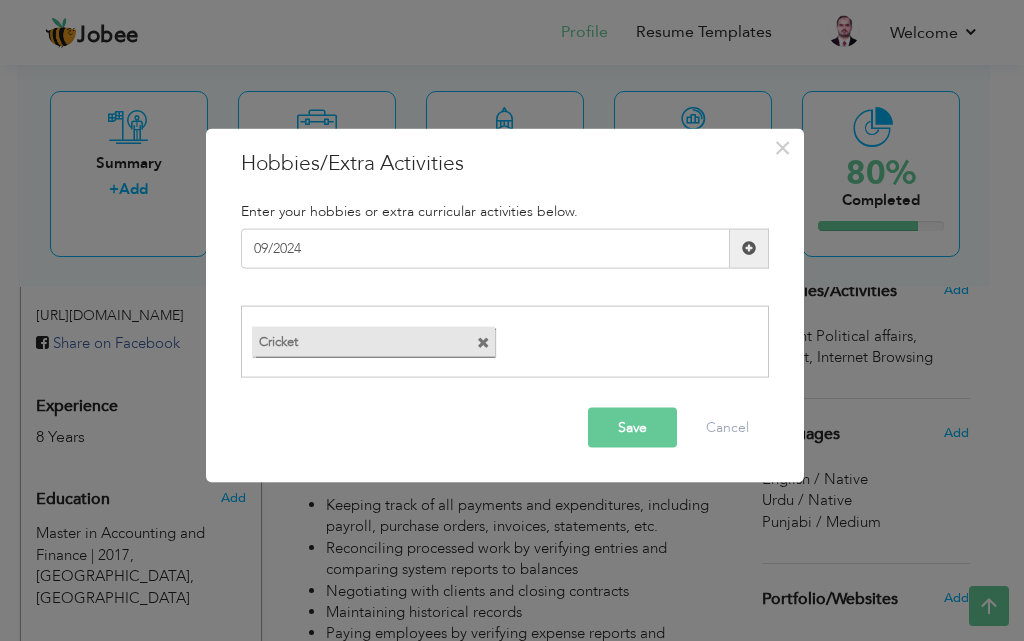 click on "Save" at bounding box center [632, 428] 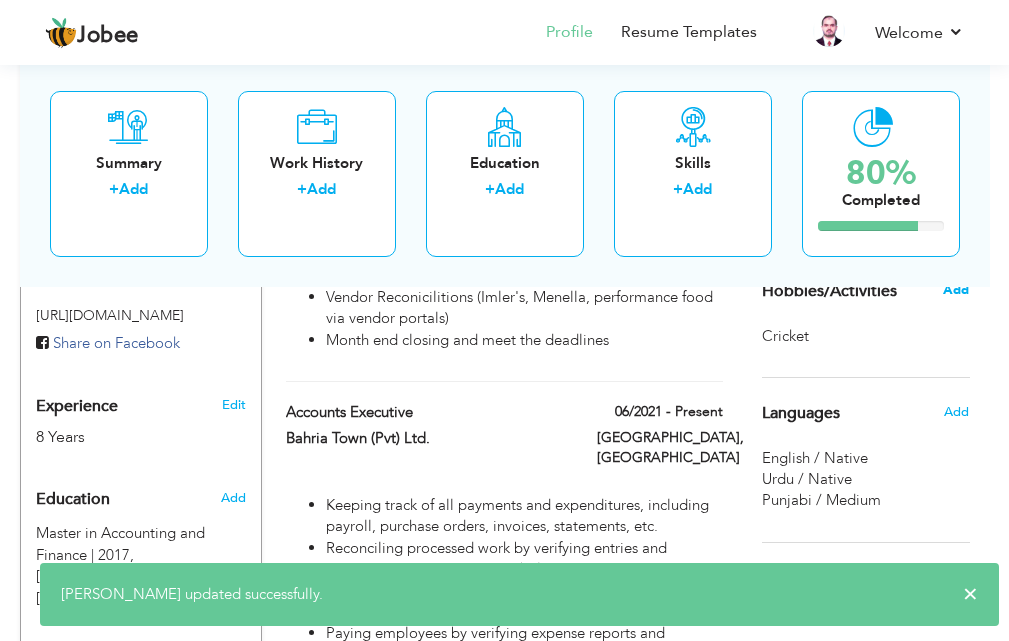 click on "Add" at bounding box center (956, 290) 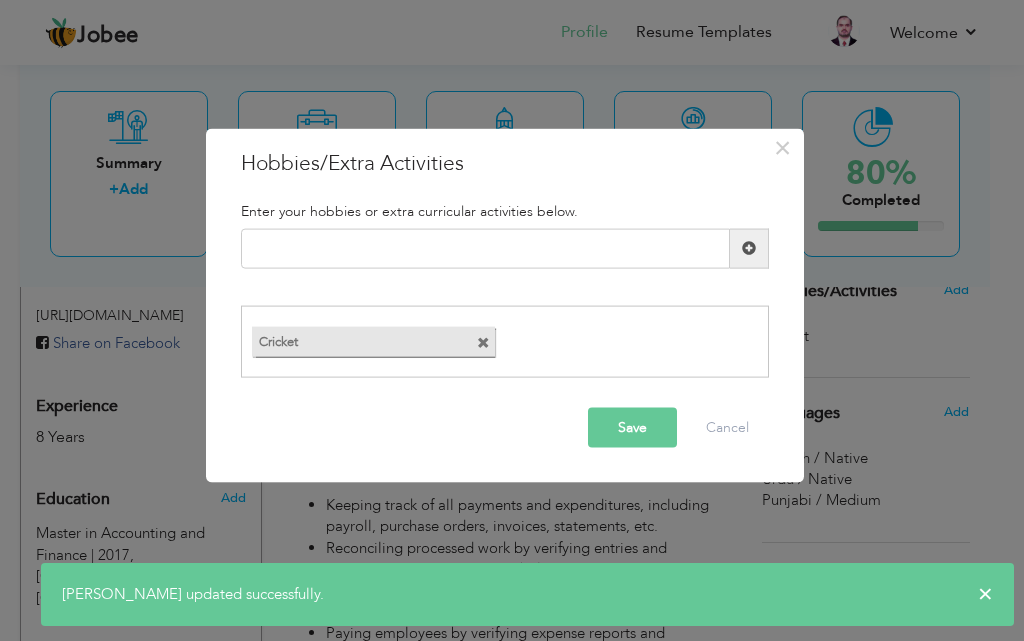 click at bounding box center (483, 343) 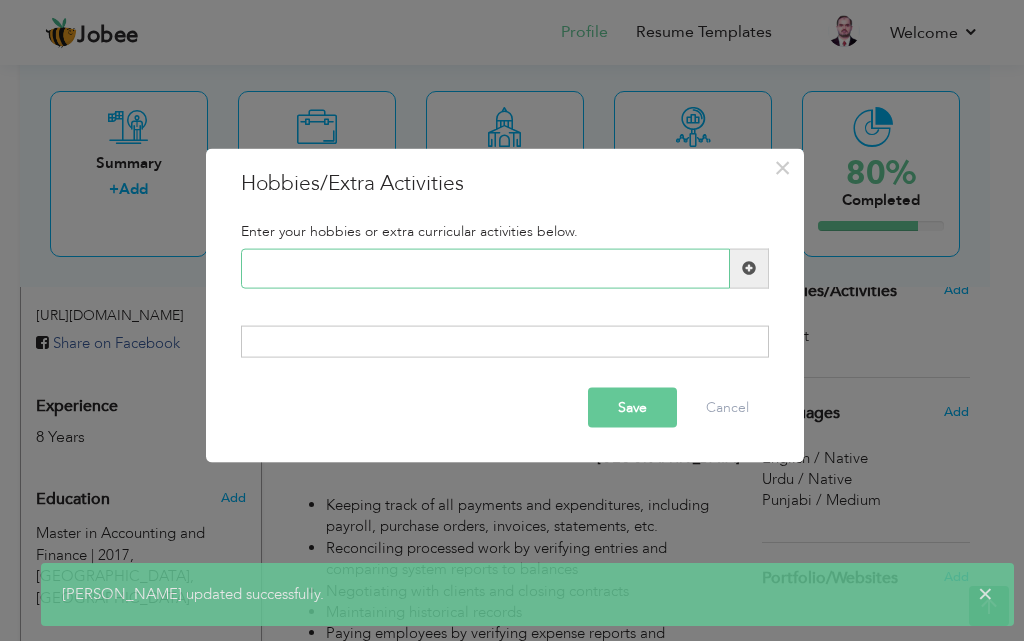 click at bounding box center [485, 268] 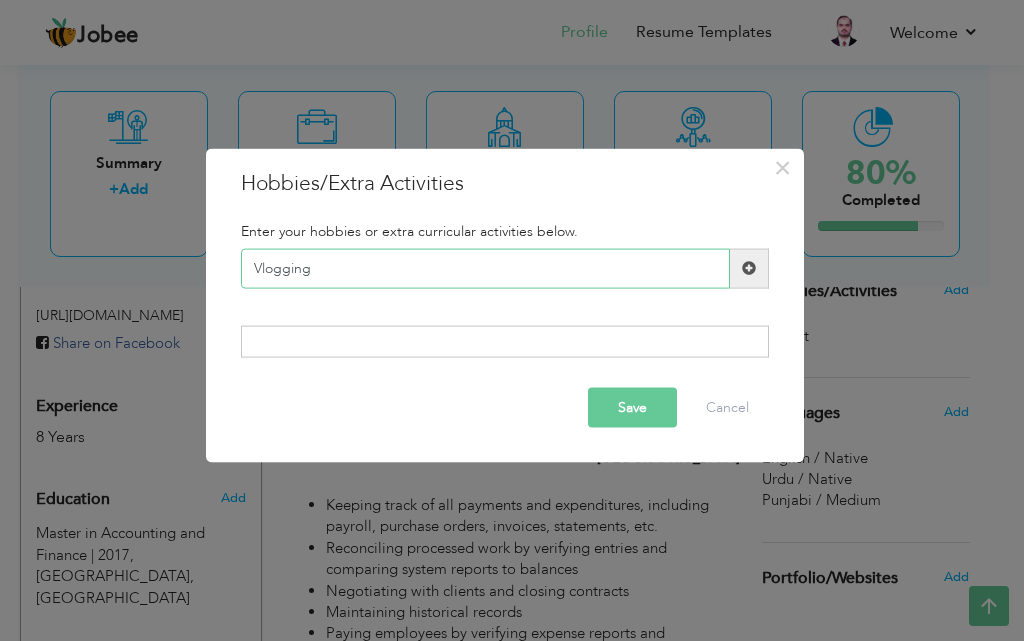 type on "Vlogging" 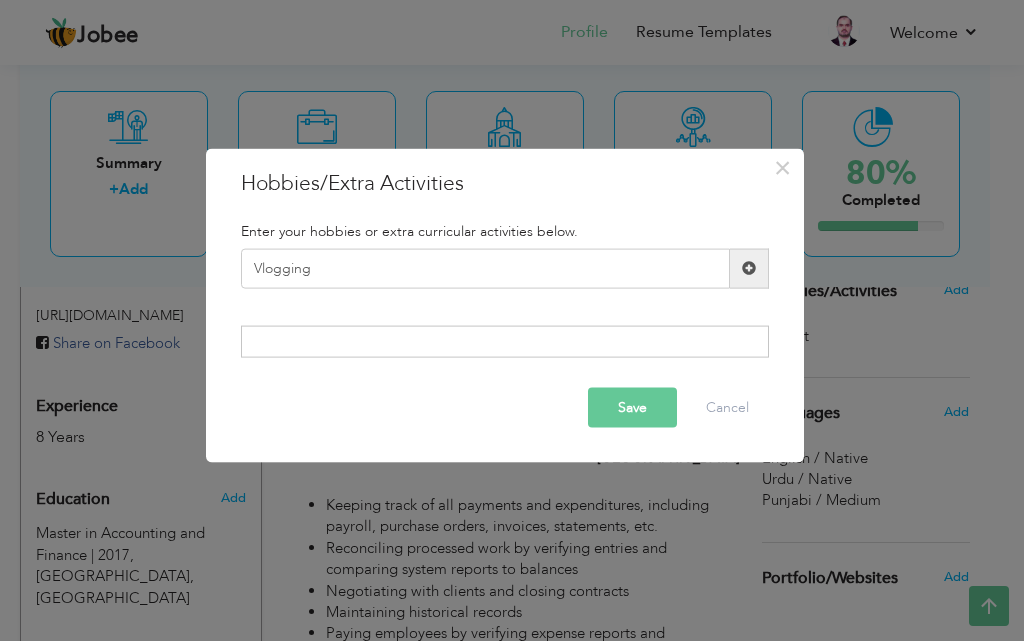 click on "Save" at bounding box center (632, 408) 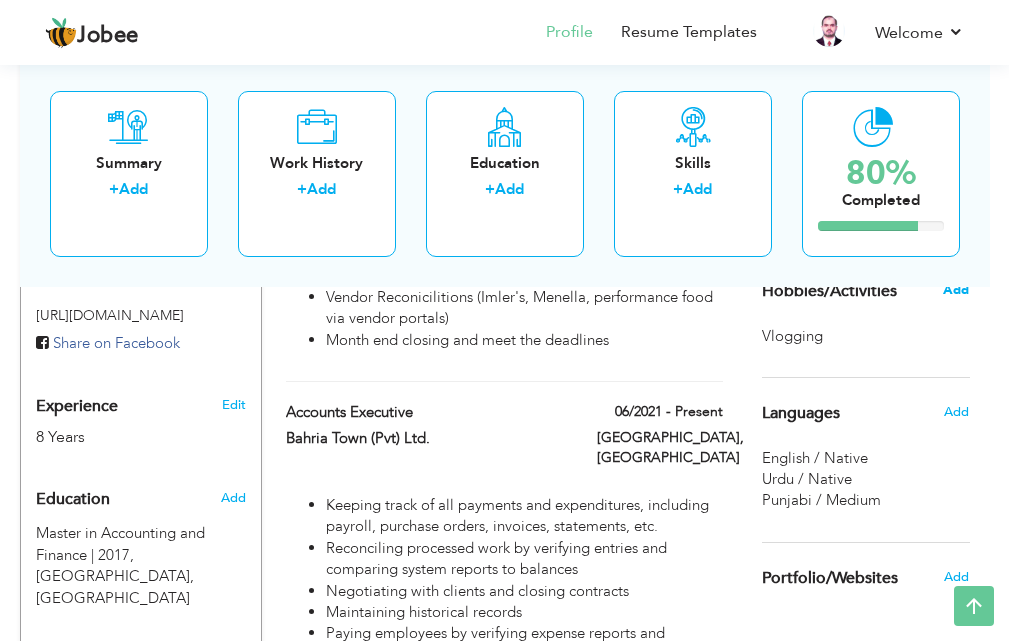 click on "Add" at bounding box center (956, 290) 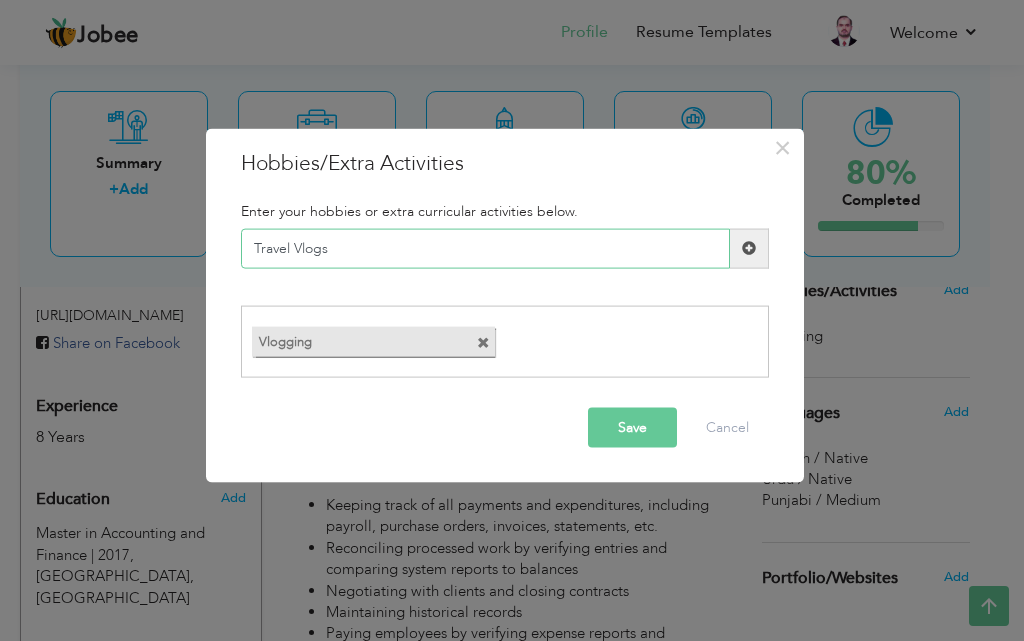 type on "Travel Vlogs" 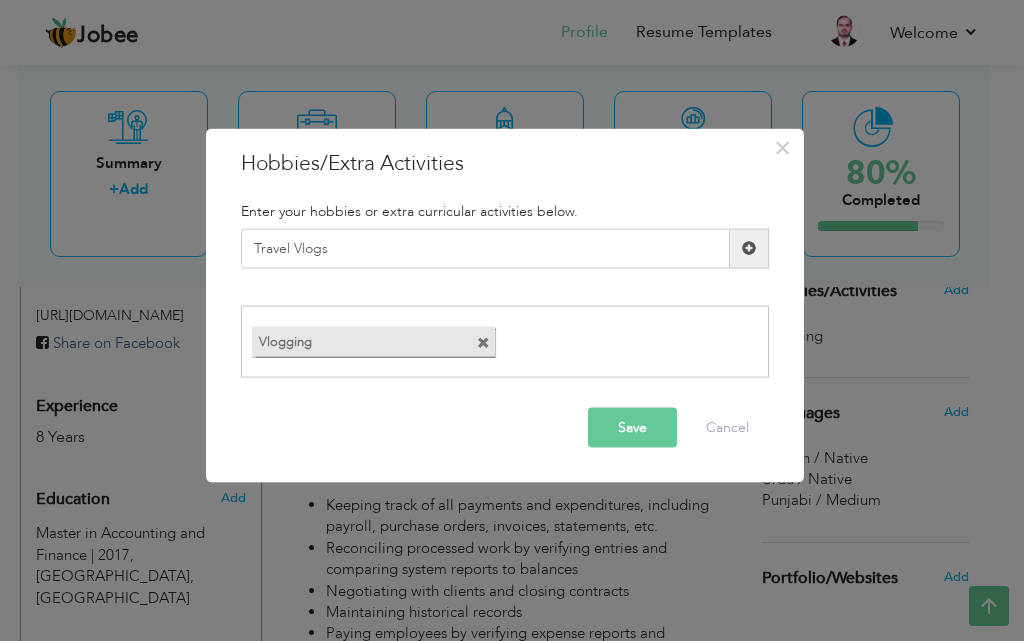 type 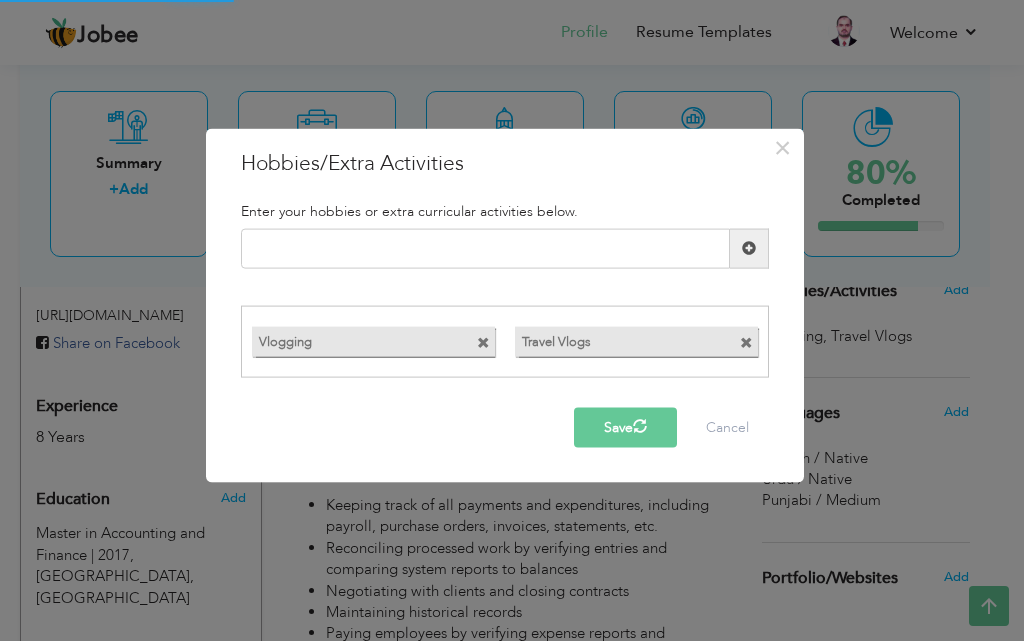 click at bounding box center [639, 425] 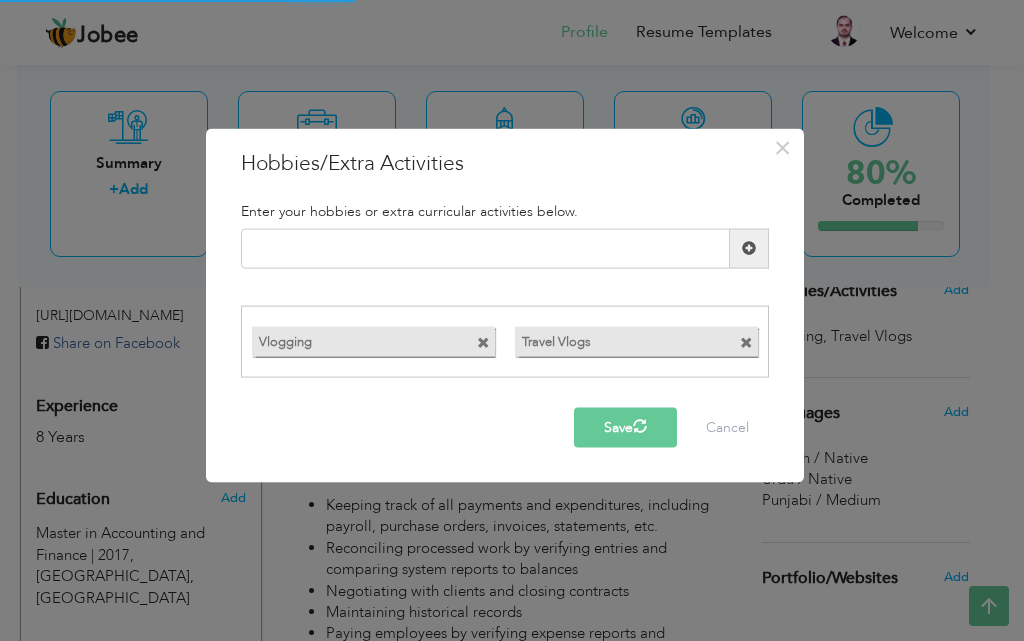 click on "Save" at bounding box center (625, 428) 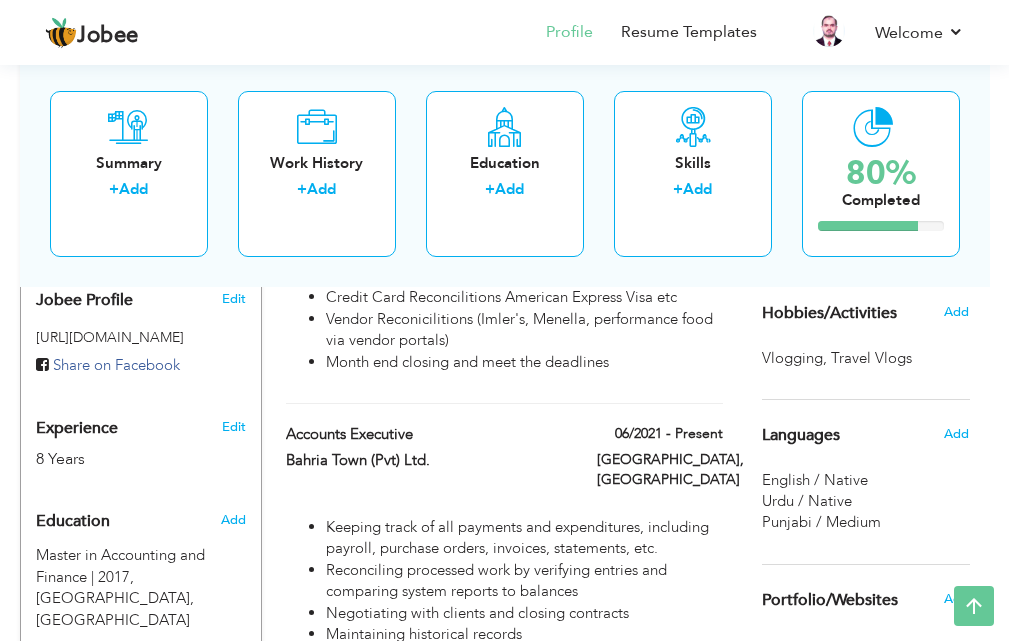 scroll, scrollTop: 82, scrollLeft: 0, axis: vertical 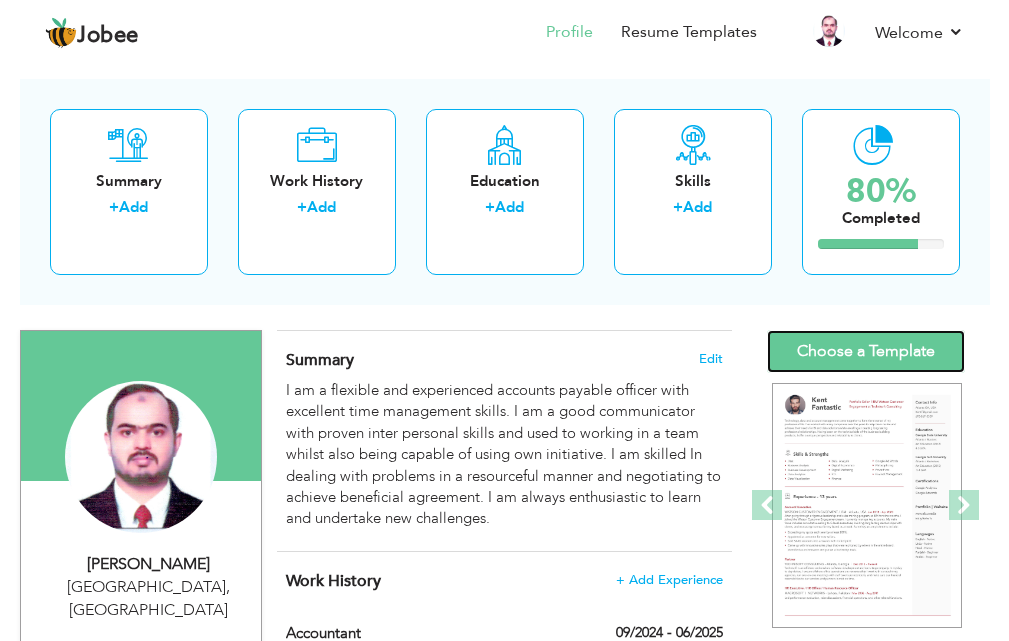 click on "Choose a Template" at bounding box center [866, 351] 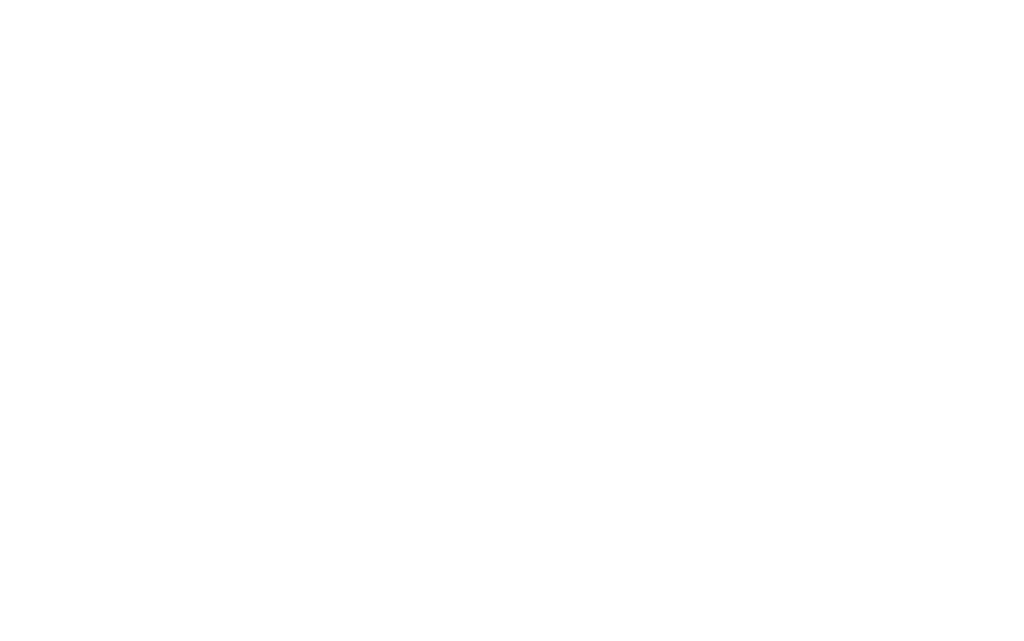 scroll, scrollTop: 0, scrollLeft: 0, axis: both 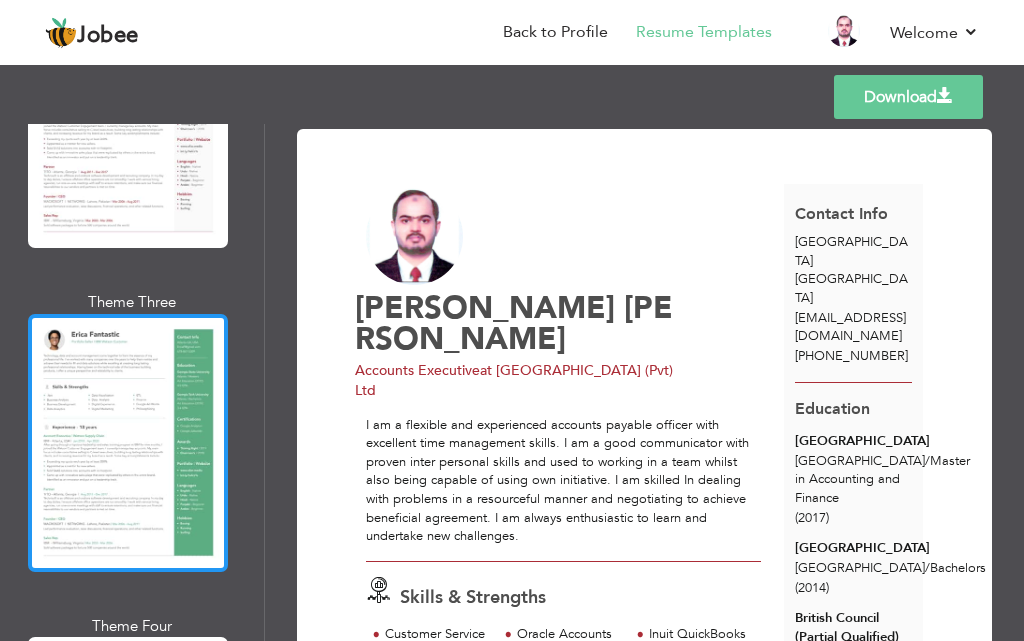click at bounding box center (128, 443) 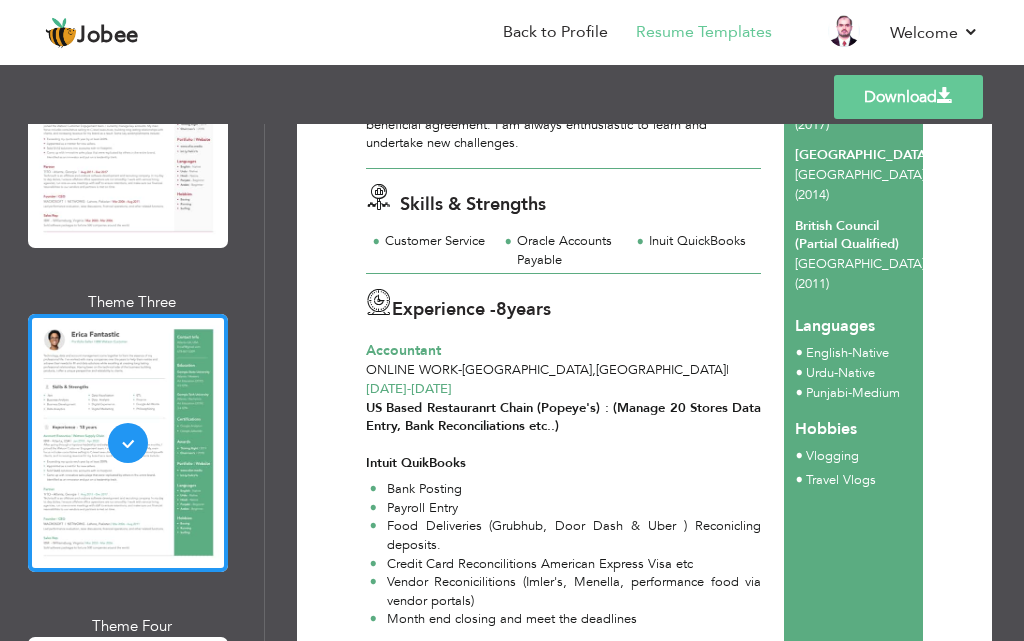 scroll, scrollTop: 500, scrollLeft: 0, axis: vertical 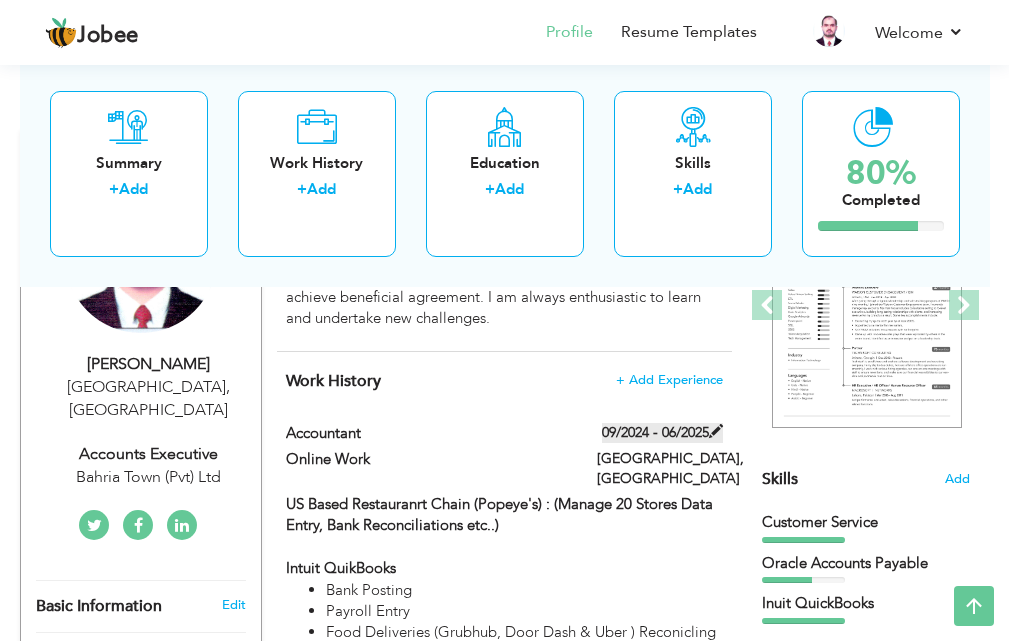 click at bounding box center (716, 431) 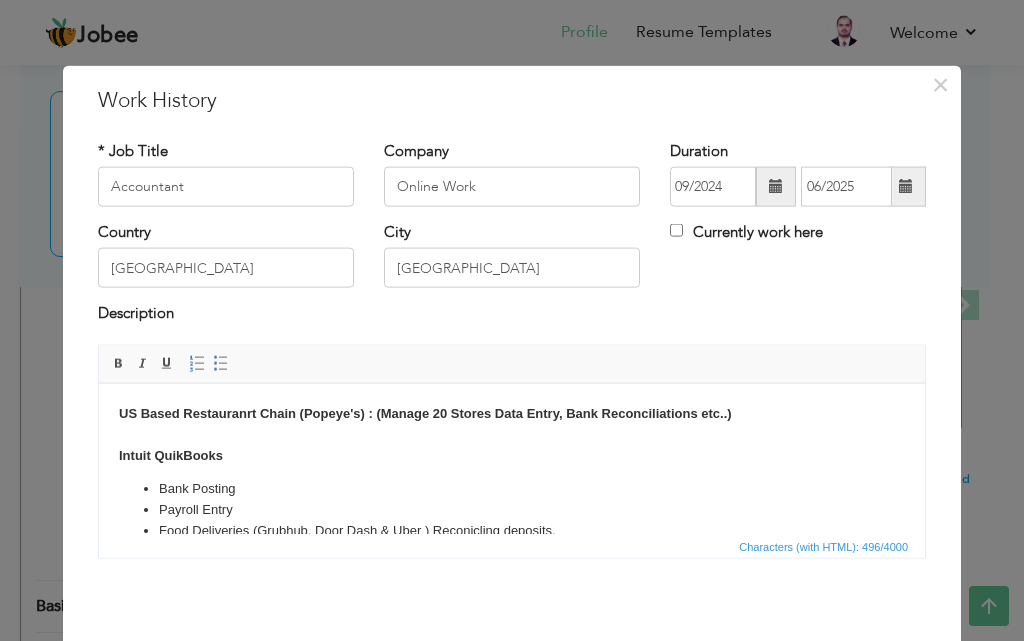click on "Bank Posting" at bounding box center (512, 488) 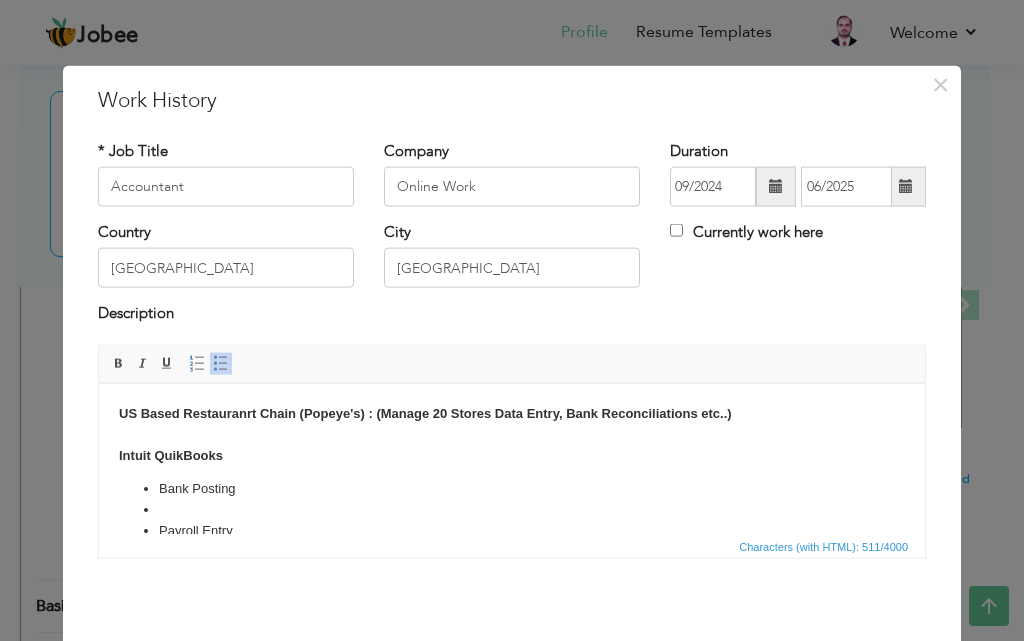 type 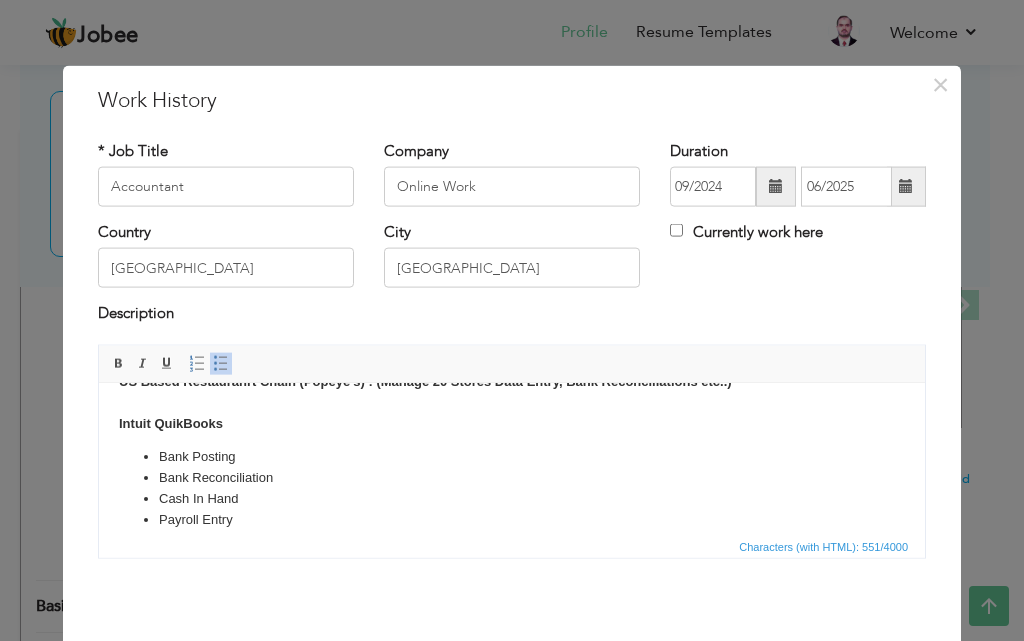 scroll, scrollTop: 132, scrollLeft: 0, axis: vertical 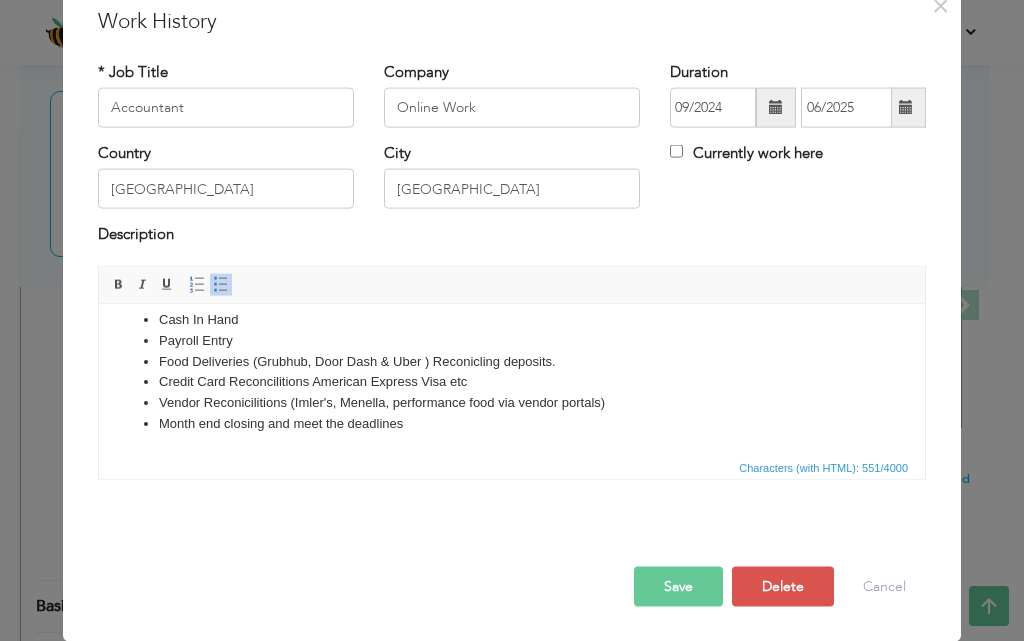 click on "Save" at bounding box center (678, 586) 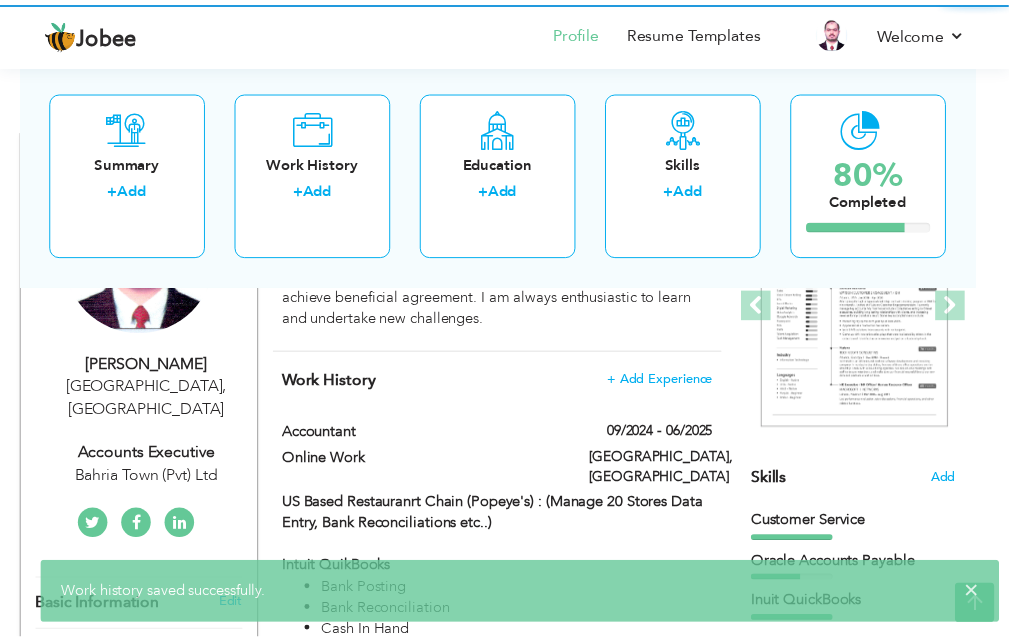 scroll, scrollTop: 0, scrollLeft: 0, axis: both 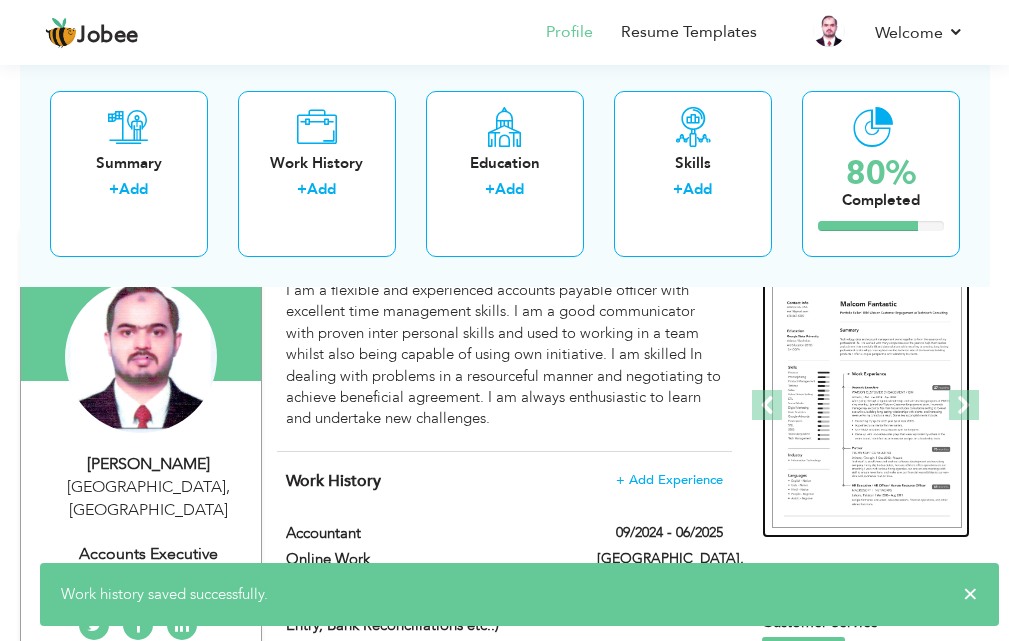 click at bounding box center [867, 405] 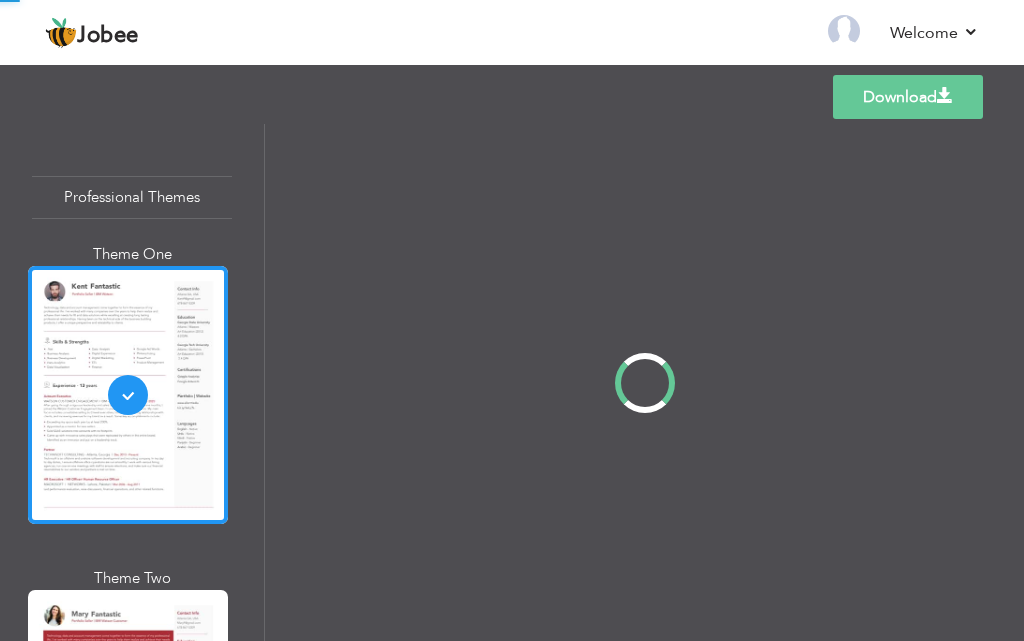 scroll, scrollTop: 0, scrollLeft: 0, axis: both 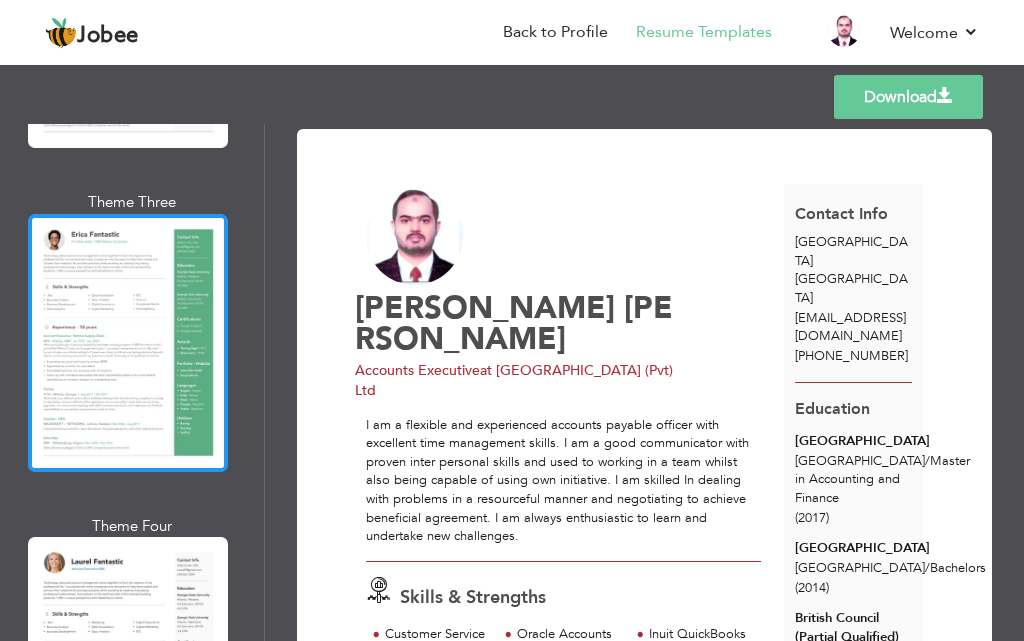 click at bounding box center [128, 343] 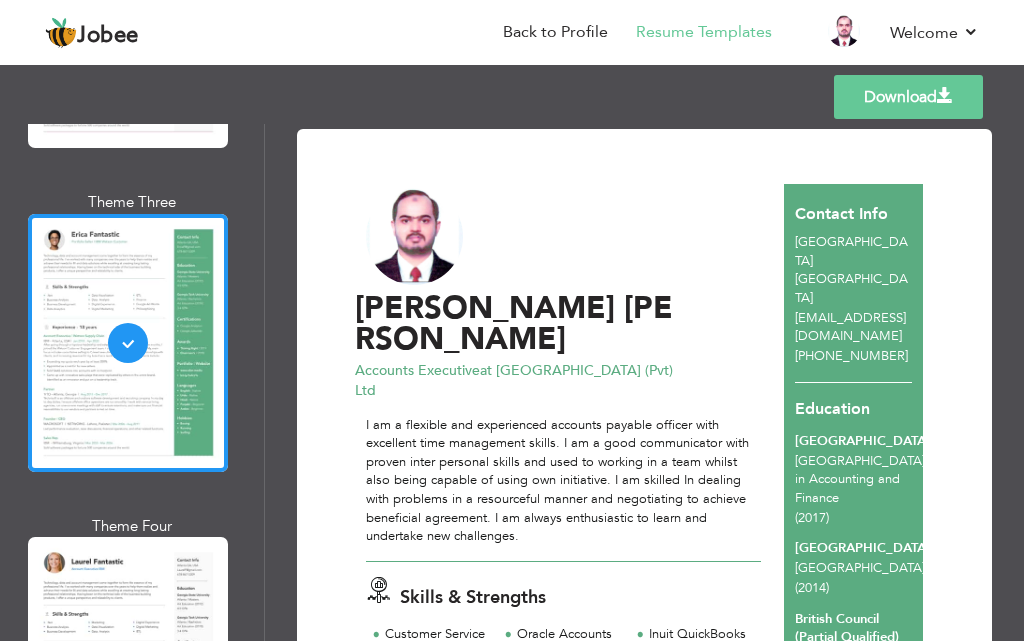 scroll, scrollTop: 200, scrollLeft: 0, axis: vertical 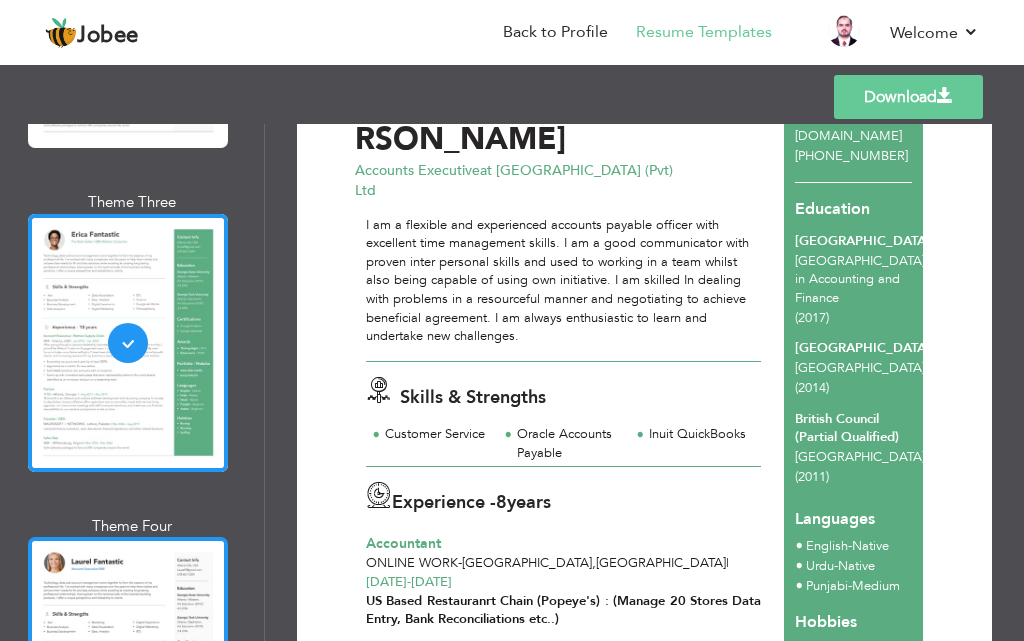 click at bounding box center (128, 666) 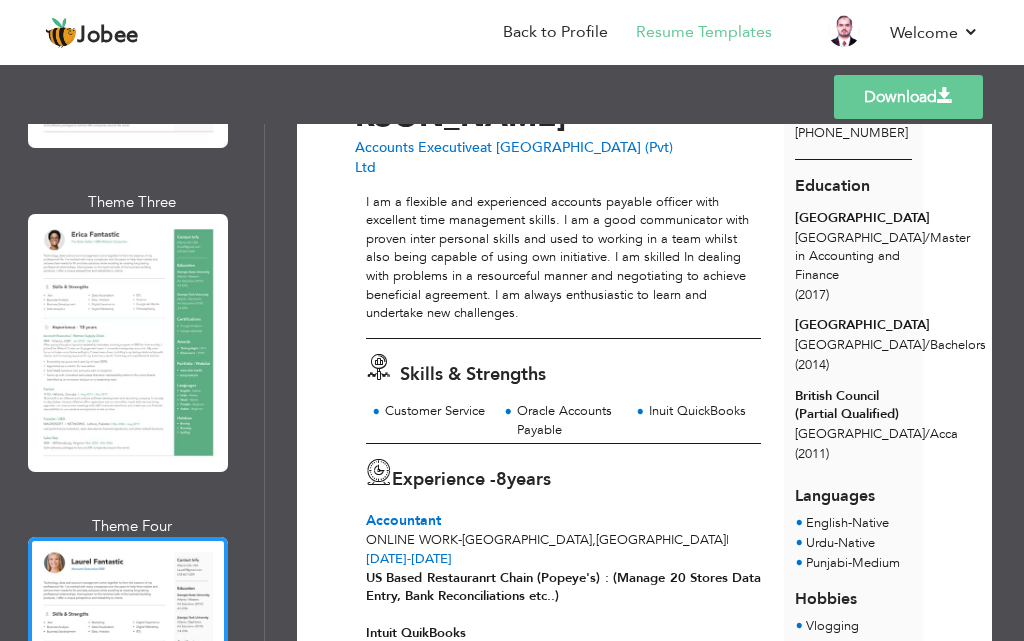 scroll, scrollTop: 300, scrollLeft: 0, axis: vertical 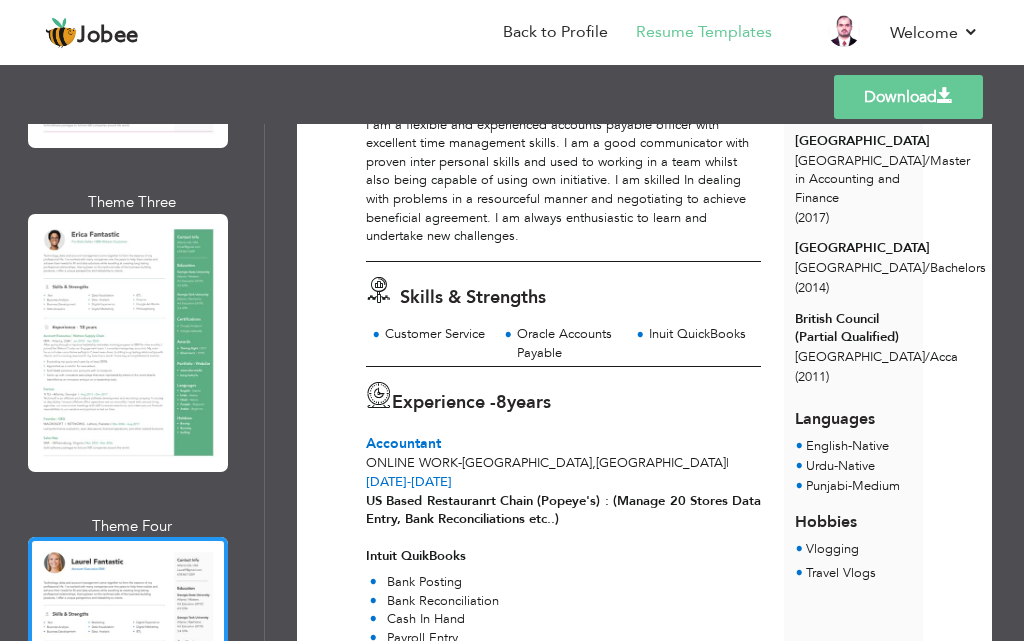 click on "Experience -  8  years
Accountant
Online Work  -  [GEOGRAPHIC_DATA] ,  [GEOGRAPHIC_DATA]  |  [DATE]  -  [DATE]" at bounding box center [564, 429] 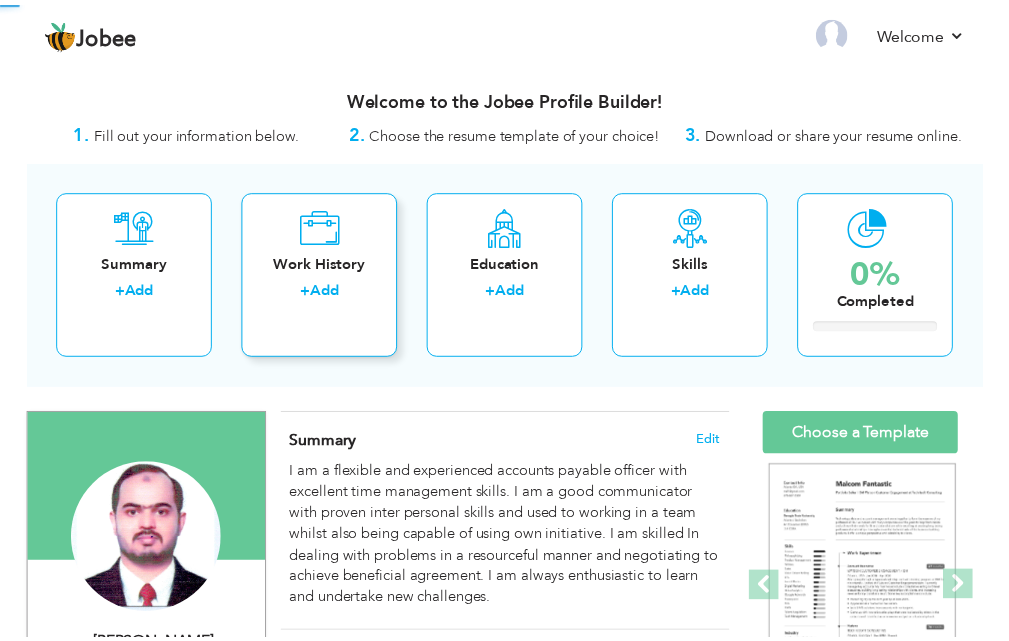 scroll, scrollTop: 0, scrollLeft: 0, axis: both 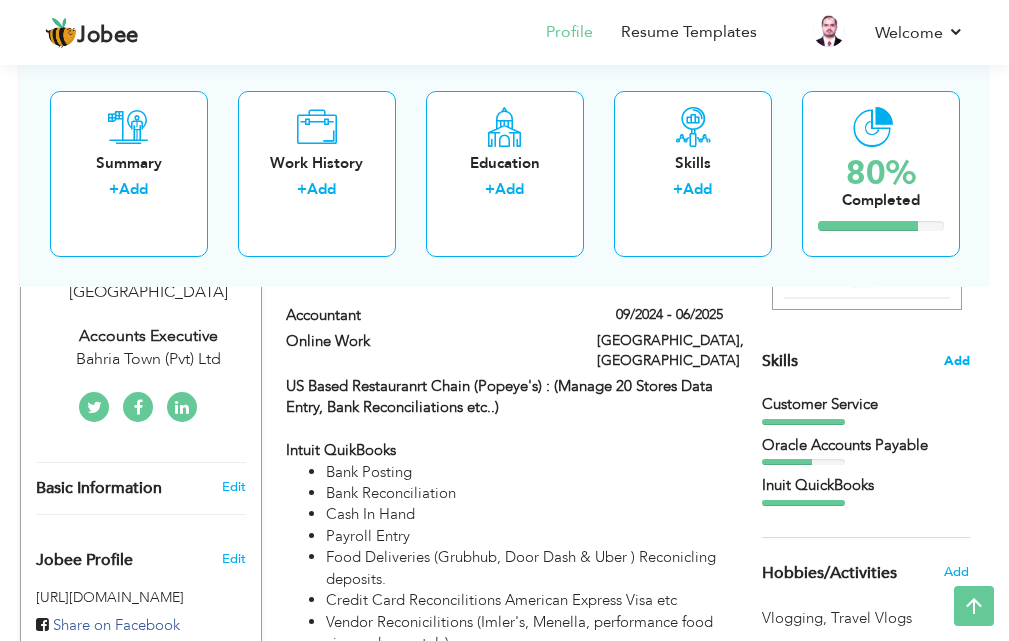 click on "Add" at bounding box center [957, 361] 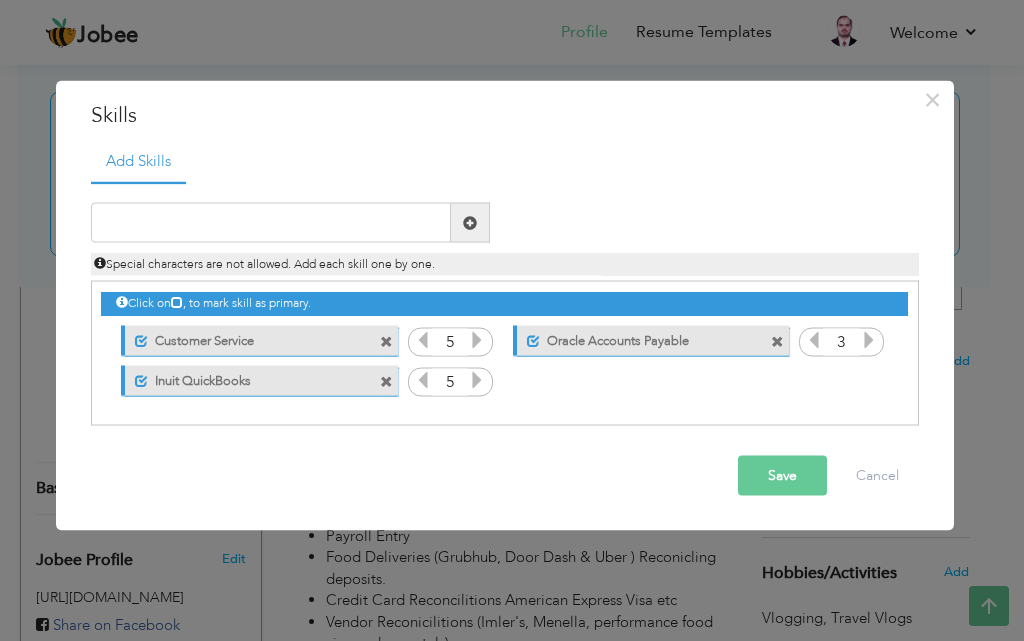 click at bounding box center (386, 341) 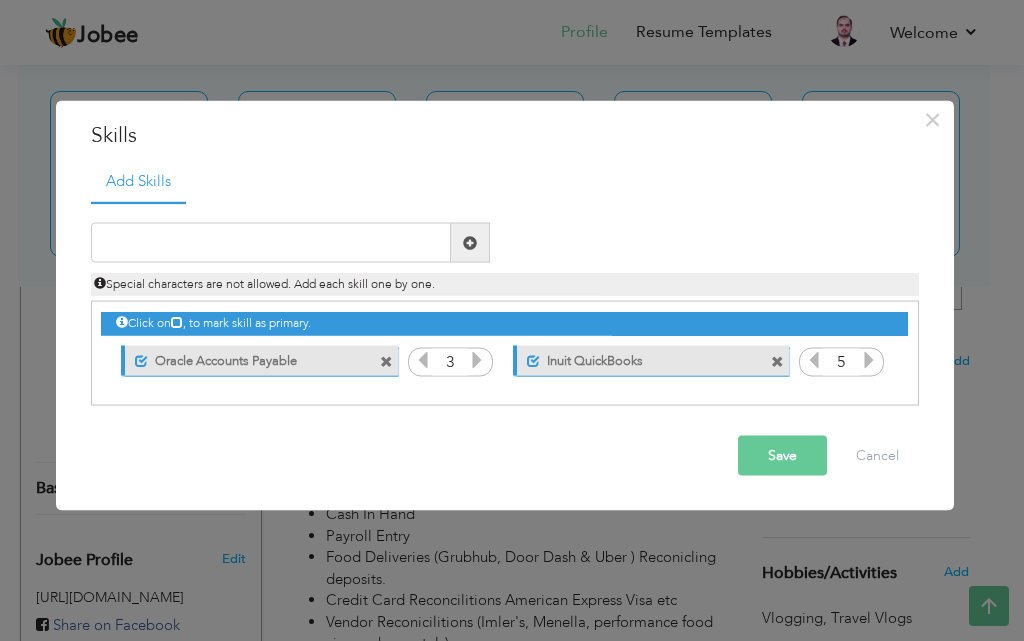 click at bounding box center [386, 361] 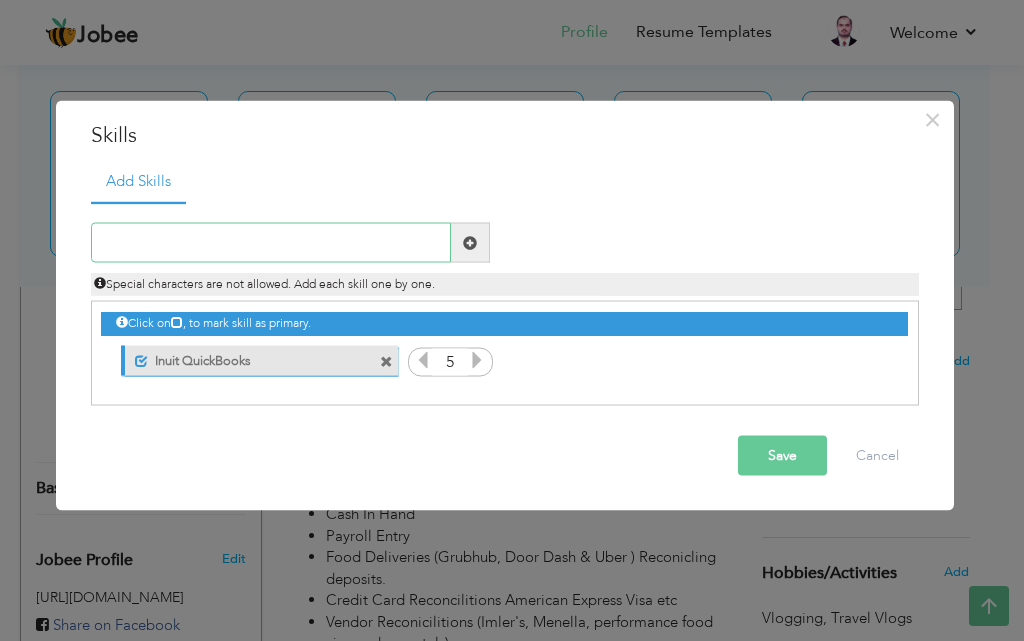 click at bounding box center [271, 243] 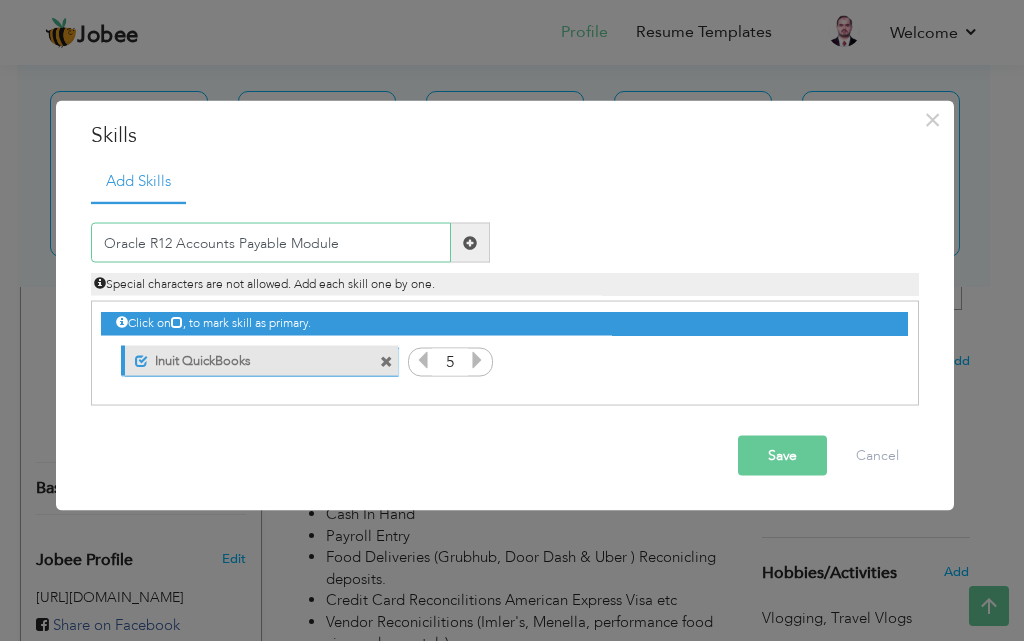 type on "Oracle R12 Accounts Payable Module" 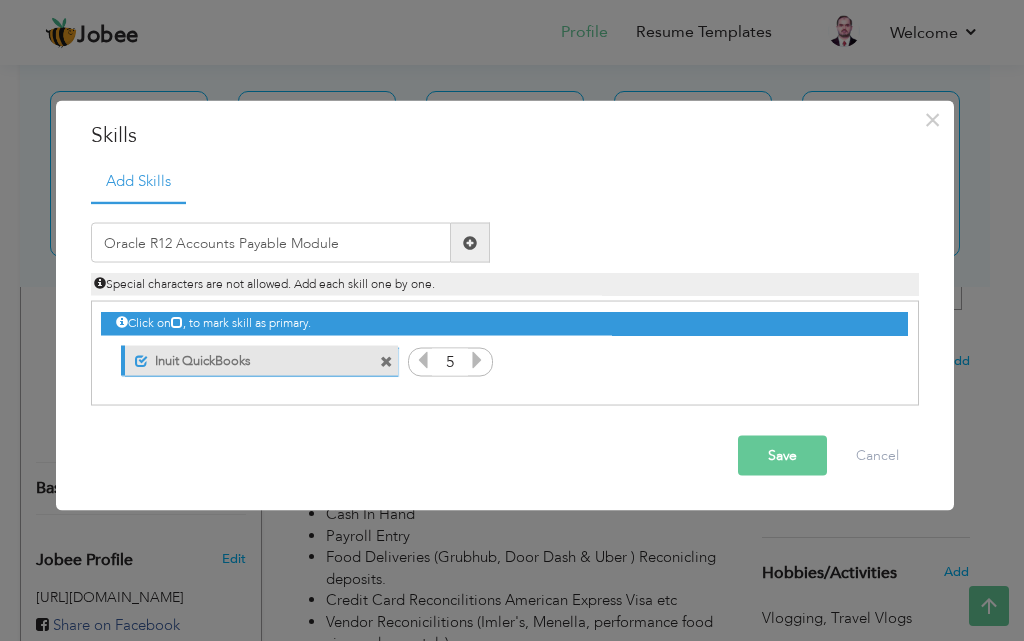 click on "Save" at bounding box center [782, 456] 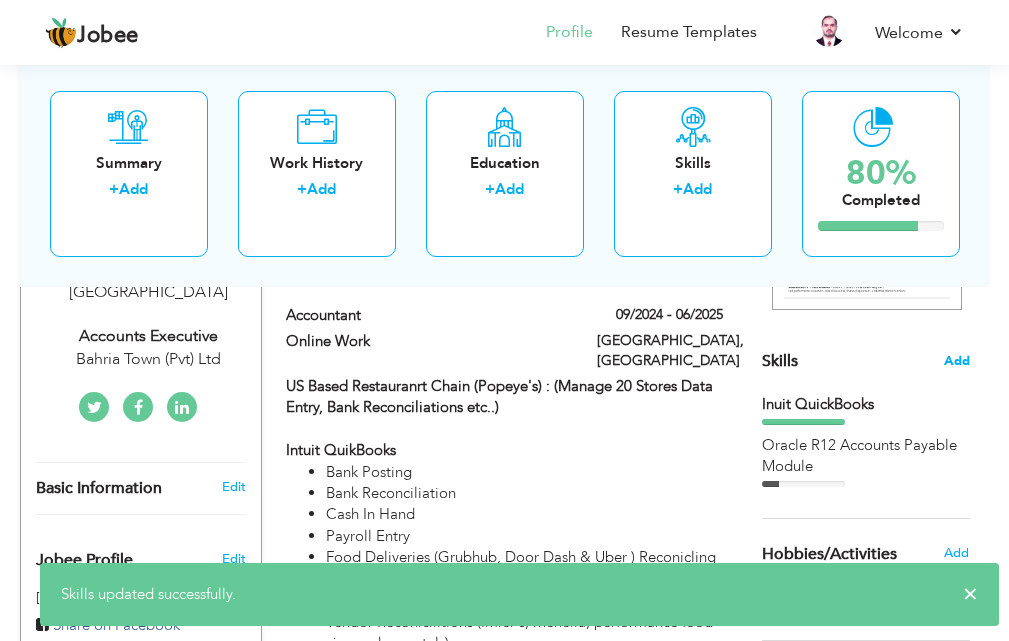 click on "Add" at bounding box center (957, 361) 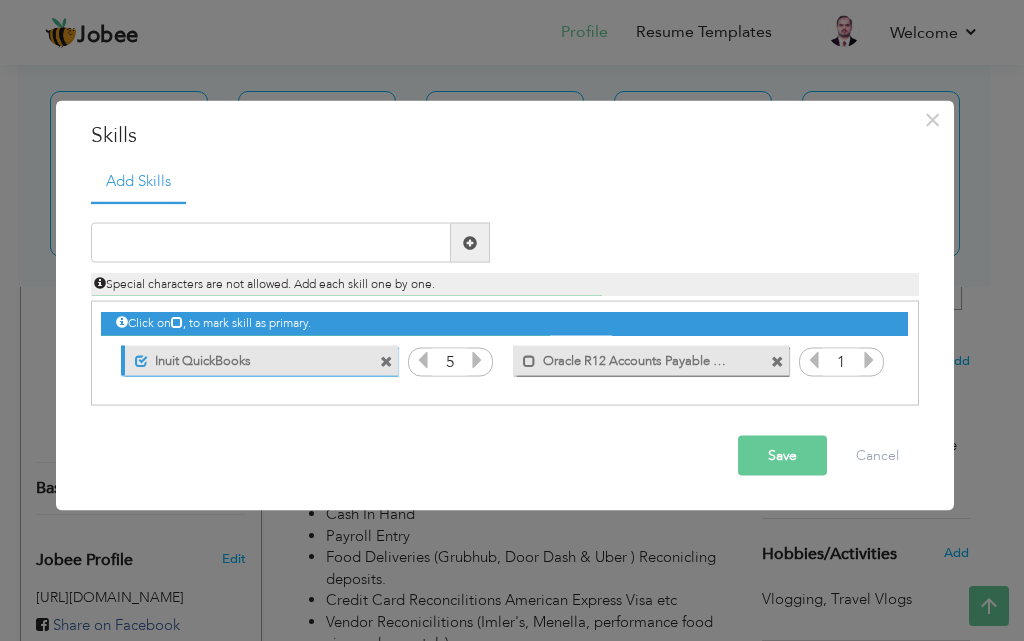 click at bounding box center [869, 360] 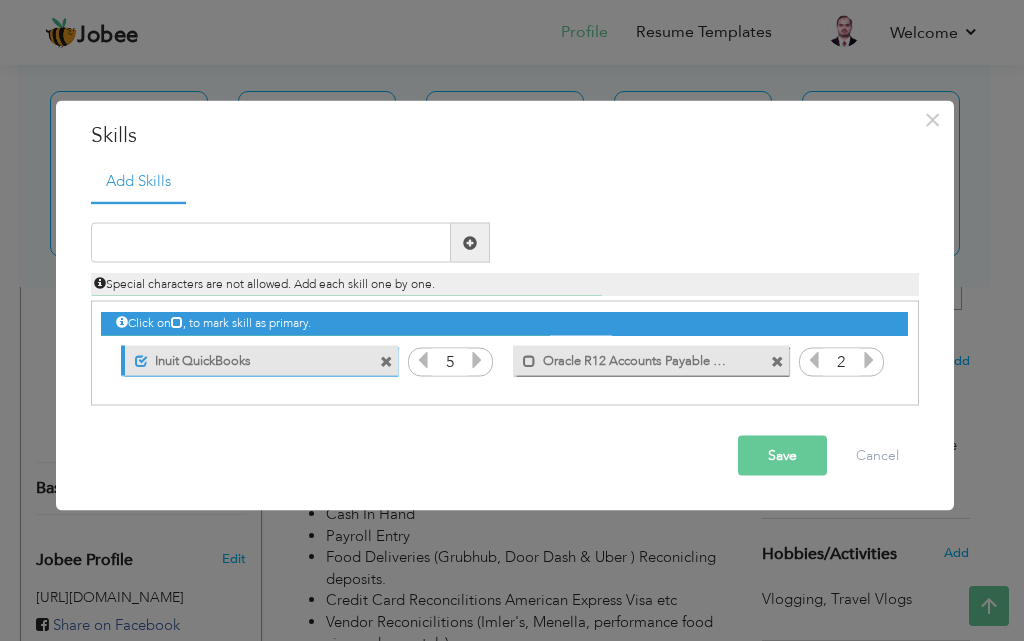 click at bounding box center (869, 360) 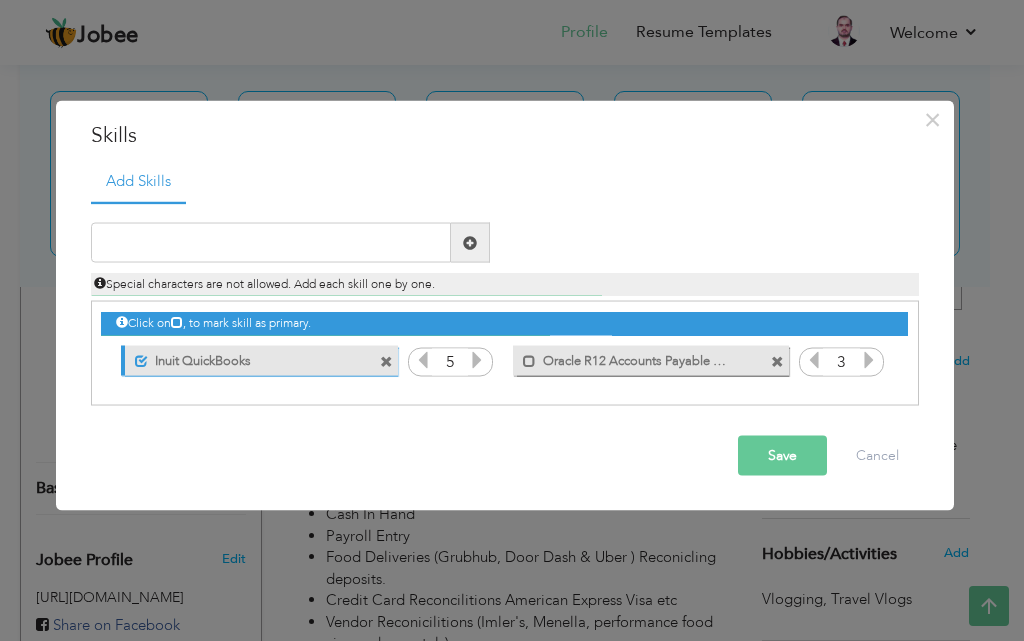 click on "Save" at bounding box center (782, 456) 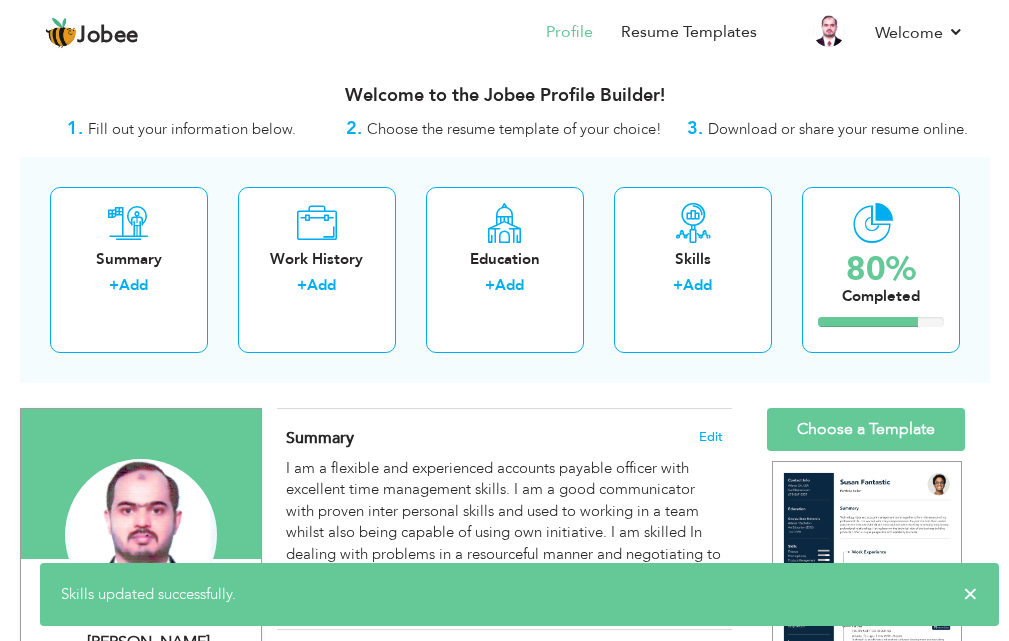 scroll, scrollTop: 0, scrollLeft: 0, axis: both 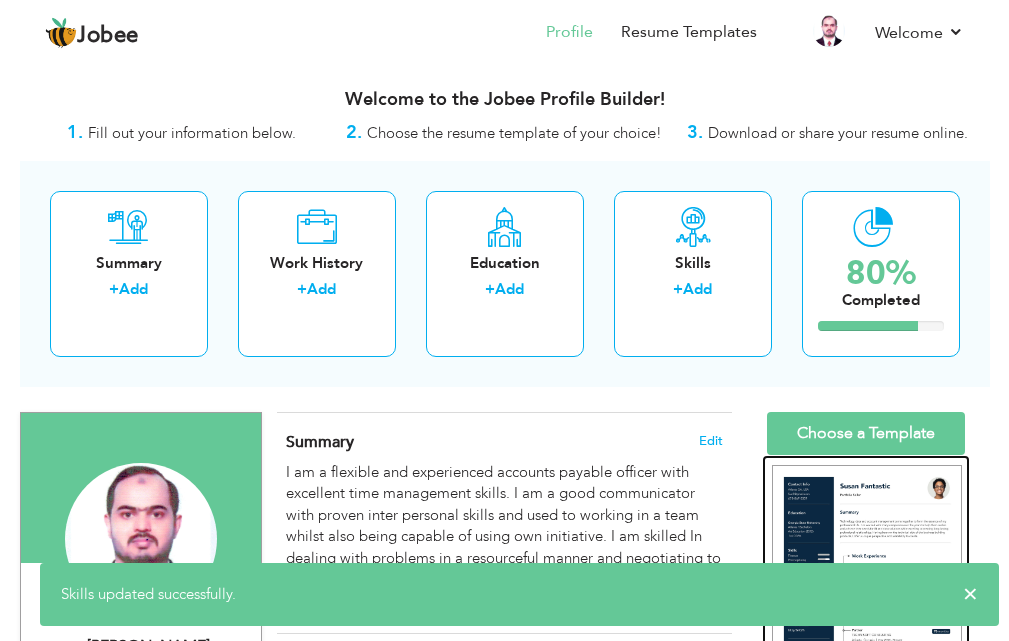 click at bounding box center (867, 587) 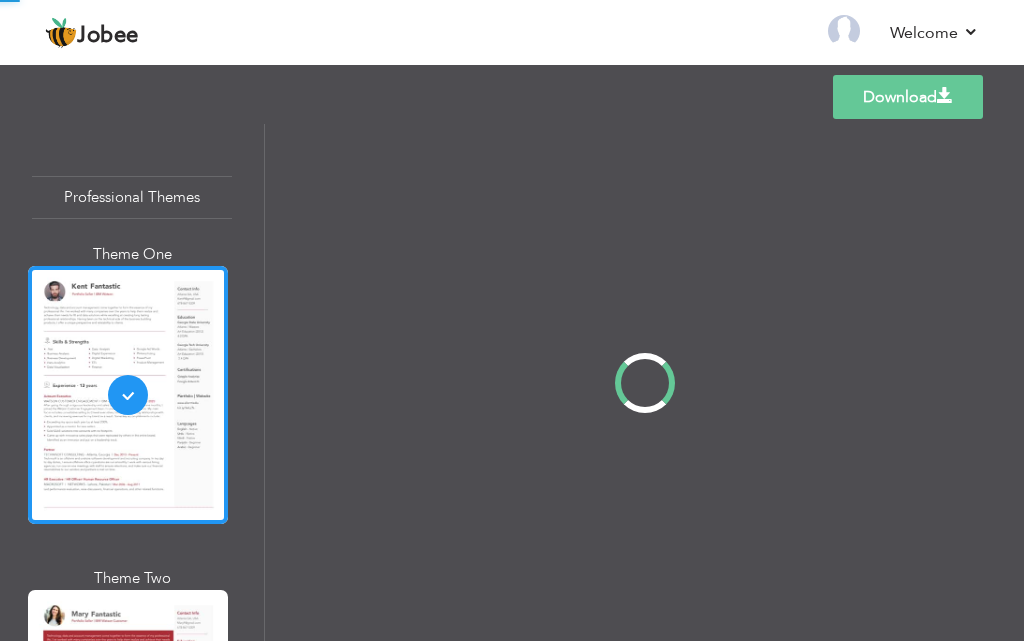 scroll, scrollTop: 0, scrollLeft: 0, axis: both 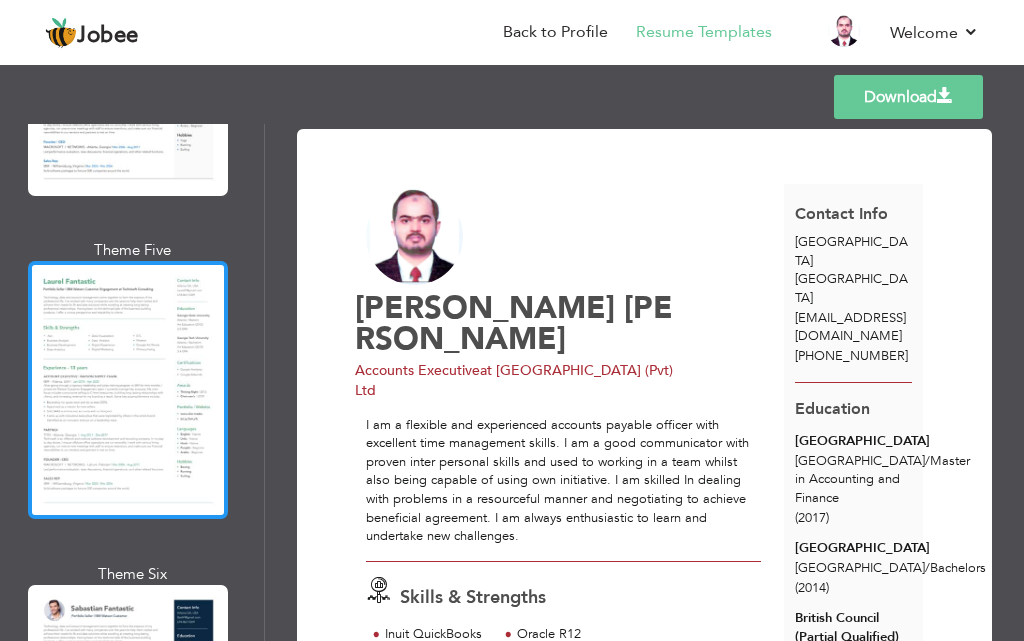 click at bounding box center [128, 390] 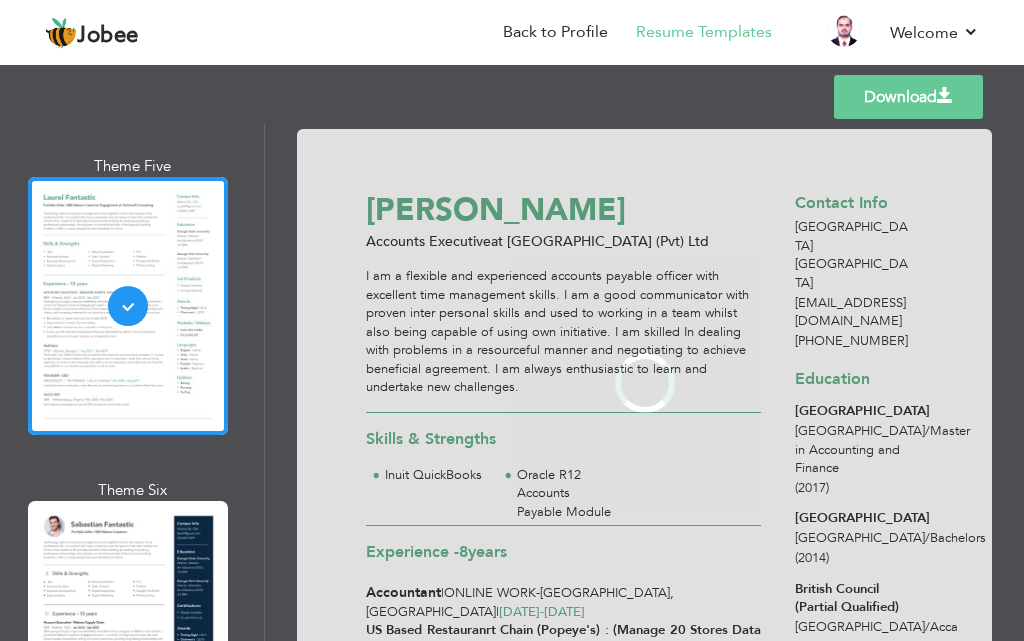 scroll, scrollTop: 1500, scrollLeft: 0, axis: vertical 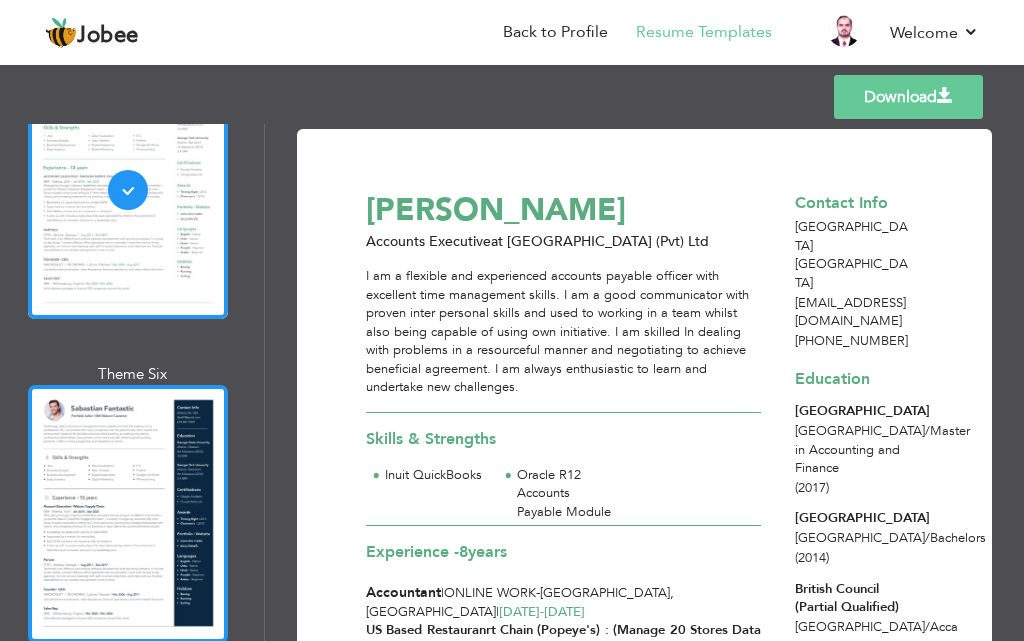 click at bounding box center [128, 514] 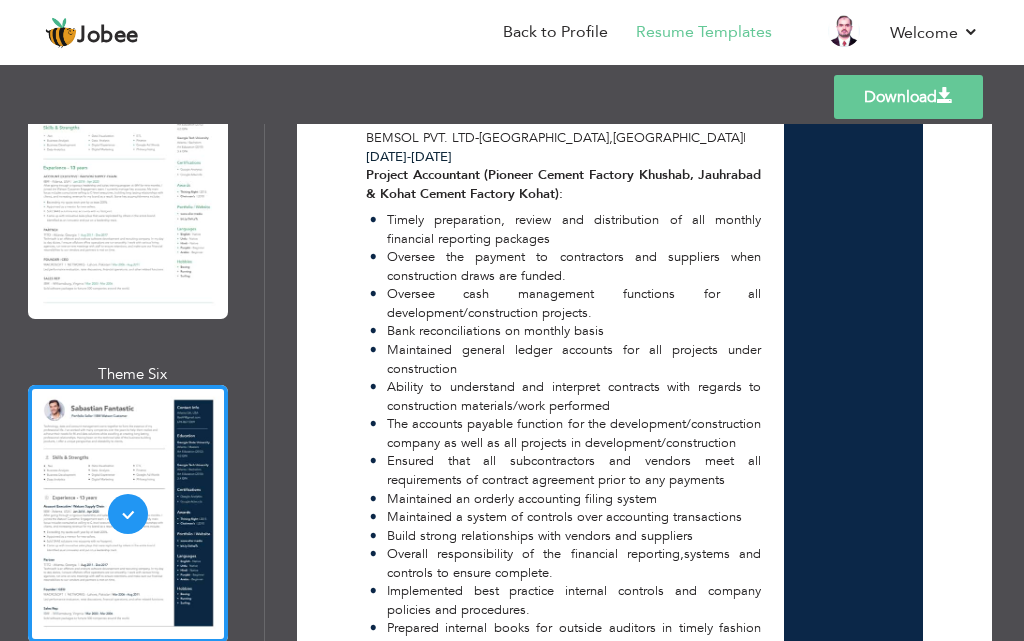 scroll, scrollTop: 2126, scrollLeft: 0, axis: vertical 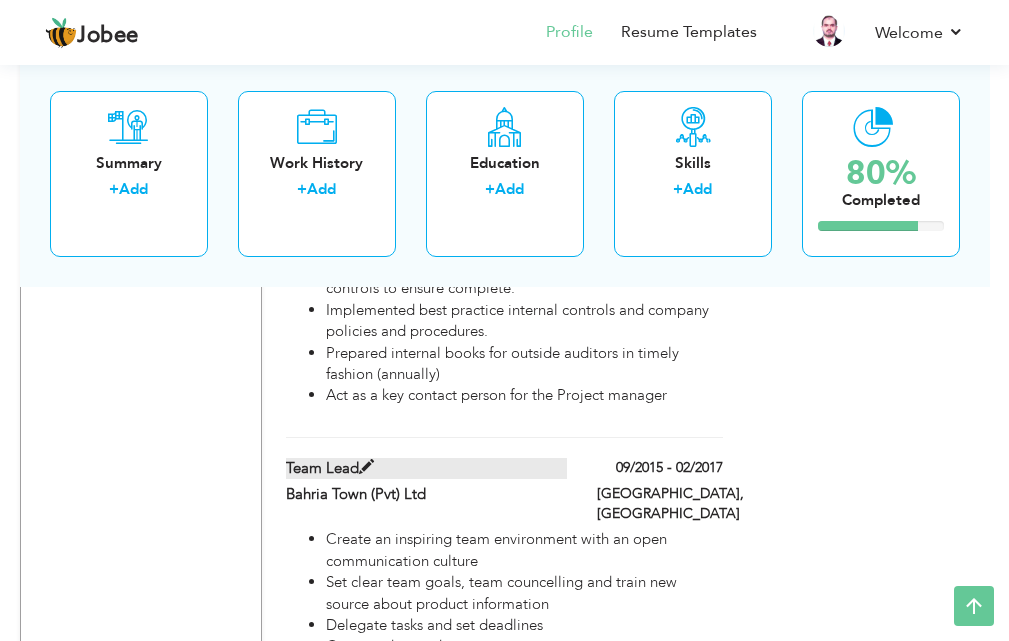 click at bounding box center (366, 467) 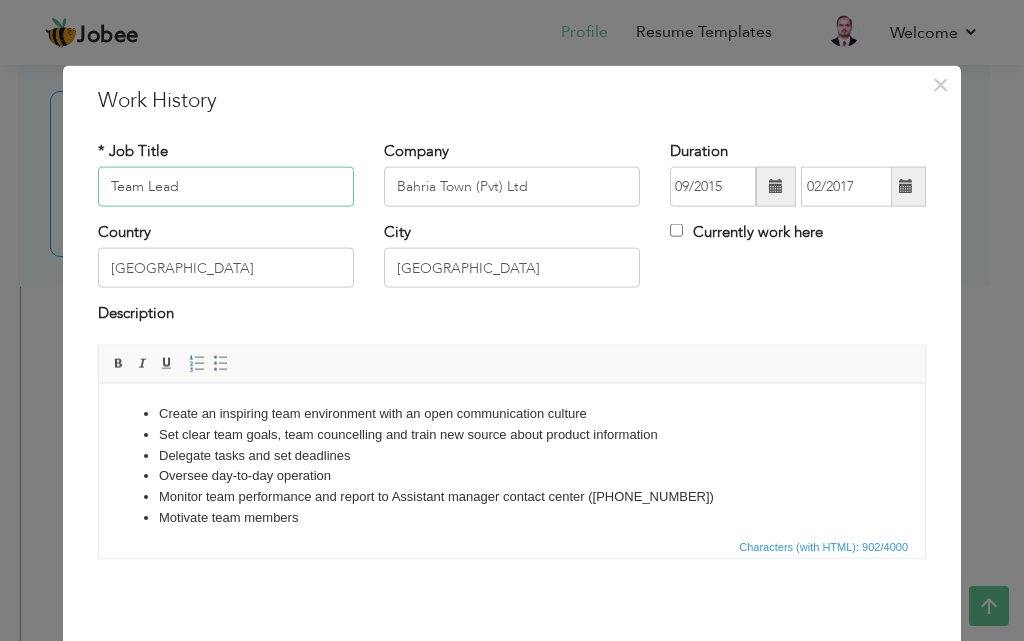 scroll, scrollTop: 181, scrollLeft: 0, axis: vertical 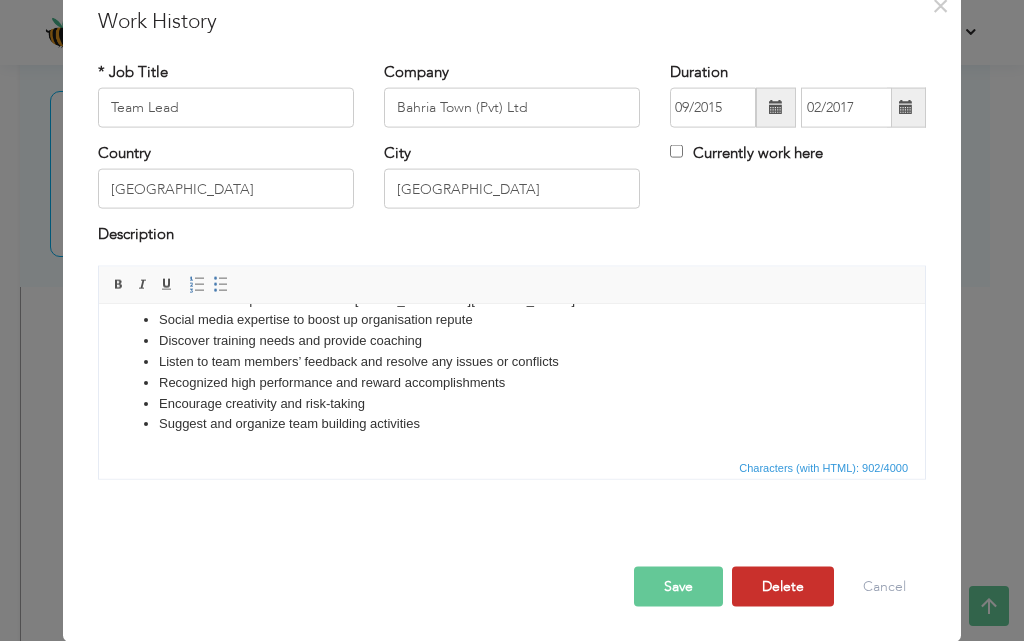 click on "Delete" at bounding box center (783, 586) 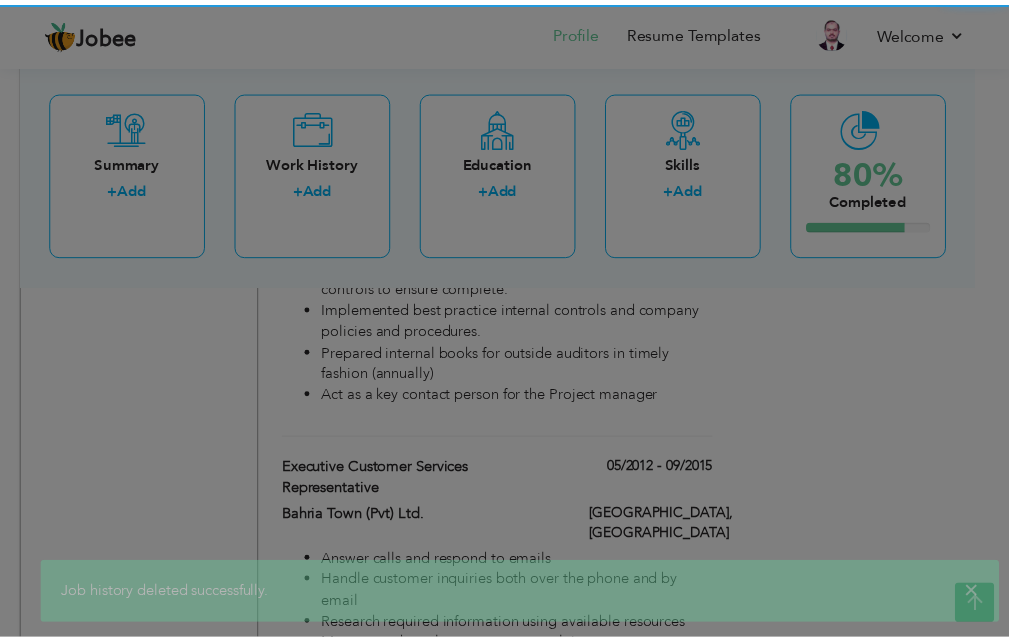 scroll, scrollTop: 0, scrollLeft: 0, axis: both 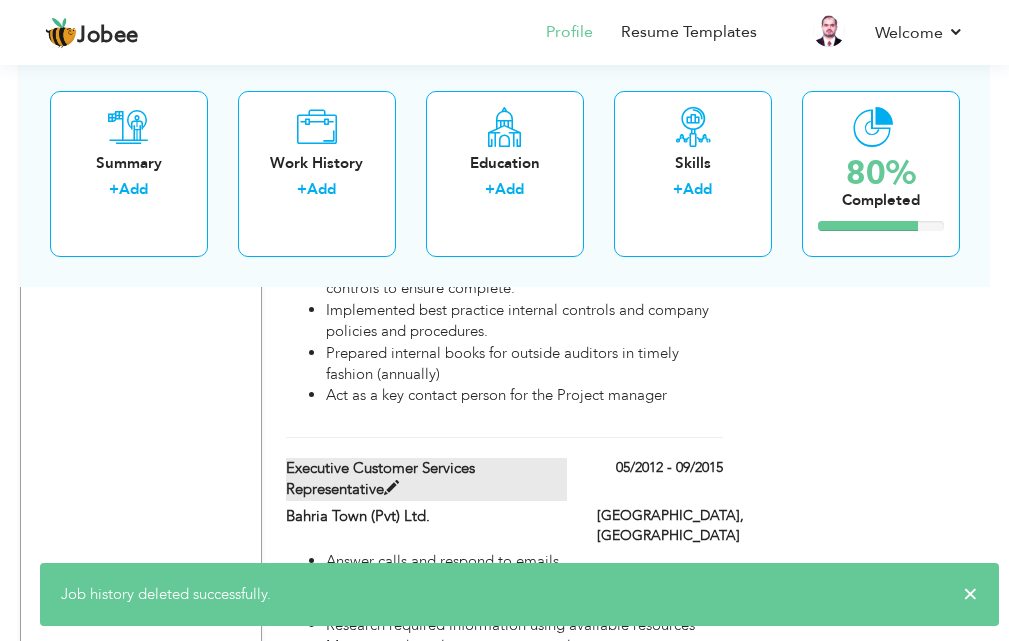 click on "Executive Customer Services Representative" at bounding box center (426, 479) 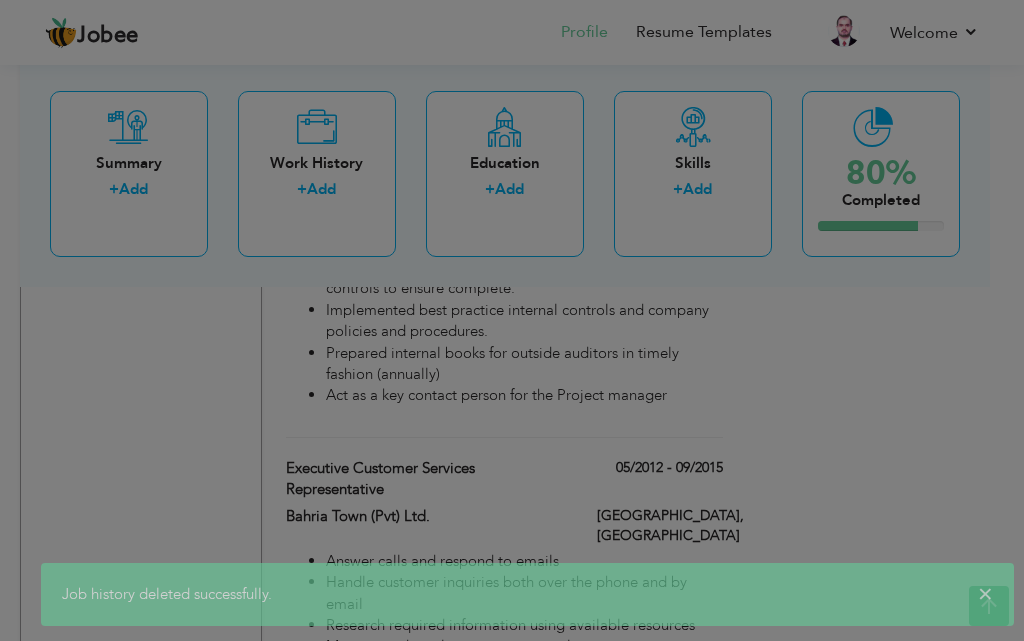 scroll, scrollTop: 0, scrollLeft: 0, axis: both 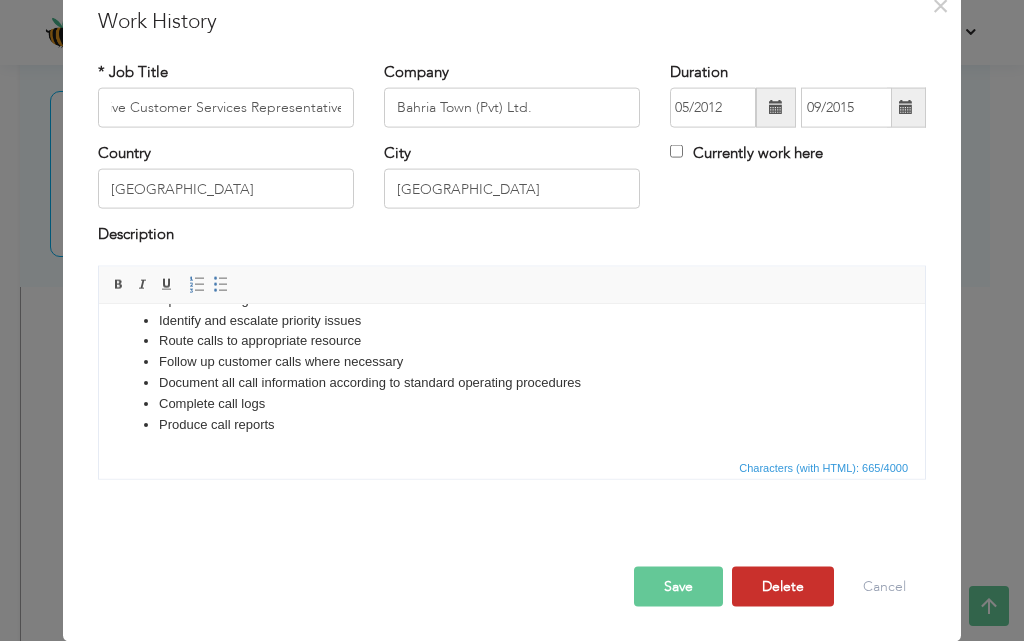 click on "Delete" at bounding box center [783, 586] 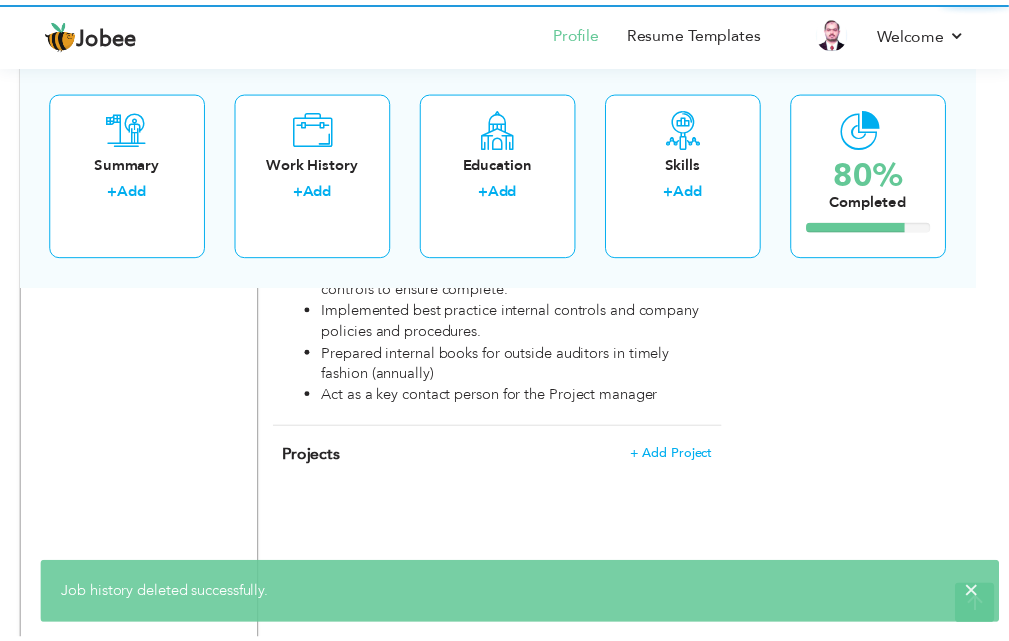 scroll, scrollTop: 0, scrollLeft: 0, axis: both 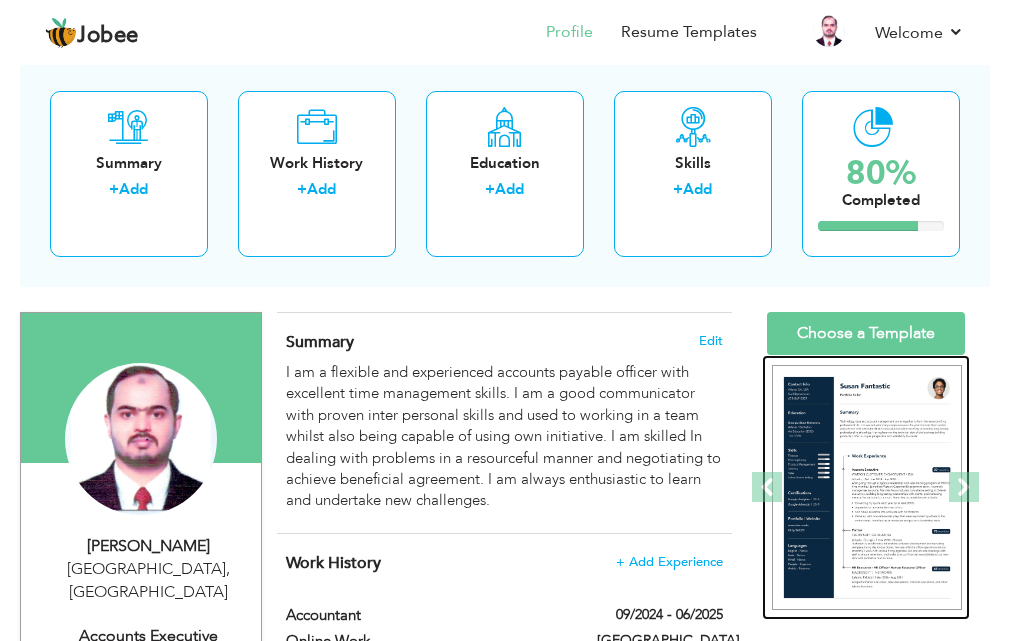 click at bounding box center (867, 487) 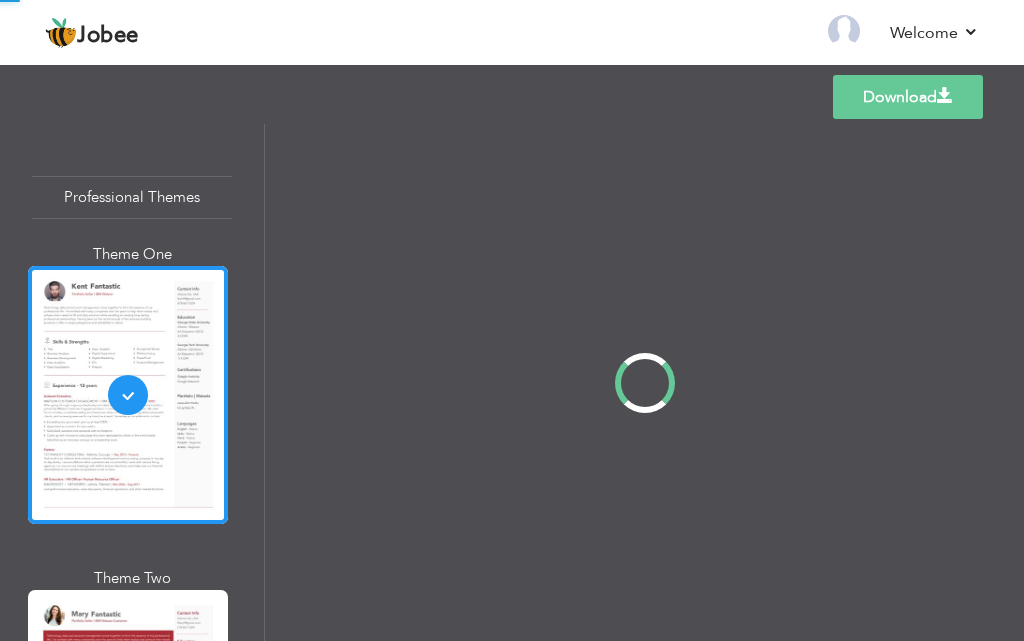 scroll, scrollTop: 0, scrollLeft: 0, axis: both 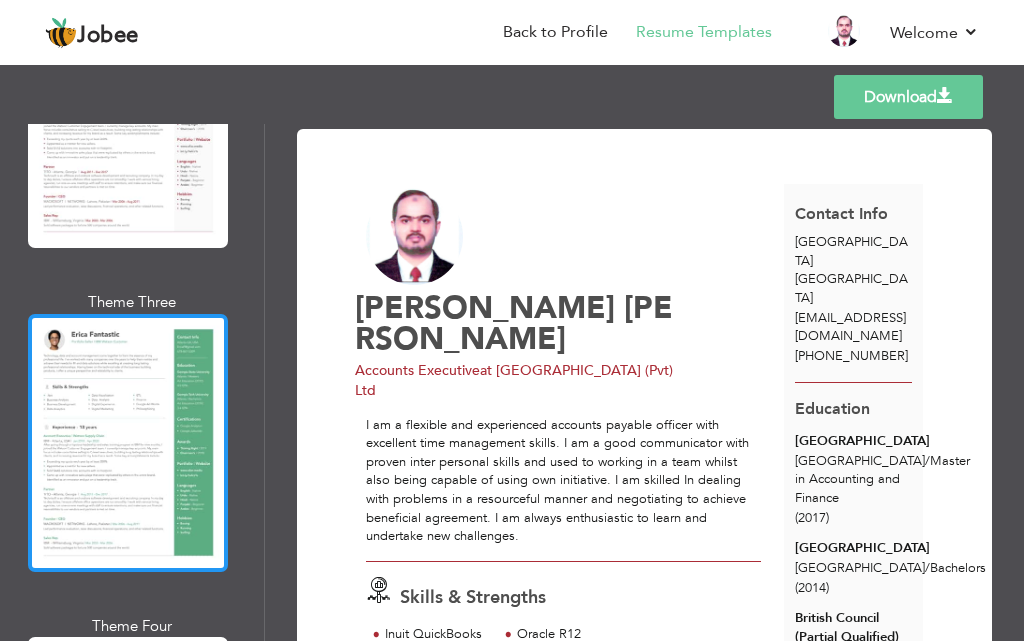 click at bounding box center [128, 443] 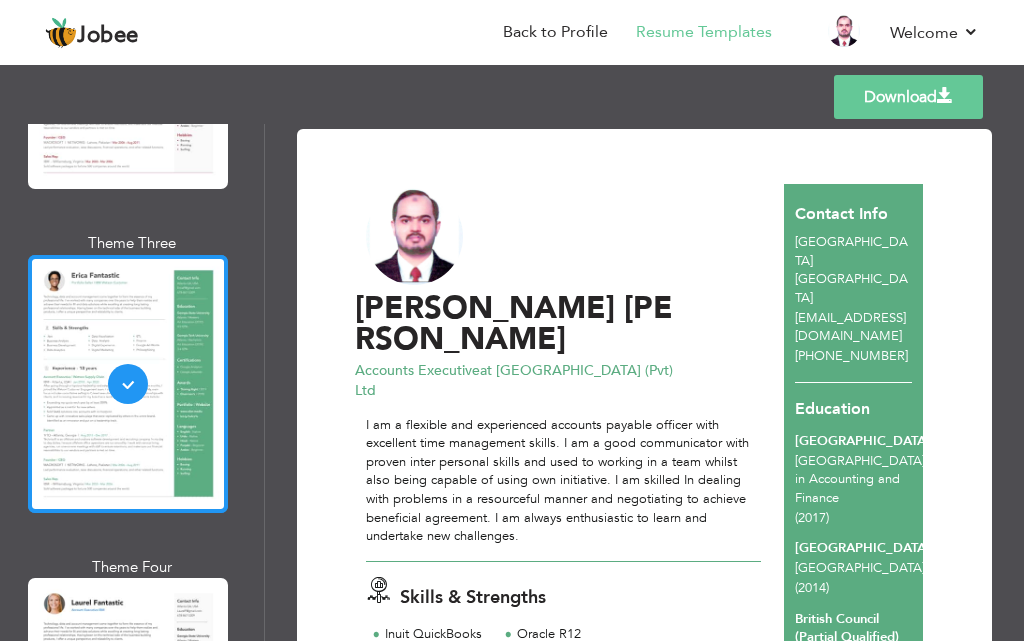 scroll, scrollTop: 700, scrollLeft: 0, axis: vertical 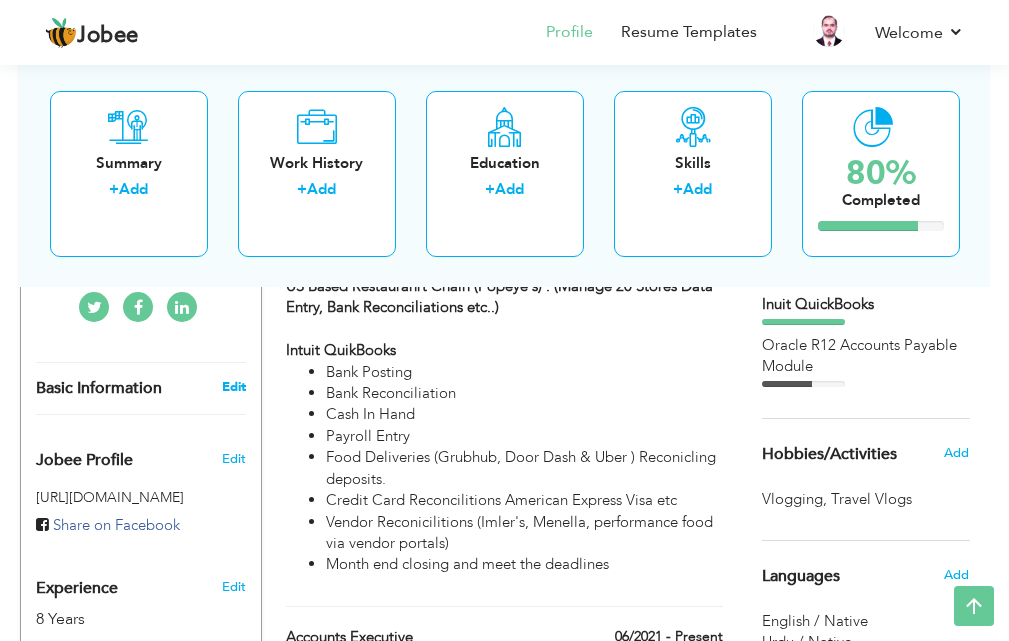click on "Edit" at bounding box center [234, 387] 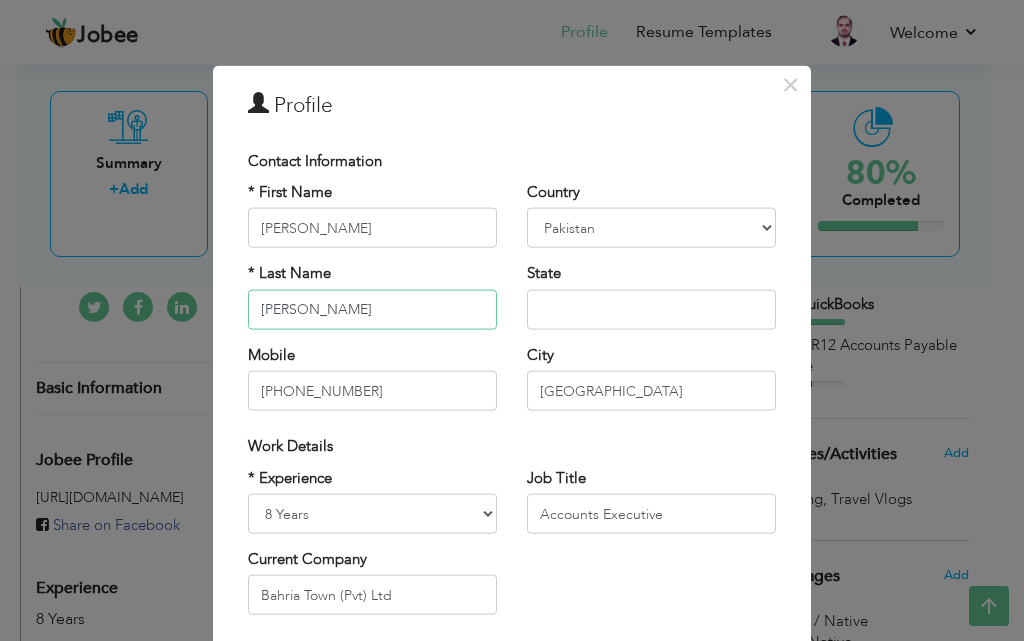 drag, startPoint x: 390, startPoint y: 312, endPoint x: 411, endPoint y: 311, distance: 21.023796 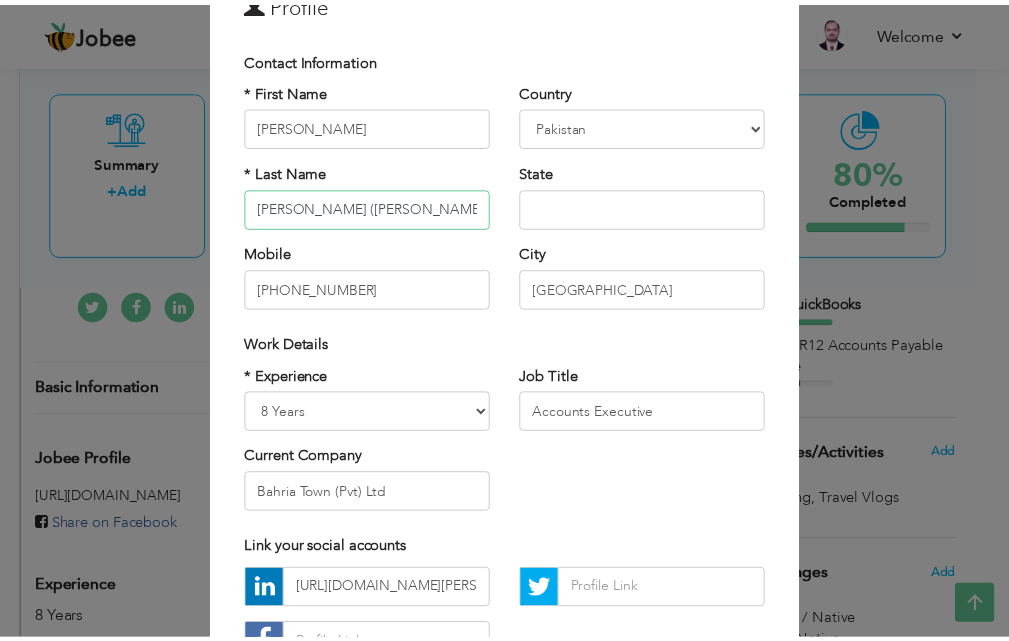 scroll, scrollTop: 261, scrollLeft: 0, axis: vertical 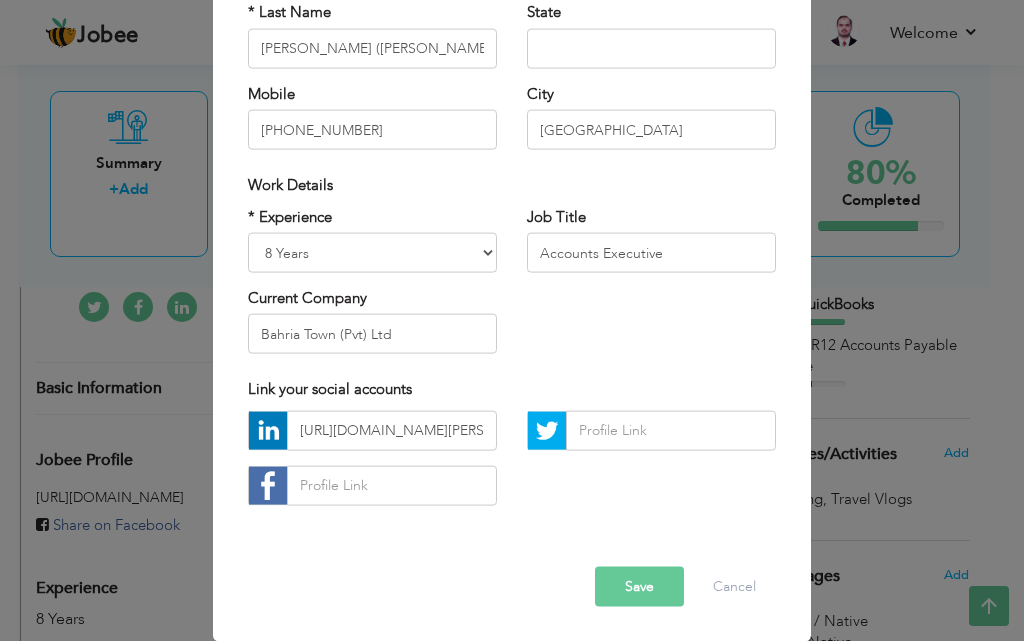 click on "Save" at bounding box center (639, 586) 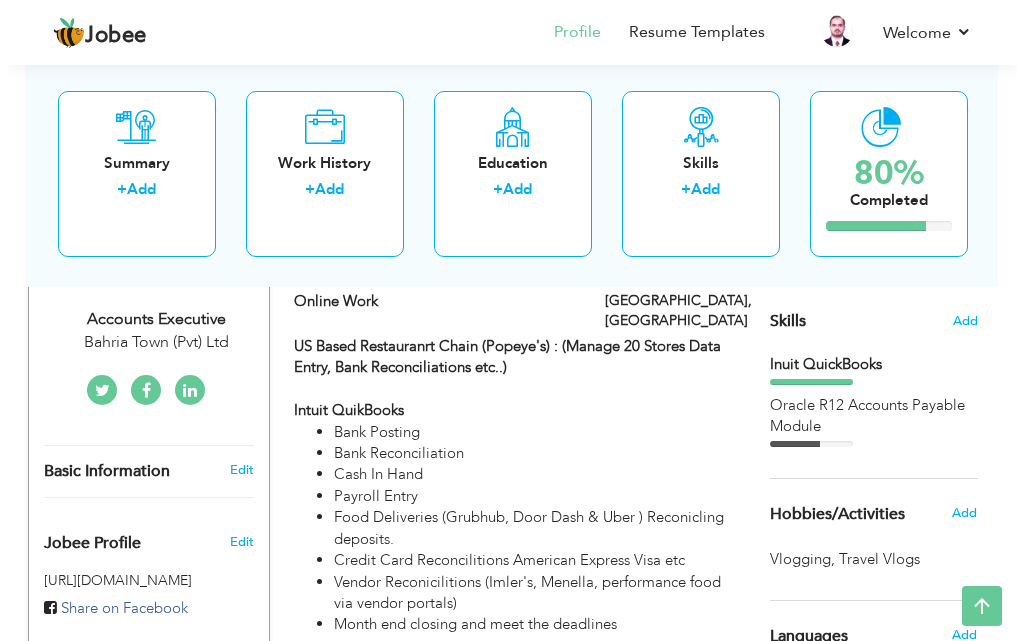 scroll, scrollTop: 400, scrollLeft: 0, axis: vertical 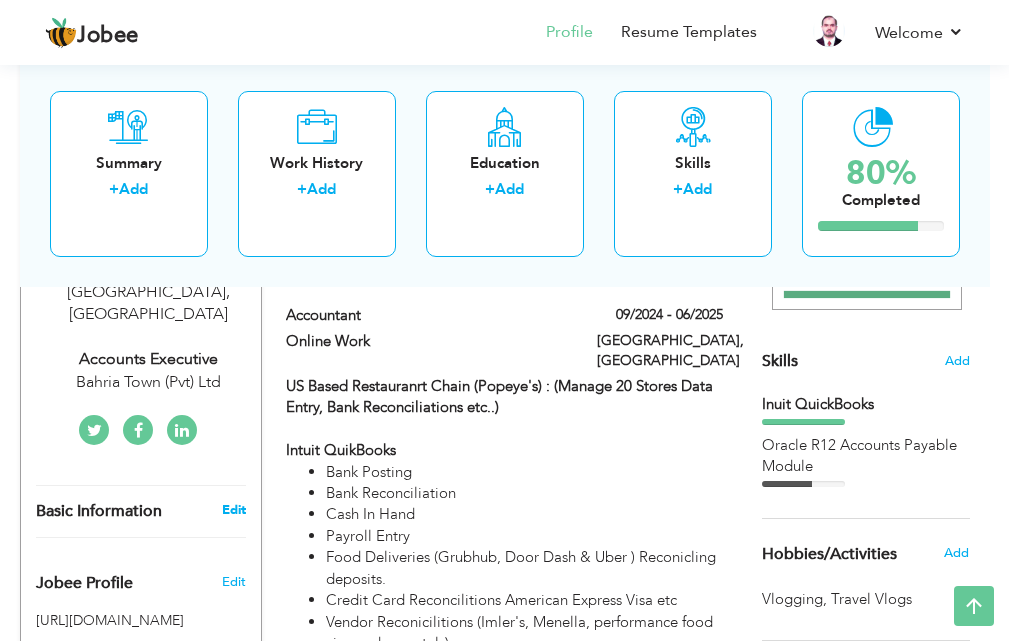 click on "Edit" at bounding box center [234, 510] 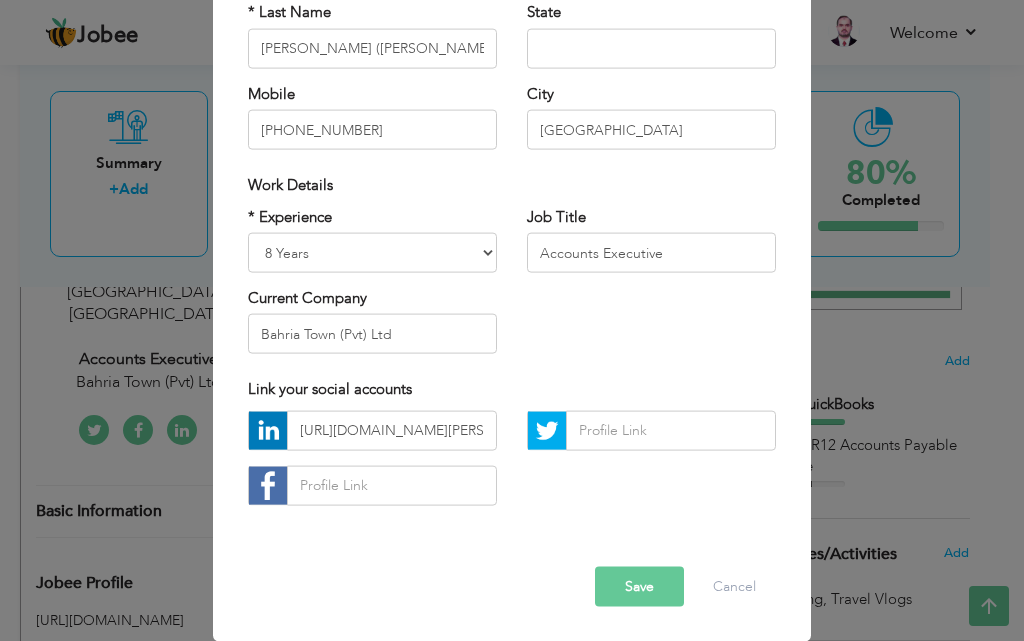 scroll, scrollTop: 0, scrollLeft: 0, axis: both 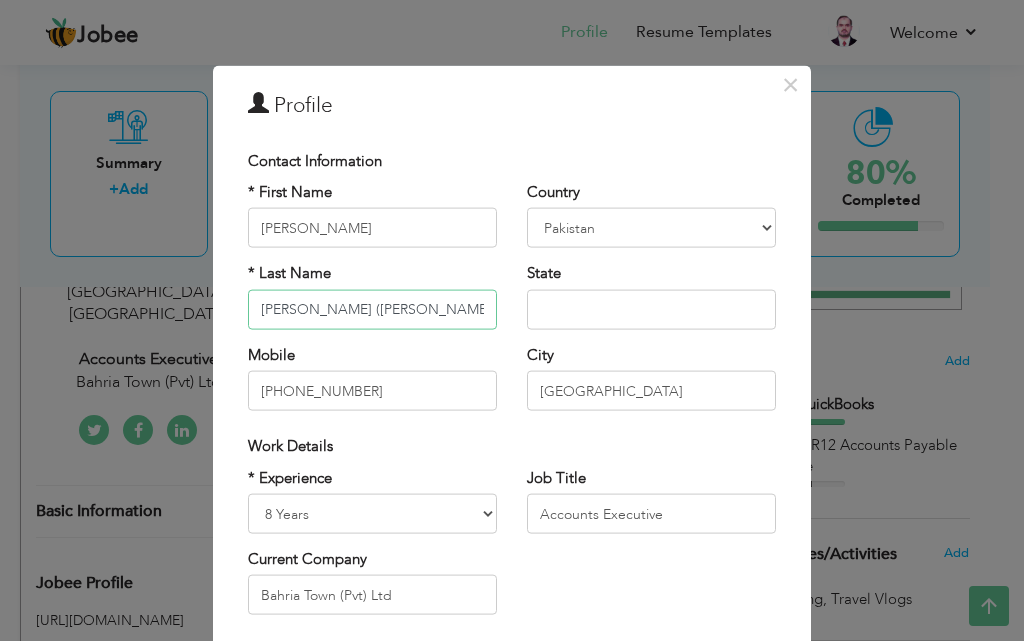 click on "Razaque (عبد الرزاق مظهر)" at bounding box center [372, 309] 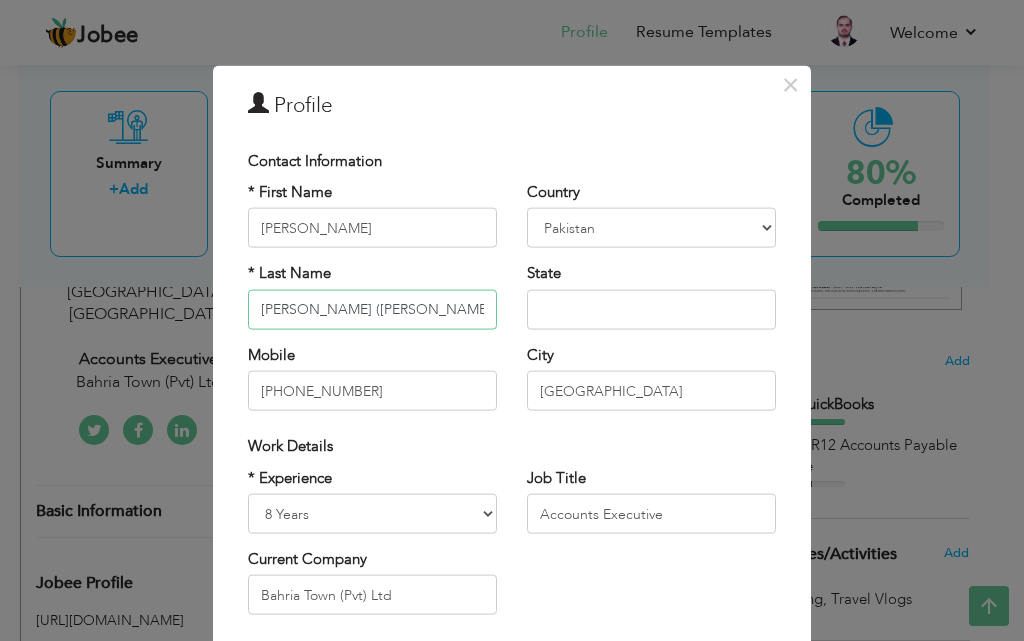 drag, startPoint x: 321, startPoint y: 305, endPoint x: 356, endPoint y: 304, distance: 35.014282 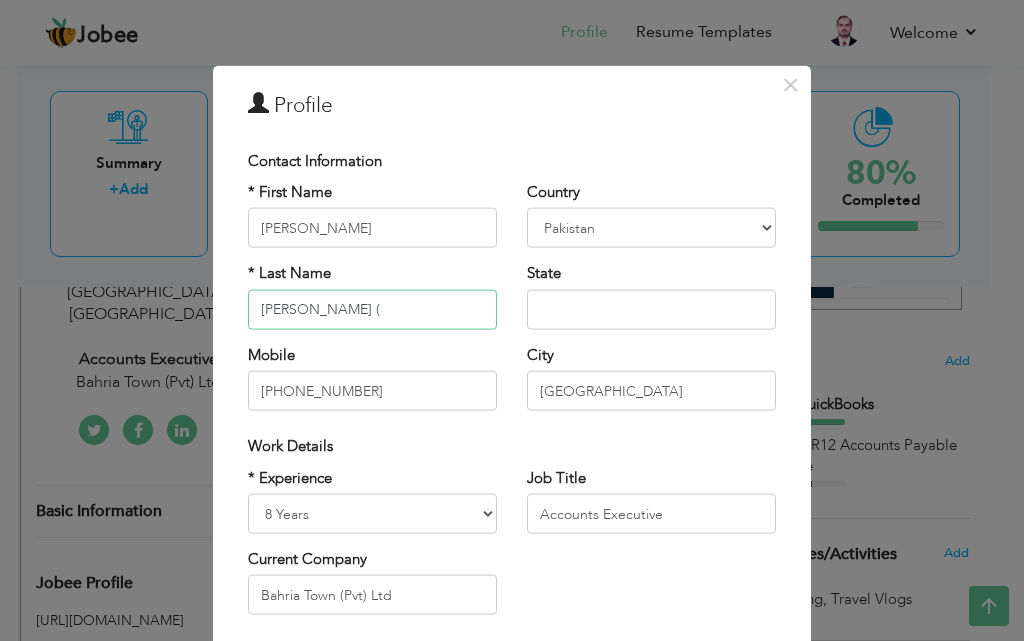 paste on "عبد الرزاق" 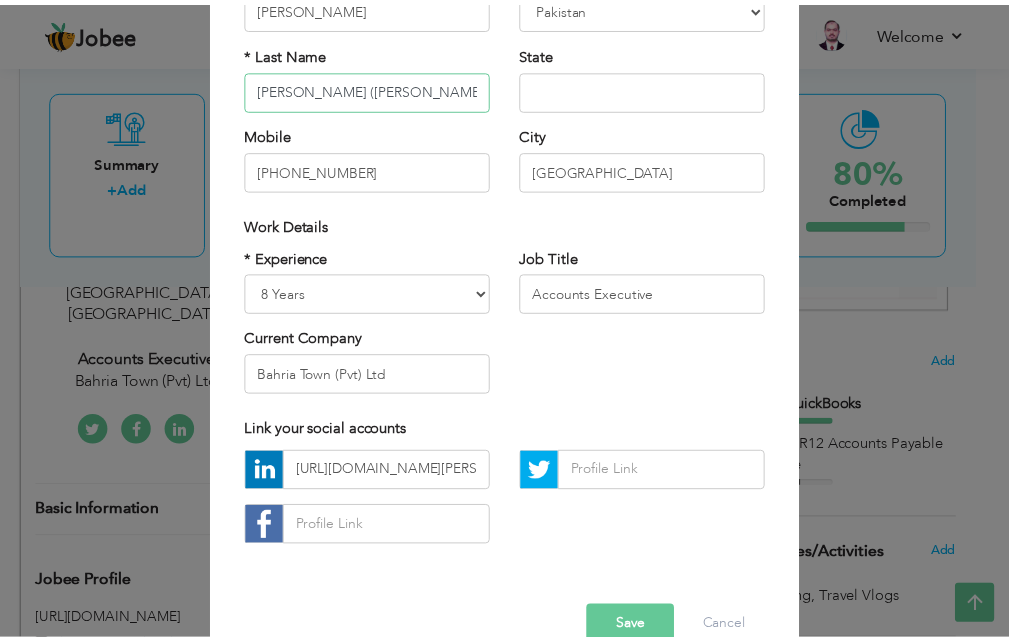 scroll, scrollTop: 261, scrollLeft: 0, axis: vertical 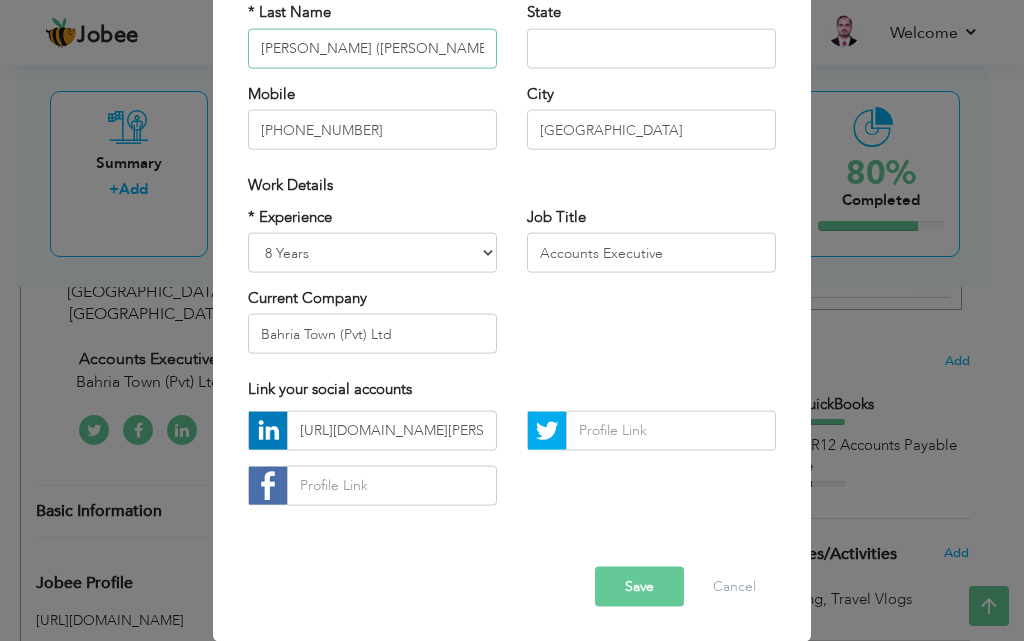 type on "Razaque (عبد الرزاق)" 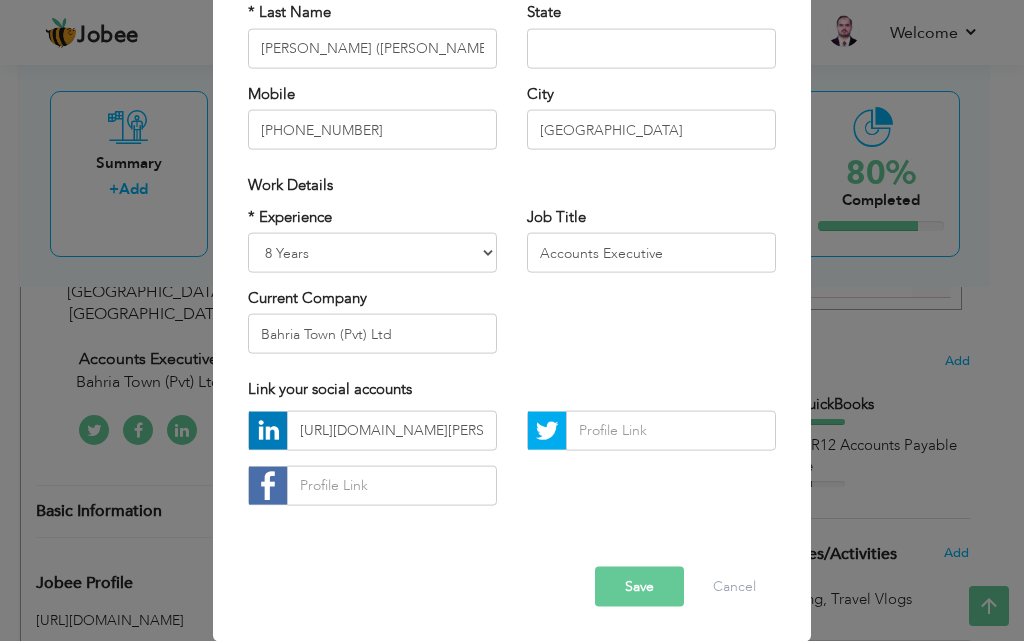 click on "Save" at bounding box center (639, 586) 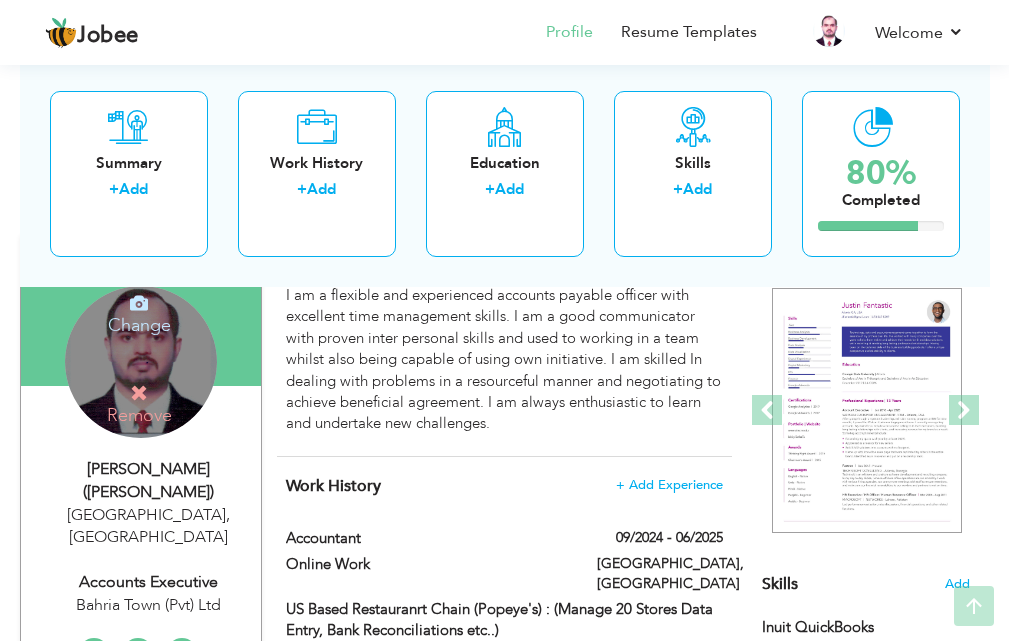 scroll, scrollTop: 200, scrollLeft: 0, axis: vertical 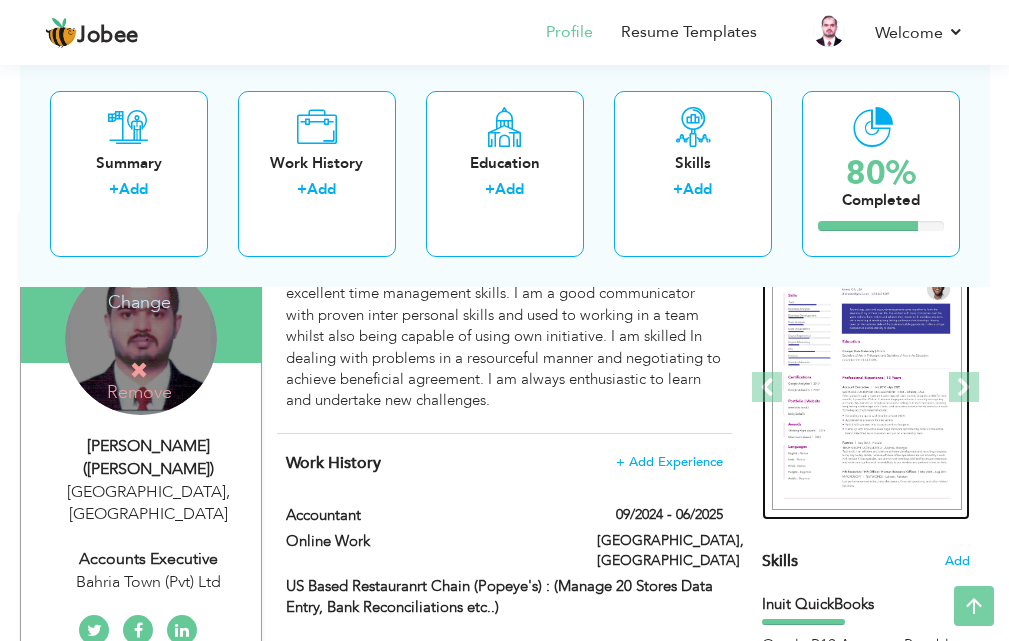 click at bounding box center (867, 387) 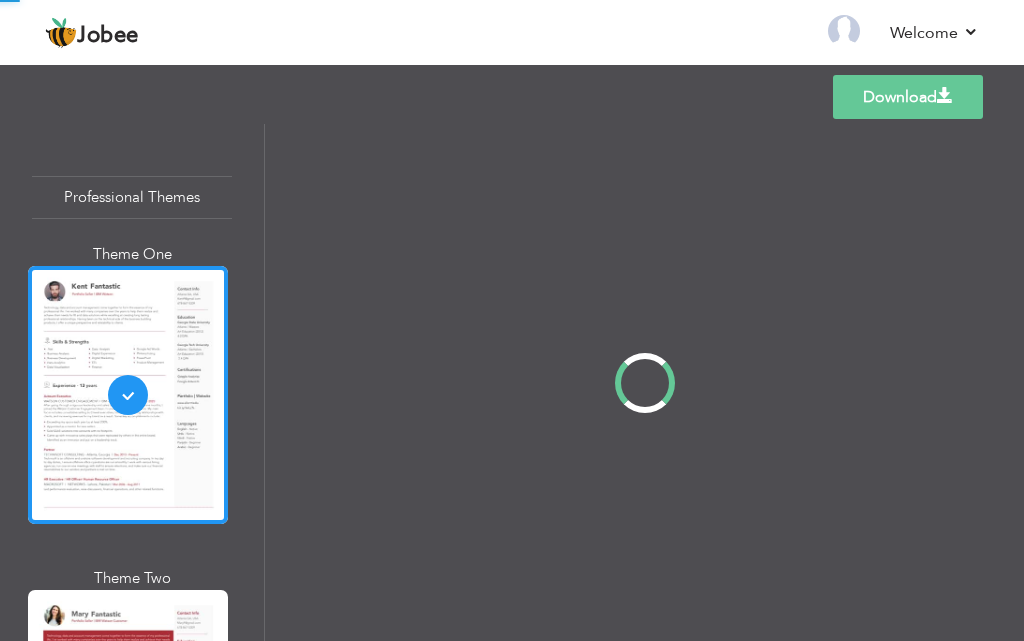 scroll, scrollTop: 0, scrollLeft: 0, axis: both 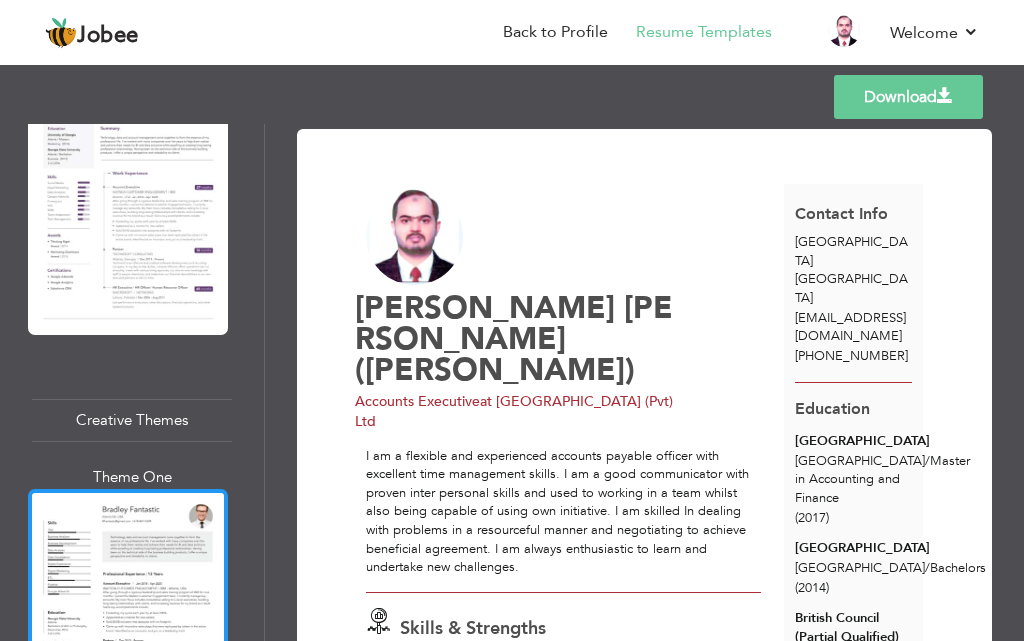 click at bounding box center [128, 618] 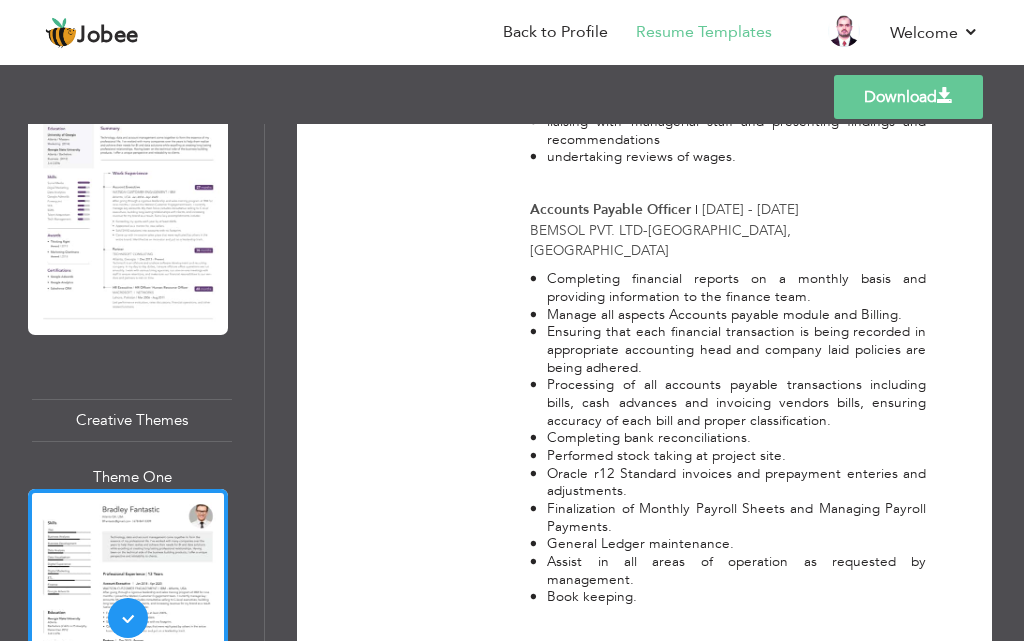 scroll, scrollTop: 1400, scrollLeft: 0, axis: vertical 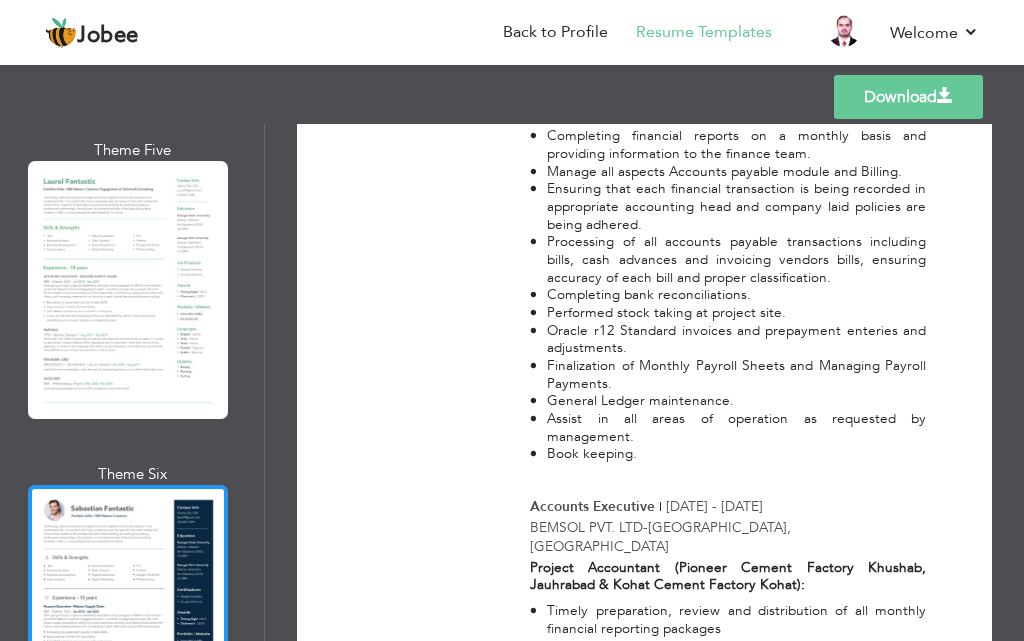 click at bounding box center [128, 614] 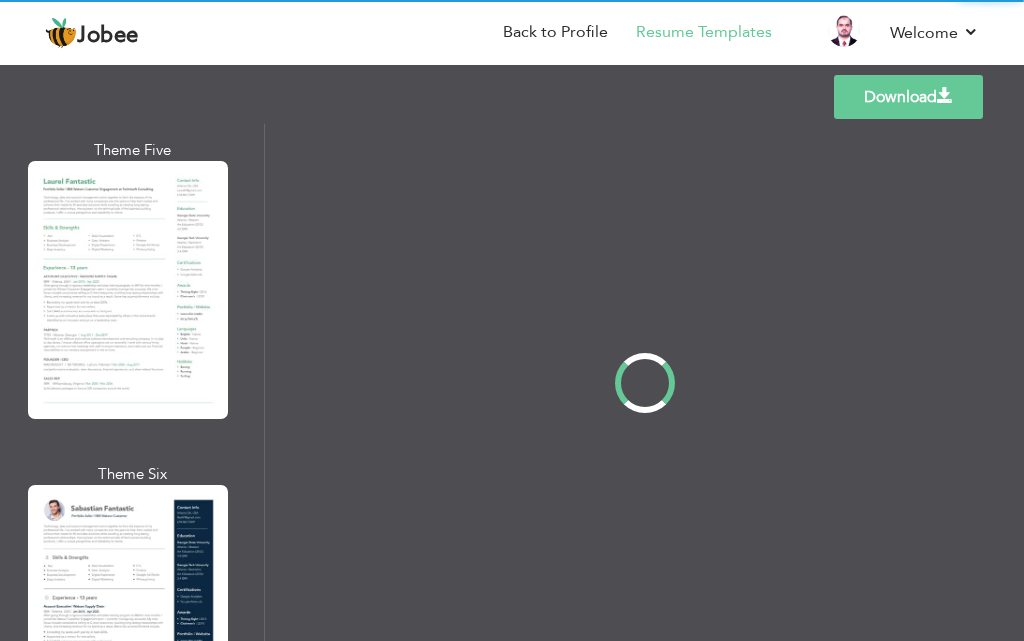 scroll, scrollTop: 0, scrollLeft: 0, axis: both 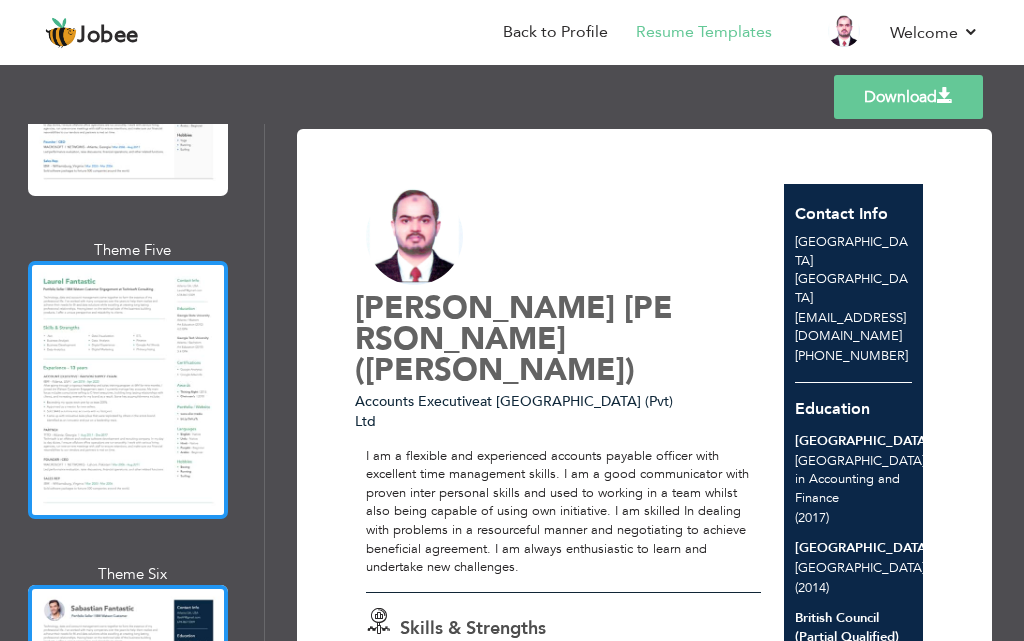 click at bounding box center (128, 390) 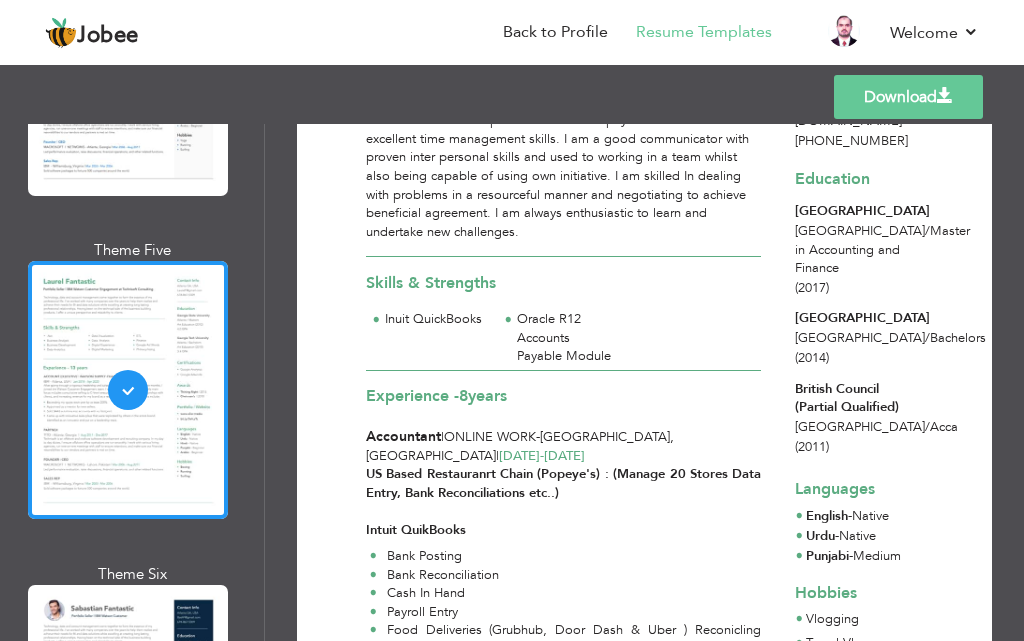 scroll, scrollTop: 300, scrollLeft: 0, axis: vertical 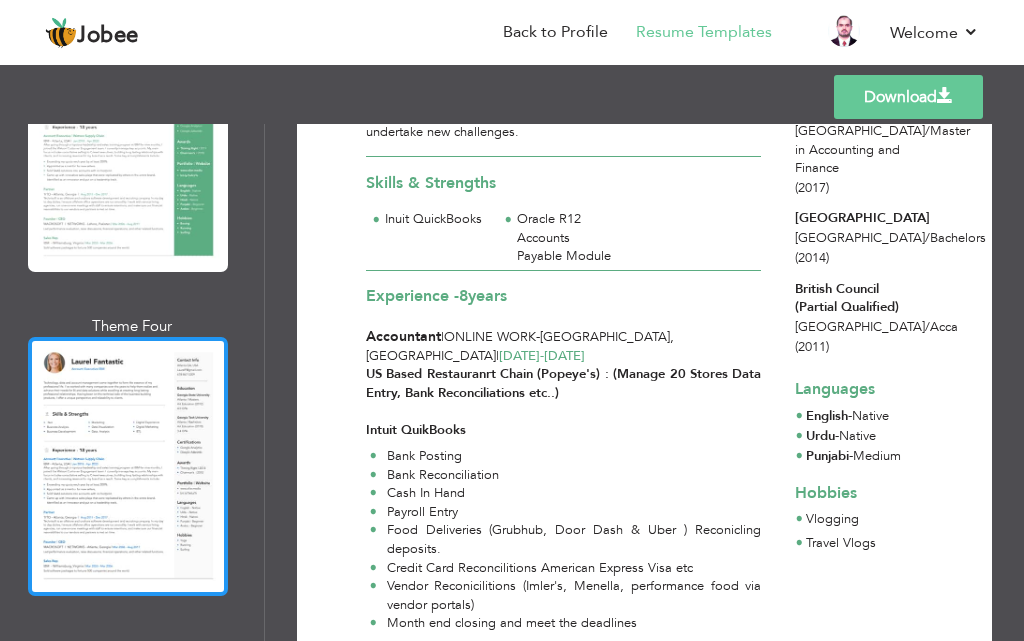 click at bounding box center [128, 466] 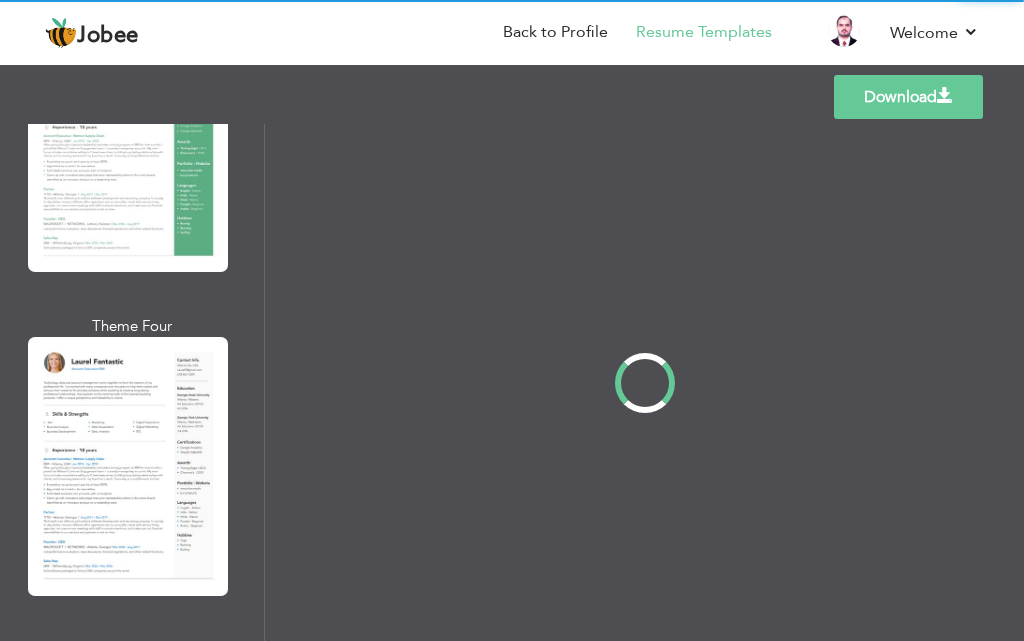 scroll, scrollTop: 0, scrollLeft: 0, axis: both 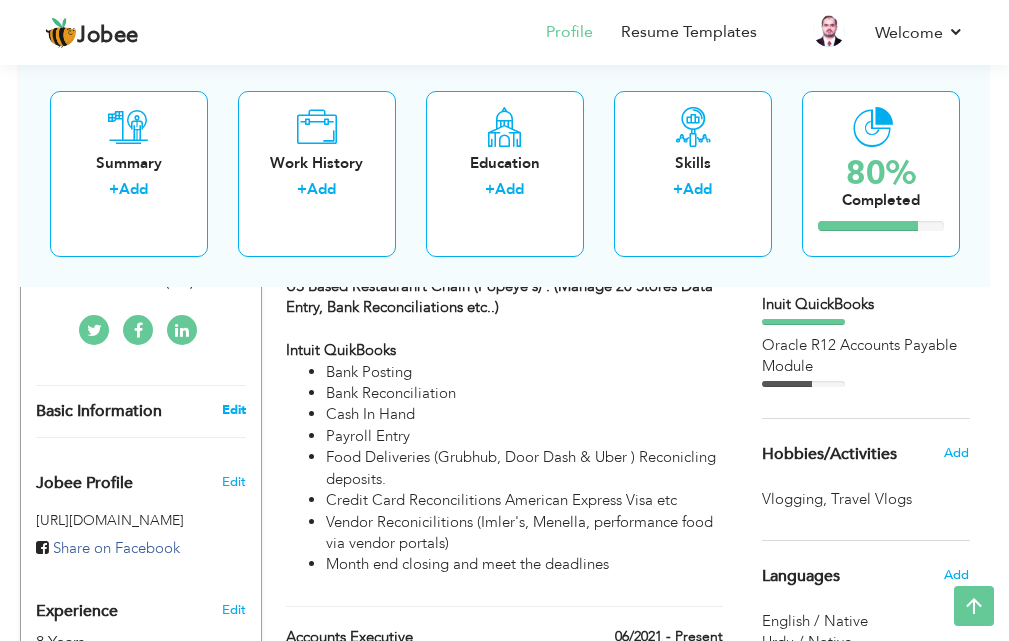 click on "Edit" at bounding box center (234, 410) 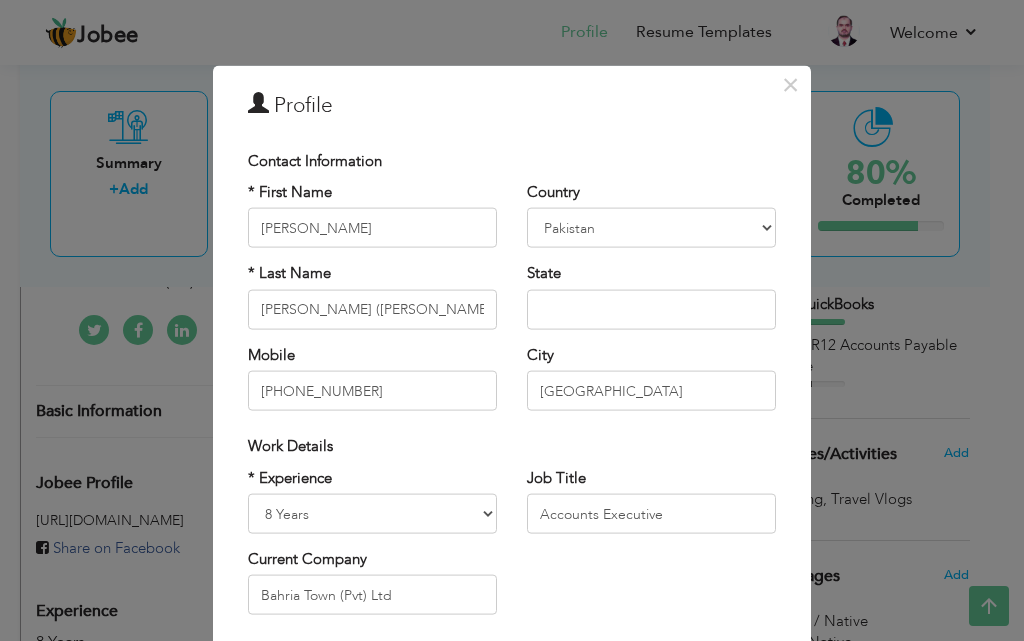 click on "* Last Name
Razaque (عبد الرزاق)" at bounding box center (372, 296) 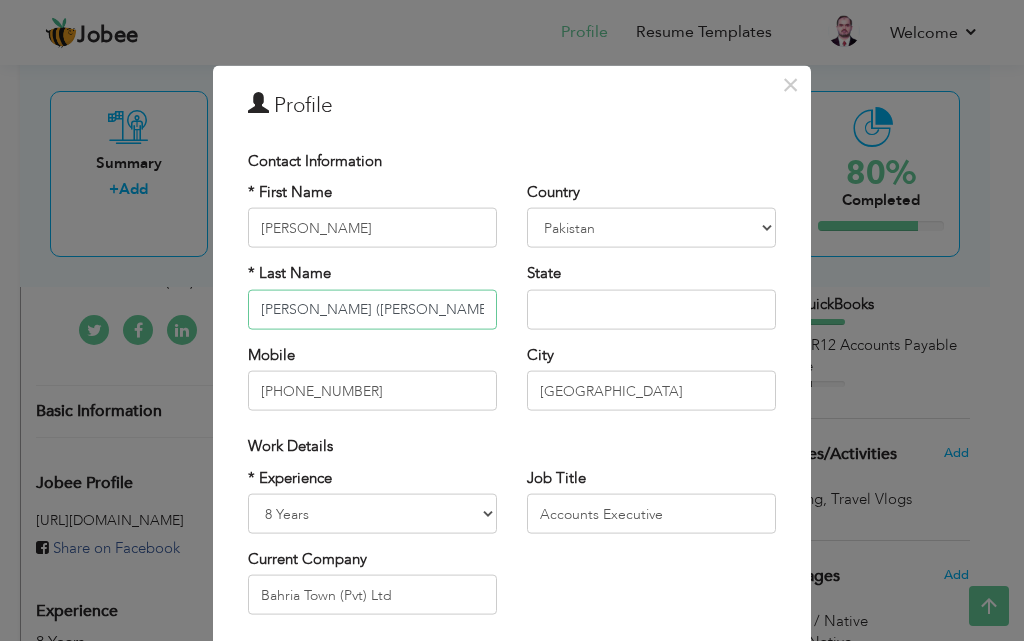drag, startPoint x: 372, startPoint y: 313, endPoint x: 326, endPoint y: 309, distance: 46.173584 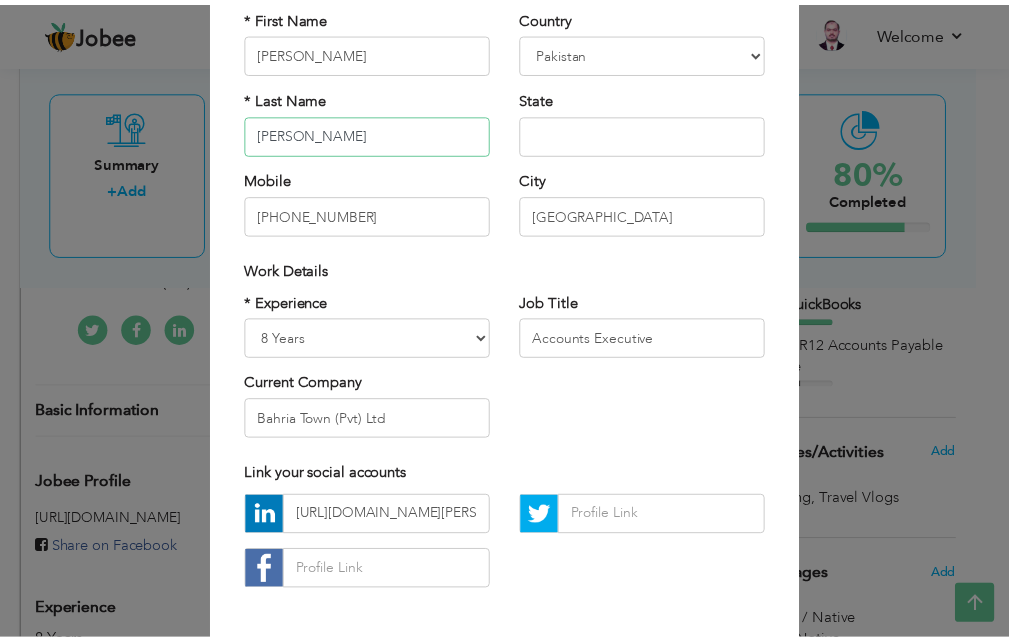 scroll, scrollTop: 261, scrollLeft: 0, axis: vertical 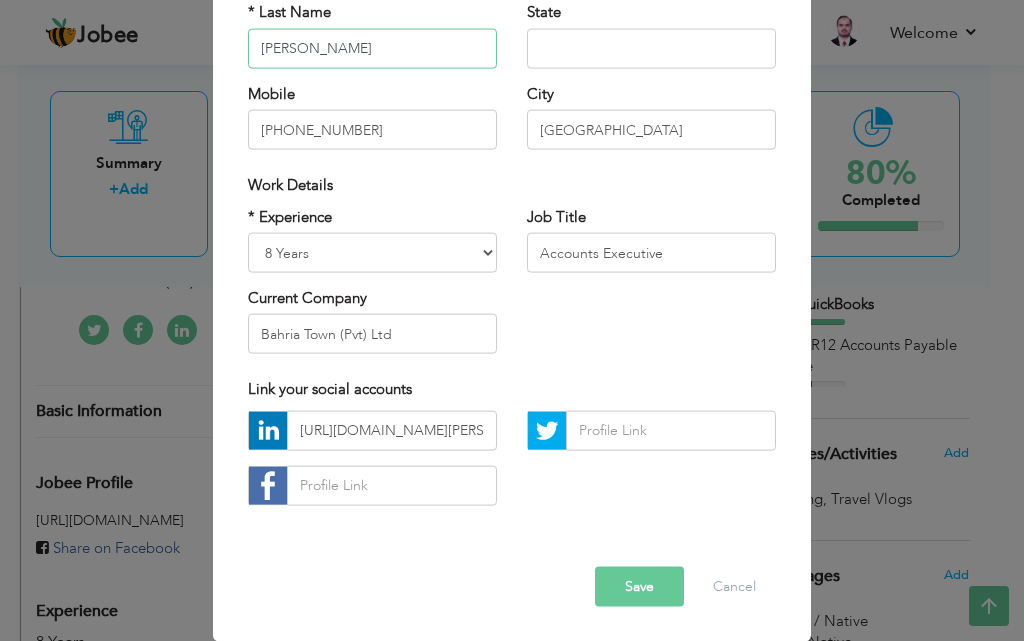 type on "[PERSON_NAME]" 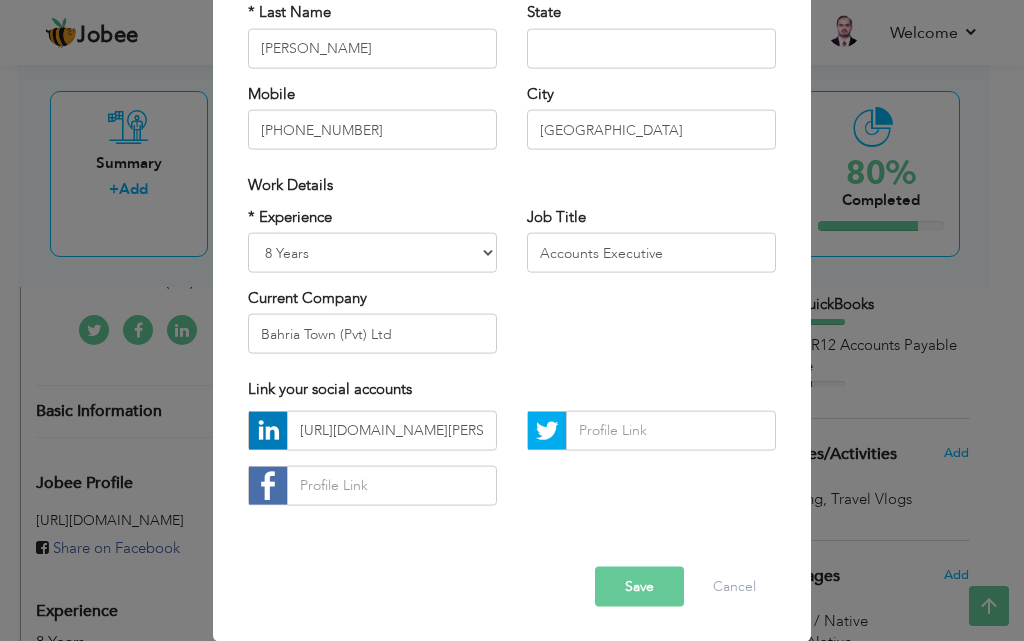 click on "Save" at bounding box center [639, 586] 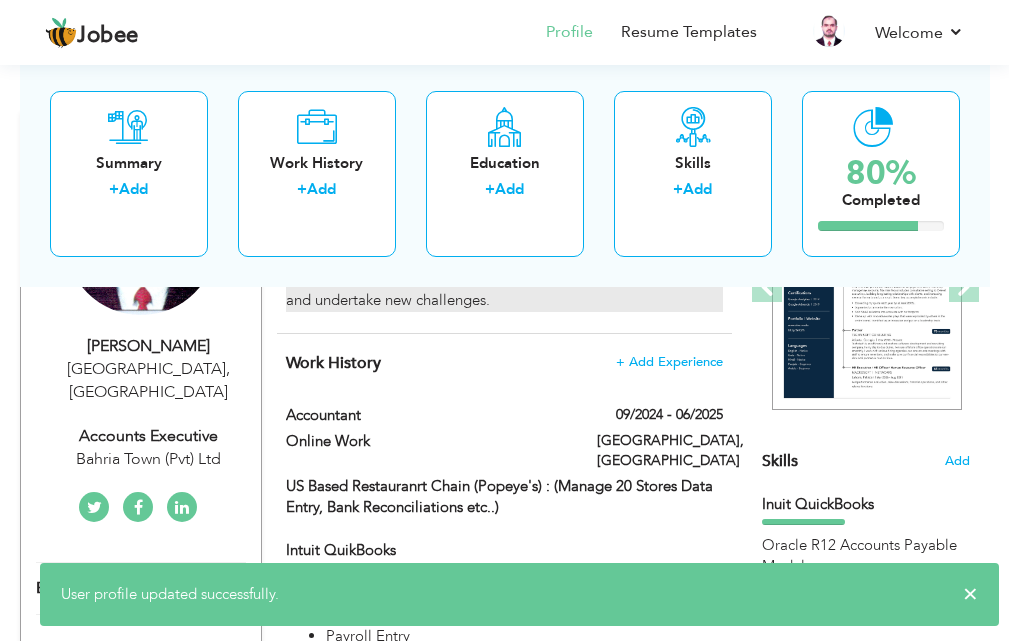 scroll, scrollTop: 0, scrollLeft: 0, axis: both 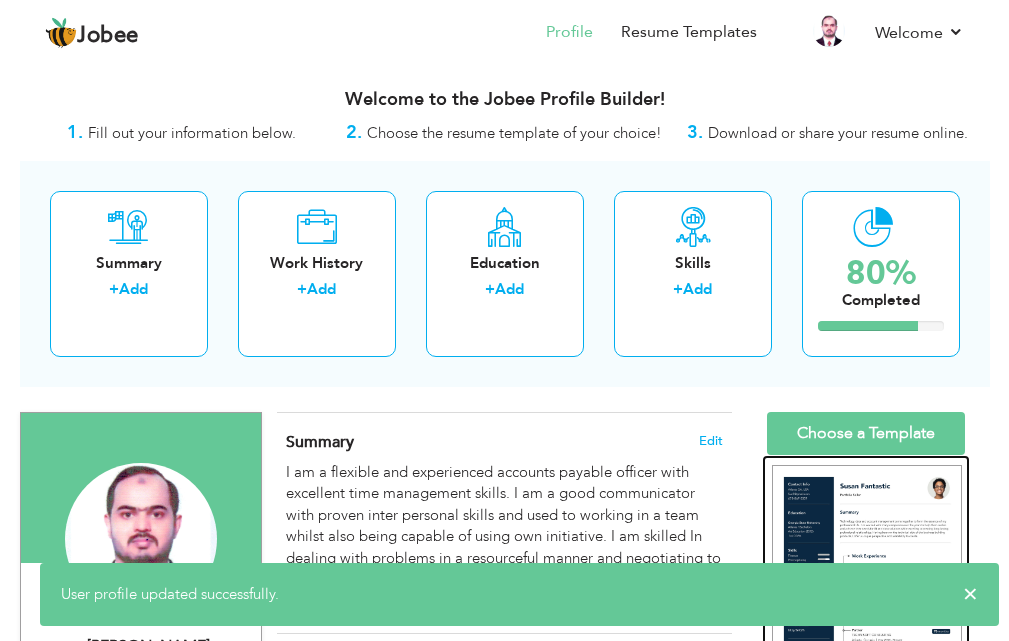 click at bounding box center [867, 587] 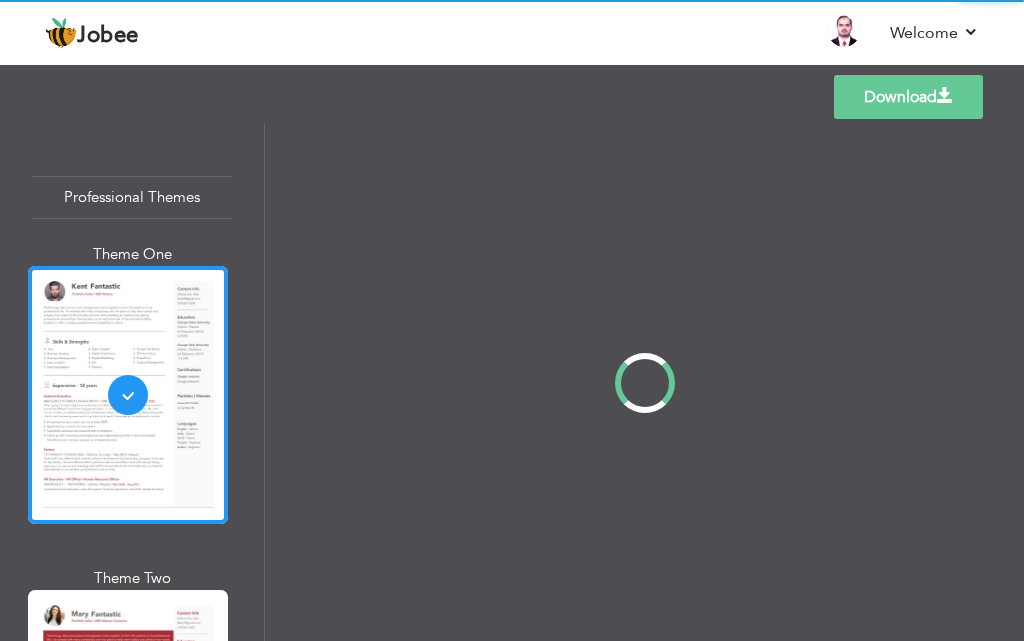 scroll, scrollTop: 0, scrollLeft: 0, axis: both 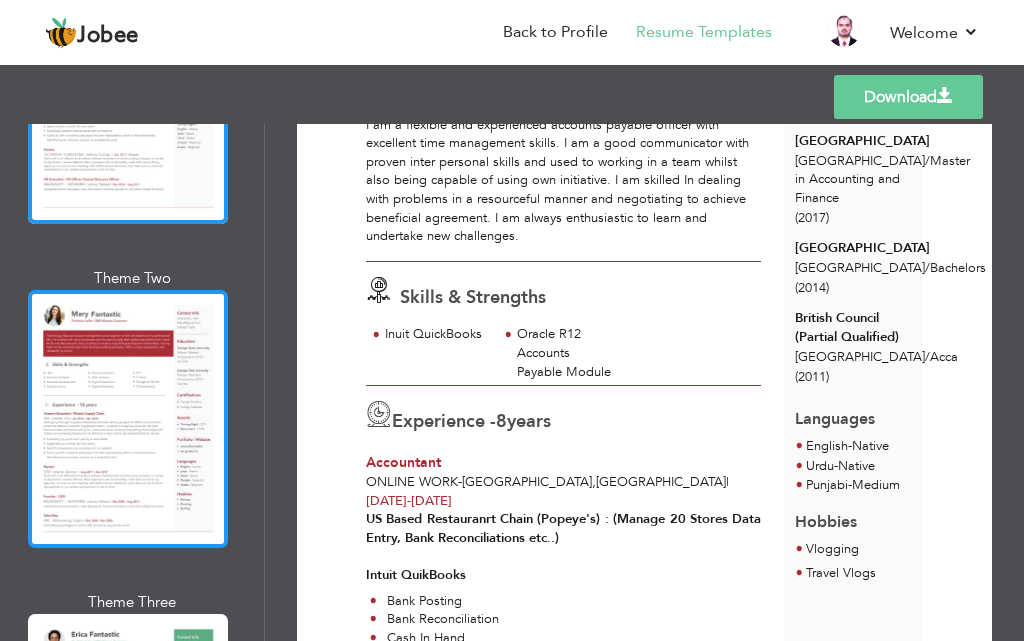 click at bounding box center [128, 419] 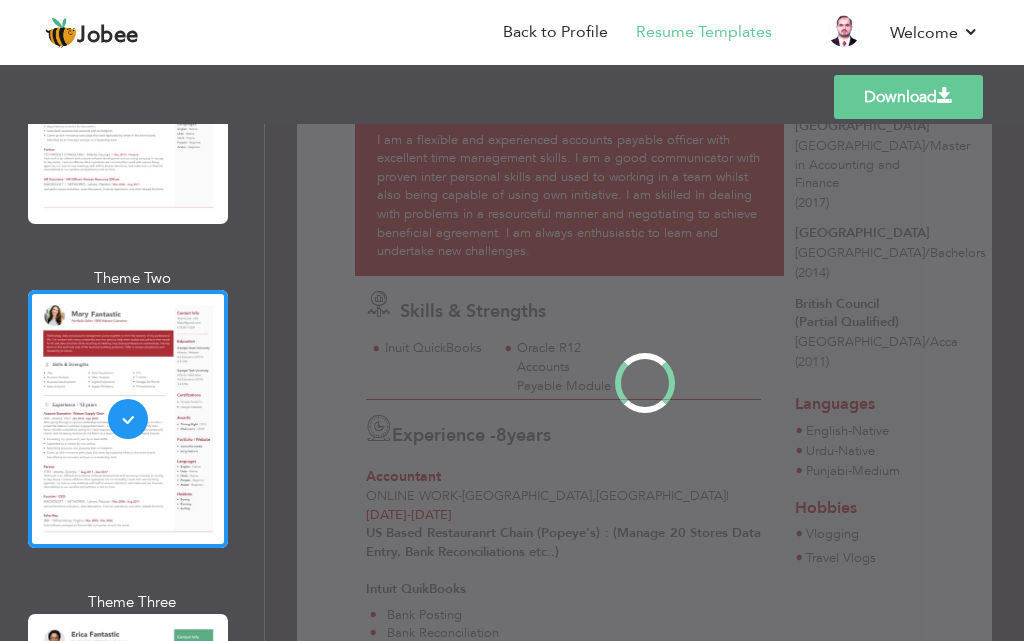 scroll, scrollTop: 0, scrollLeft: 0, axis: both 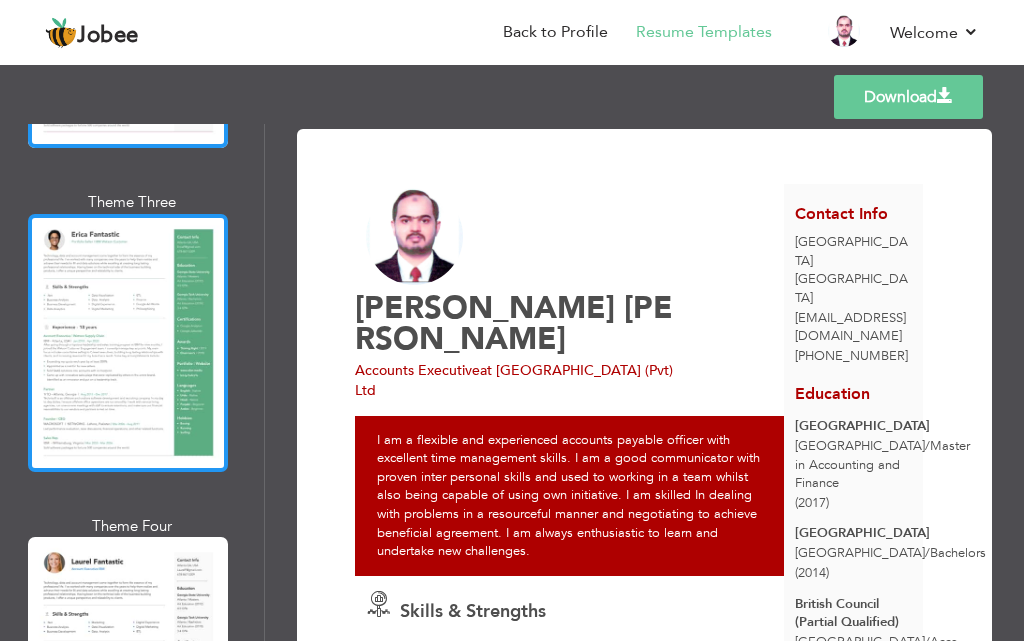 click at bounding box center [128, 343] 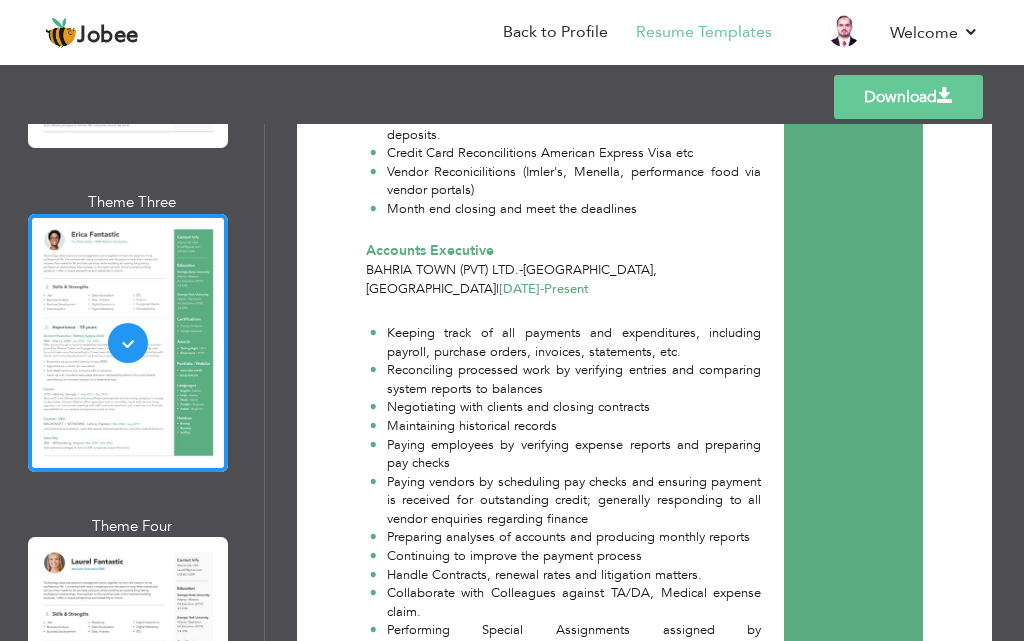 scroll, scrollTop: 900, scrollLeft: 0, axis: vertical 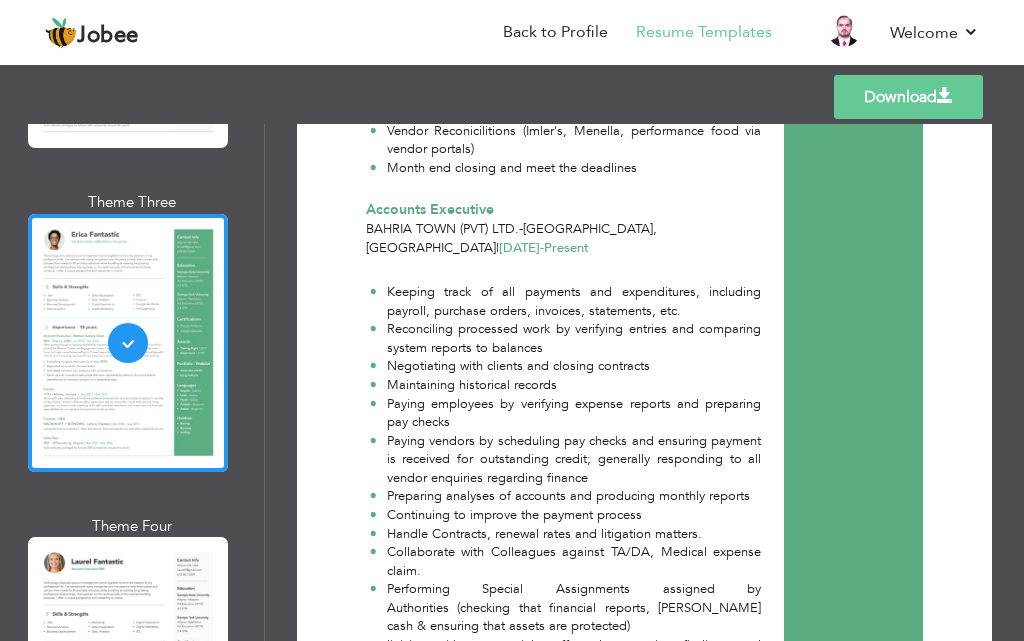 click on "Download" at bounding box center (908, 97) 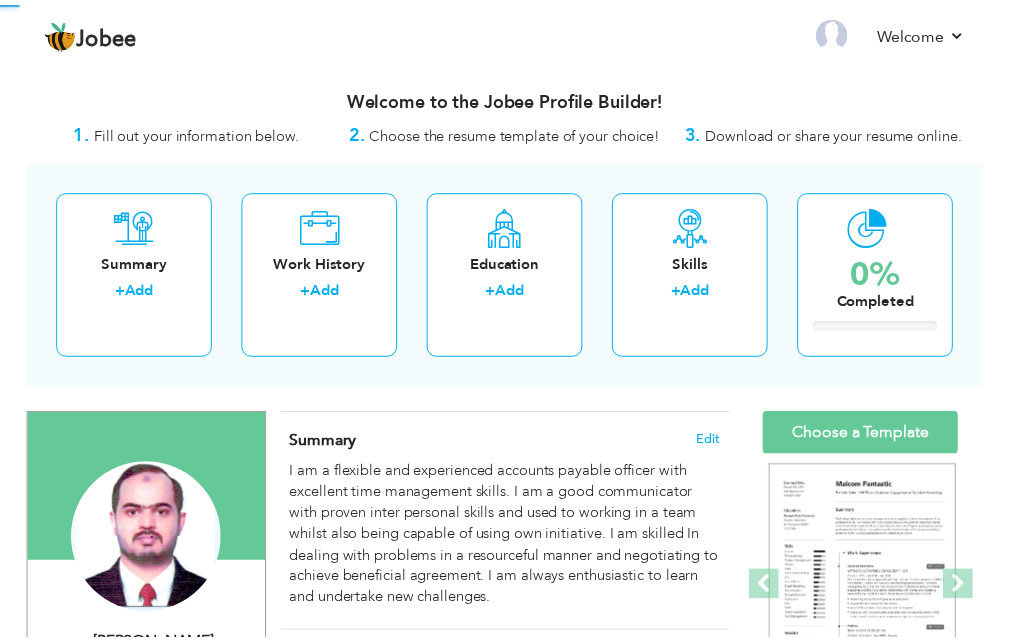 scroll, scrollTop: 0, scrollLeft: 0, axis: both 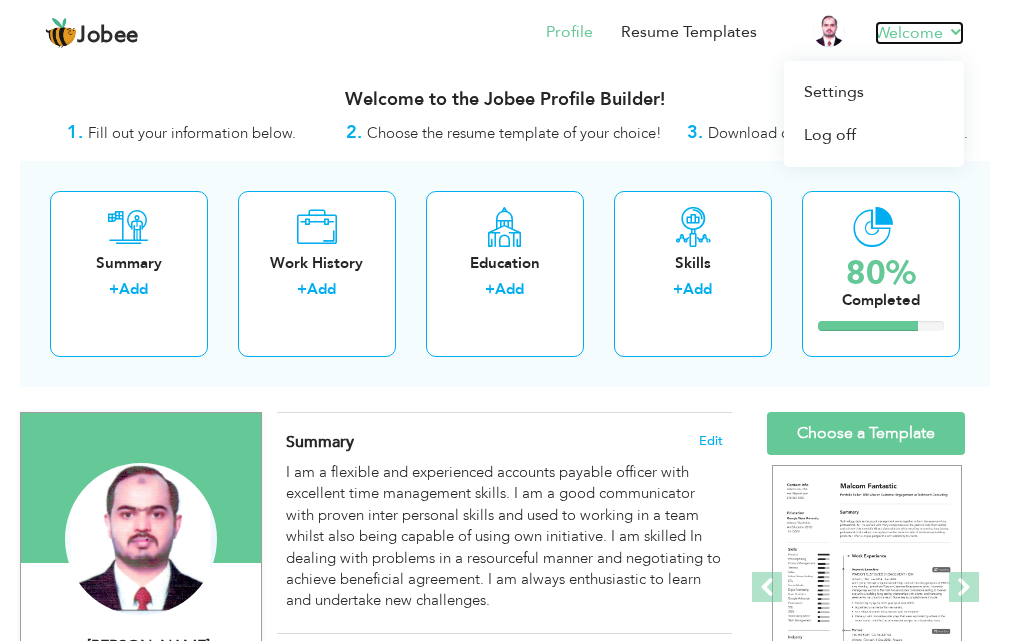 click on "Welcome" at bounding box center (919, 33) 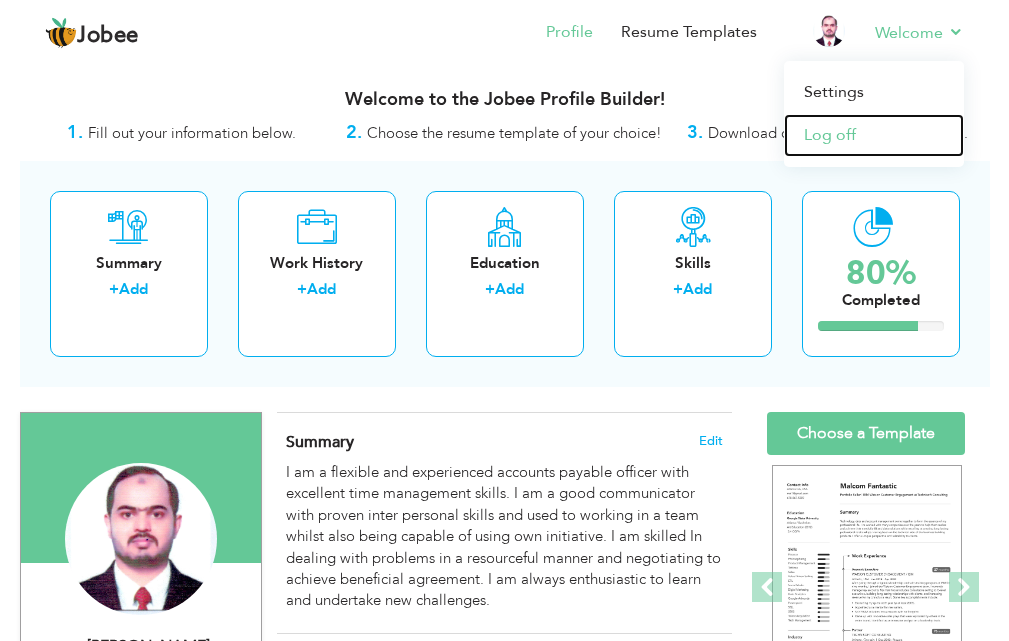 click on "Log off" at bounding box center (874, 135) 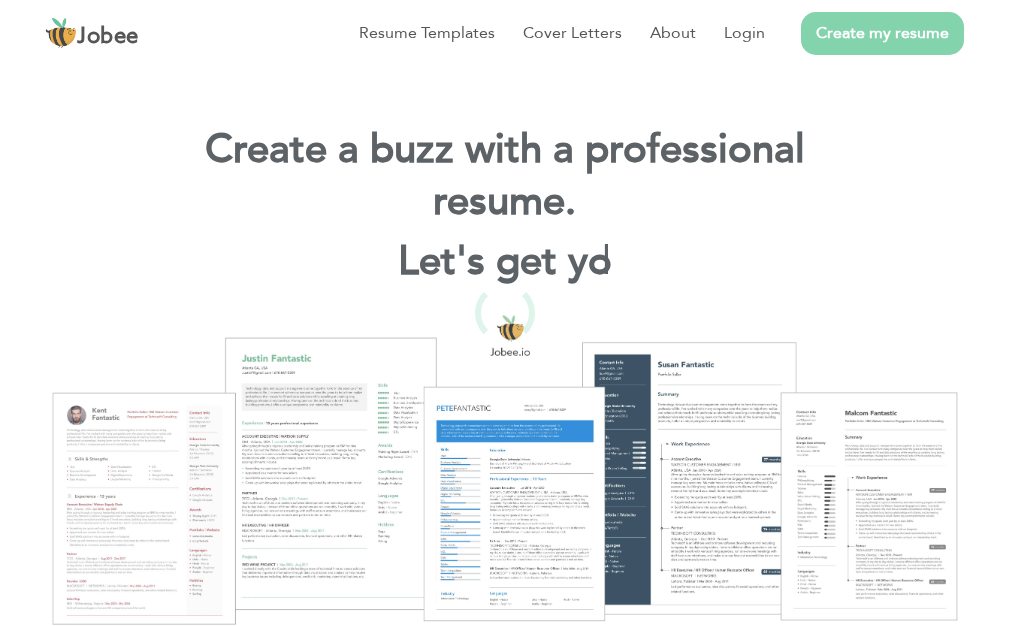 scroll, scrollTop: 0, scrollLeft: 0, axis: both 